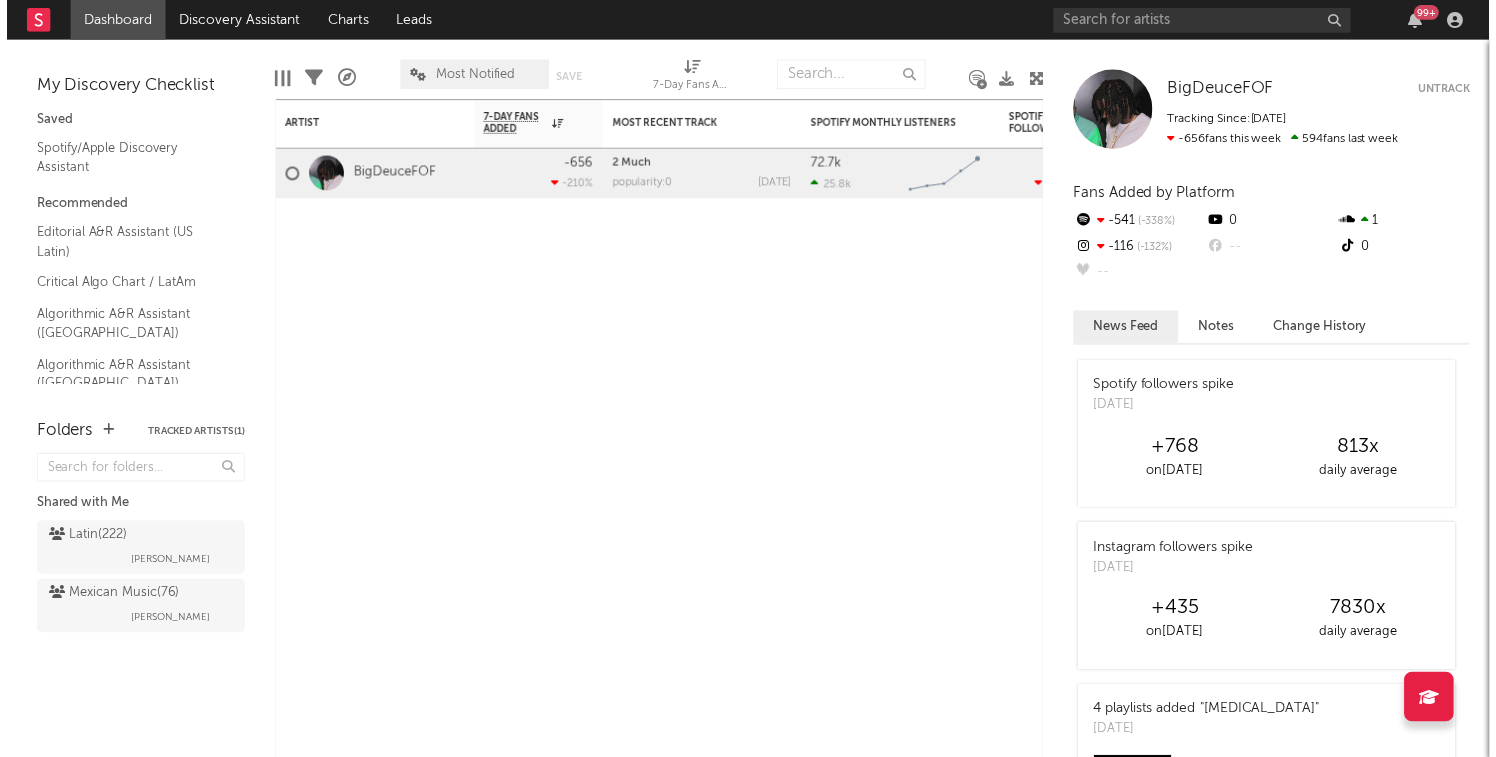 scroll, scrollTop: 0, scrollLeft: 0, axis: both 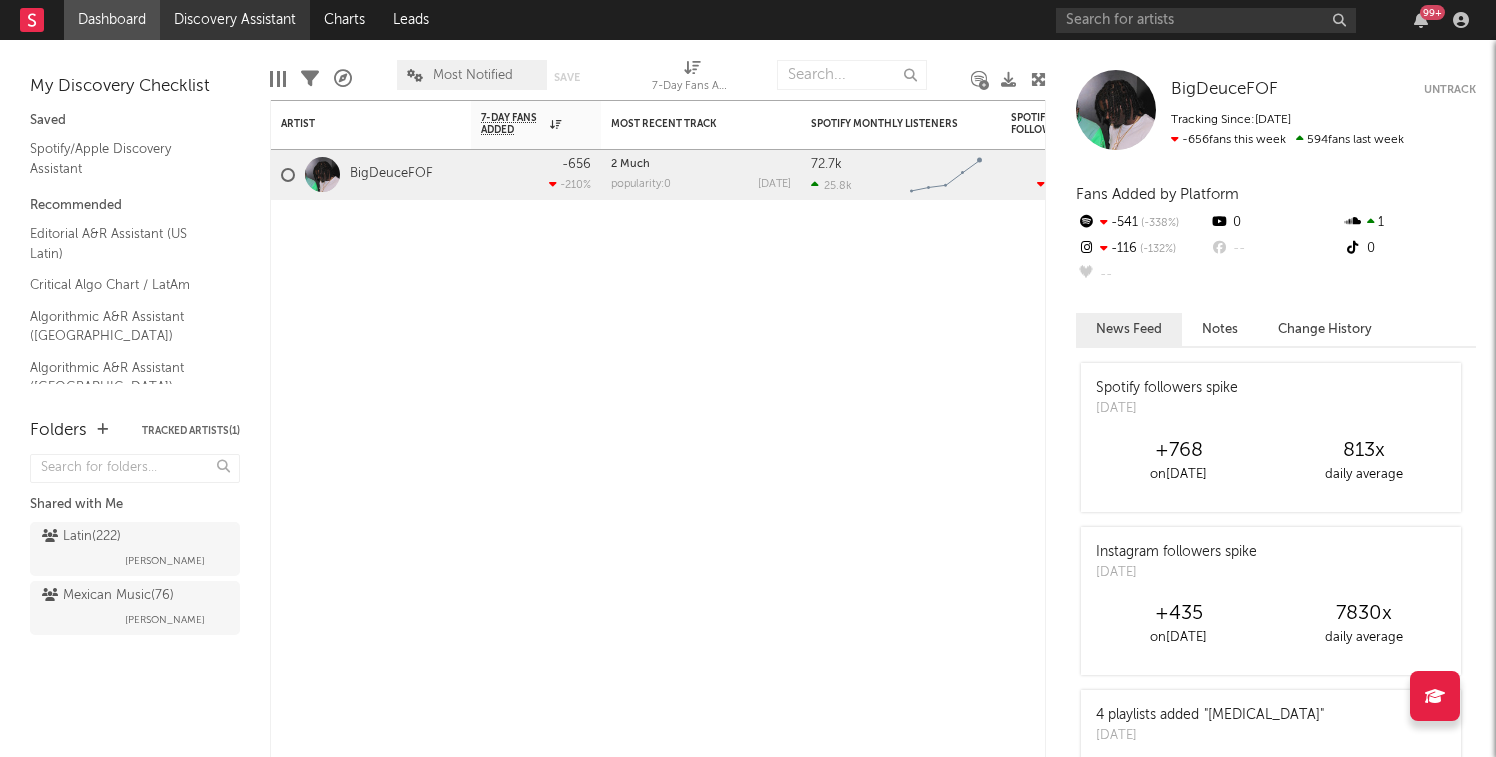click on "Discovery Assistant" at bounding box center (235, 20) 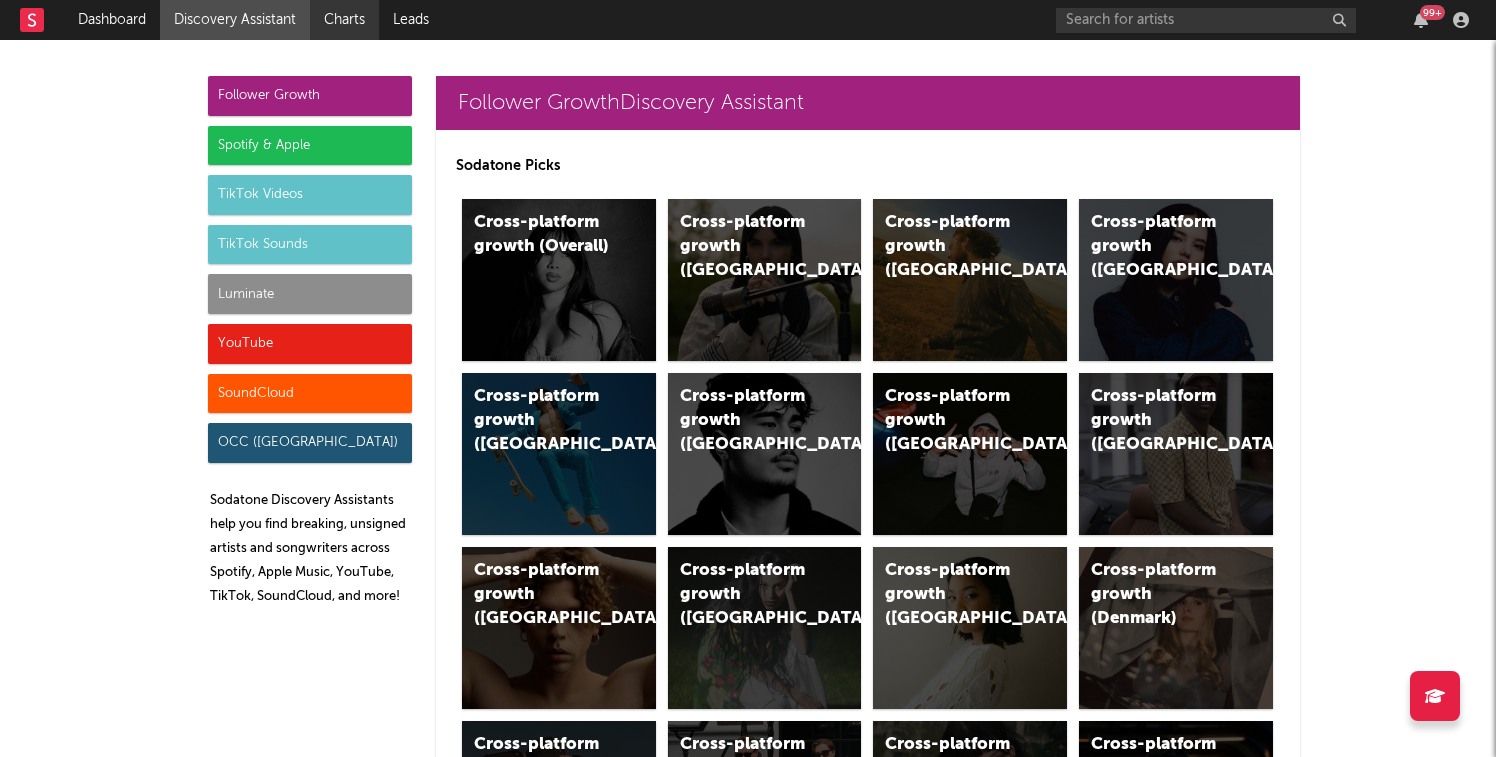 click on "Charts" at bounding box center [344, 20] 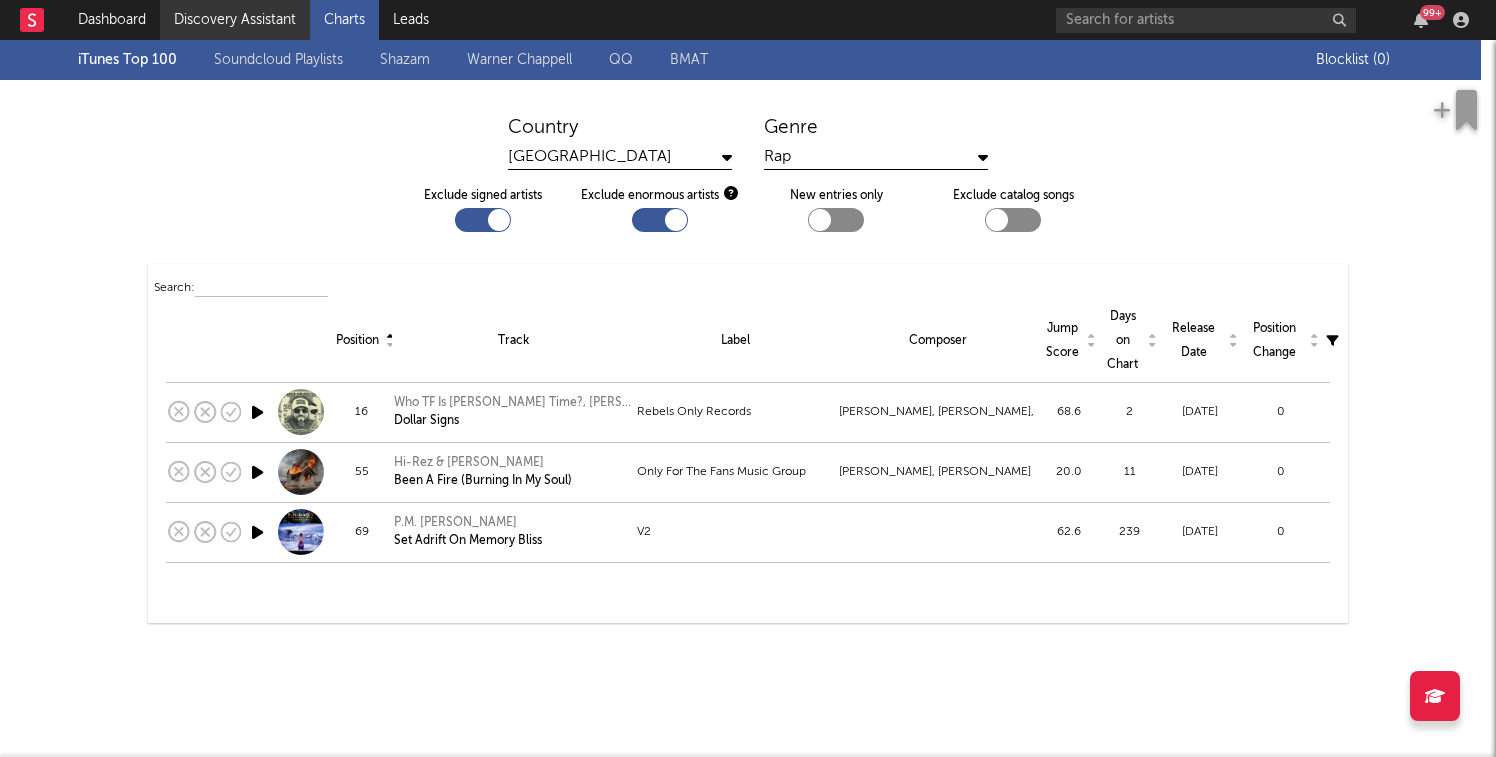 click on "Discovery Assistant" at bounding box center [235, 20] 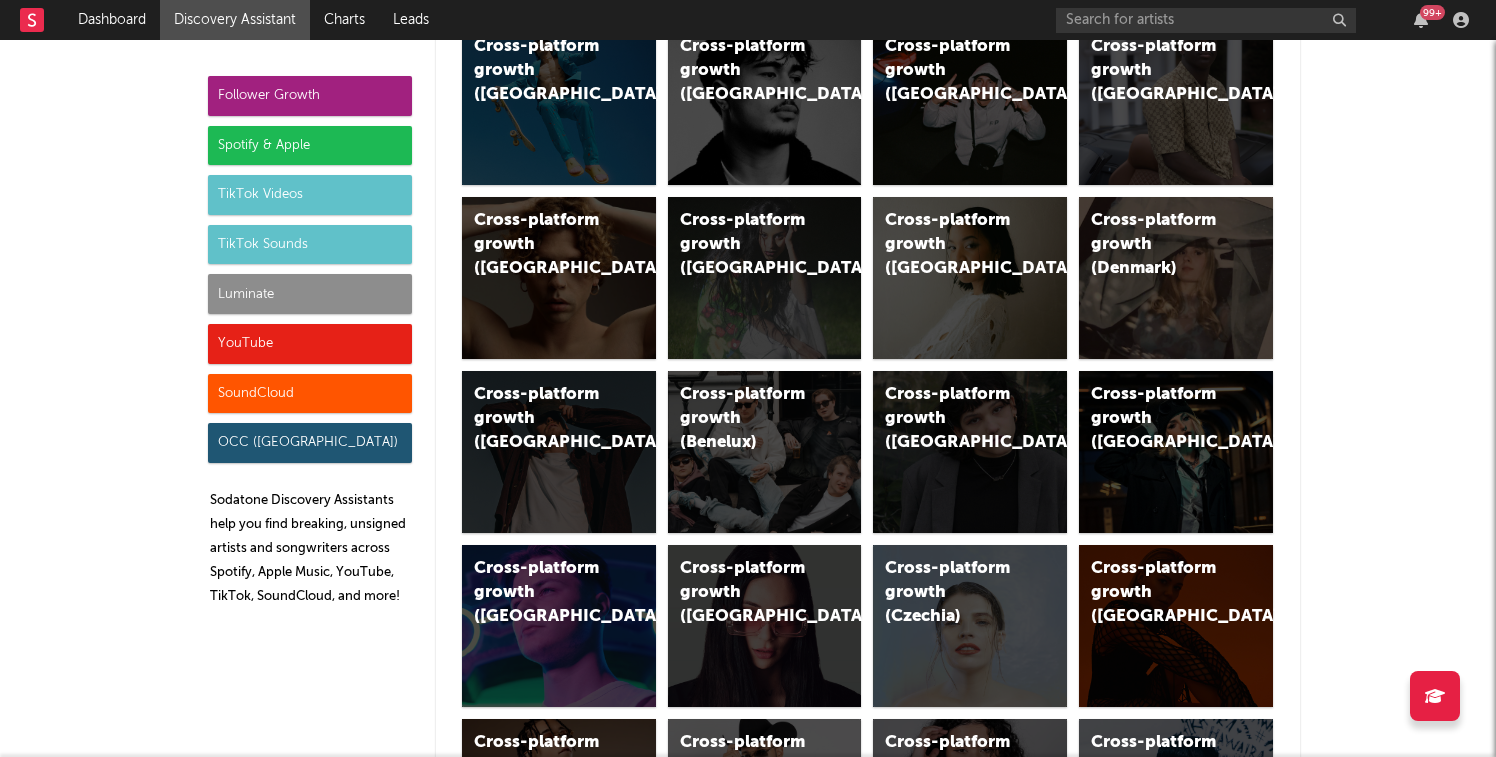 scroll, scrollTop: 0, scrollLeft: 0, axis: both 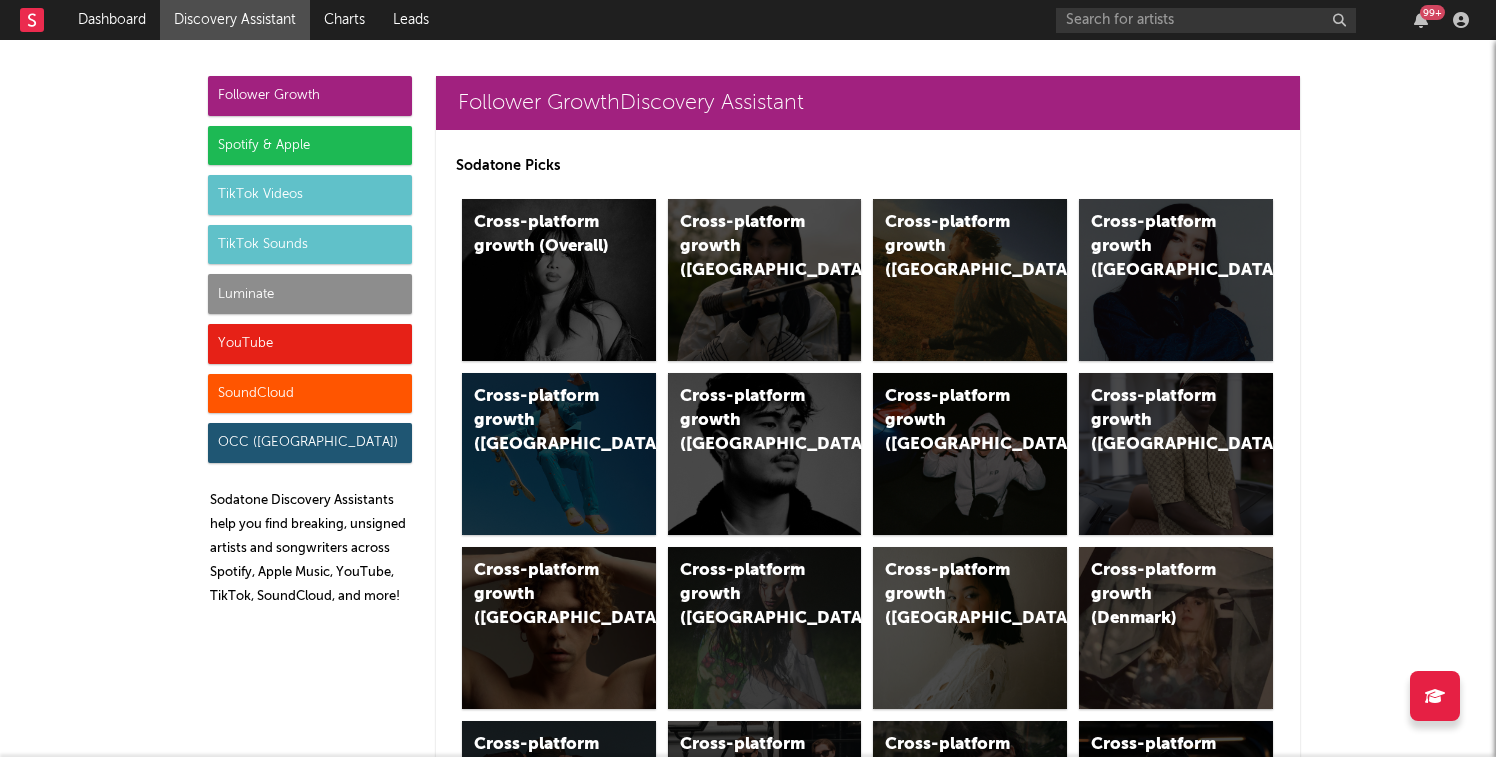 click on "Spotify & Apple" at bounding box center (310, 146) 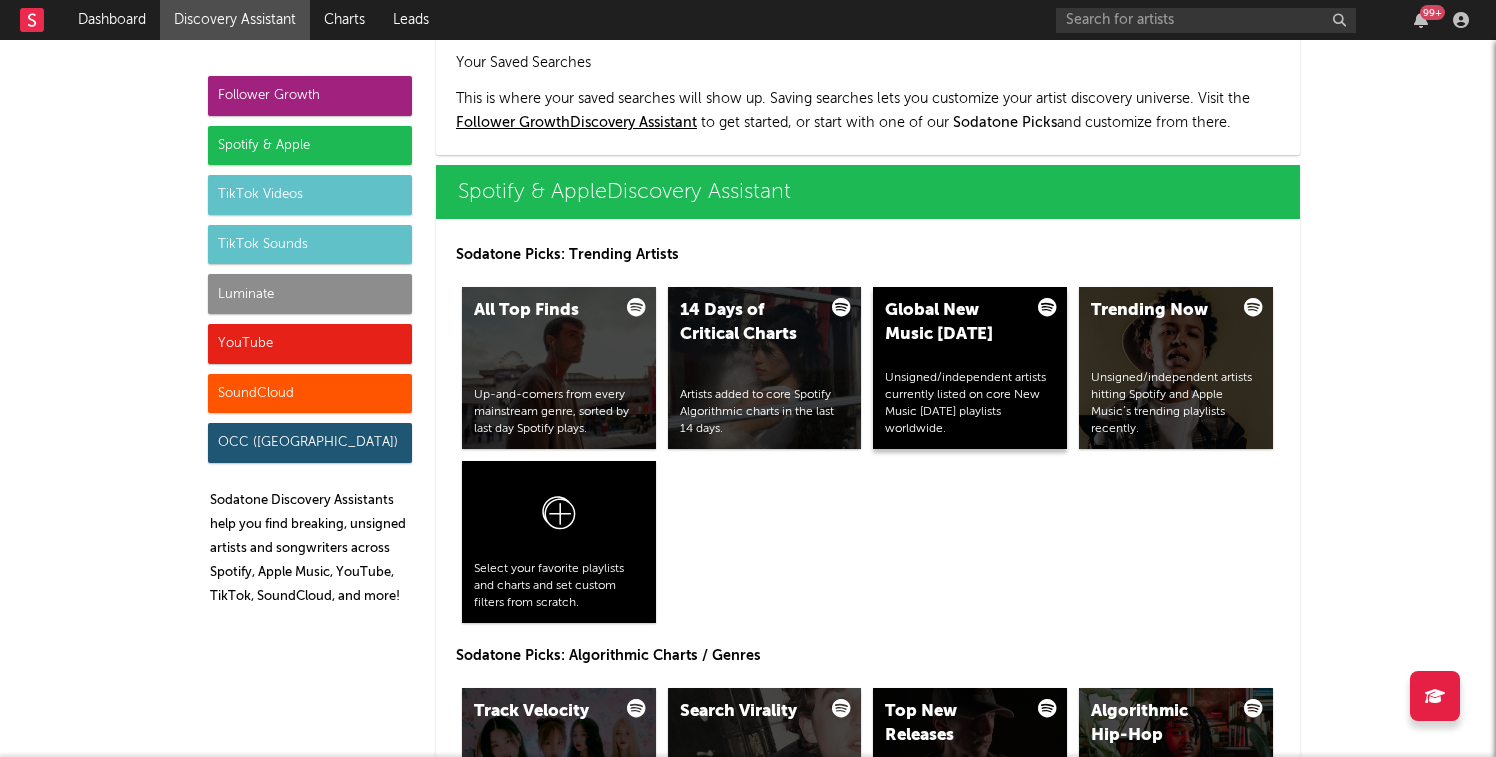 scroll, scrollTop: 1999, scrollLeft: 0, axis: vertical 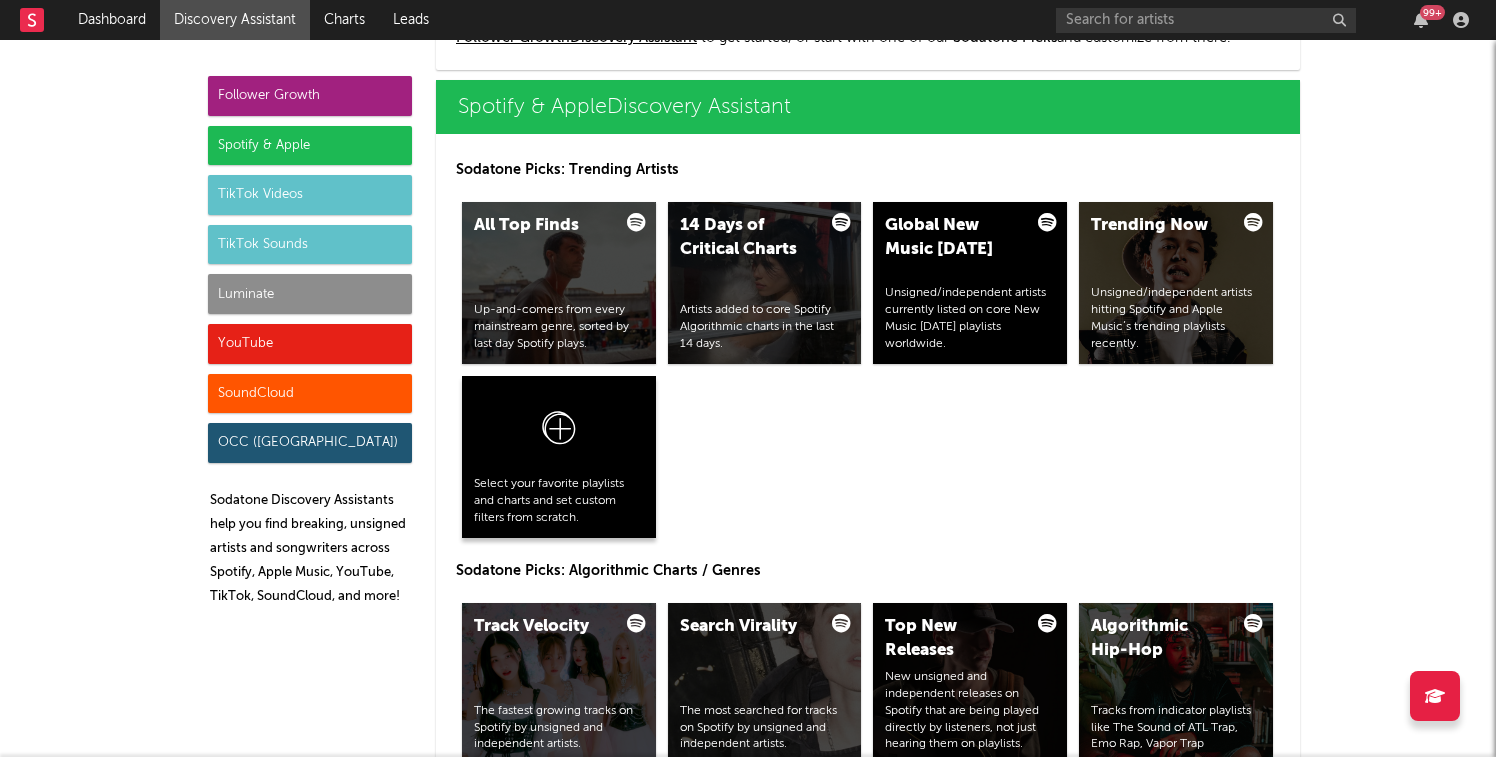 click at bounding box center [559, 432] 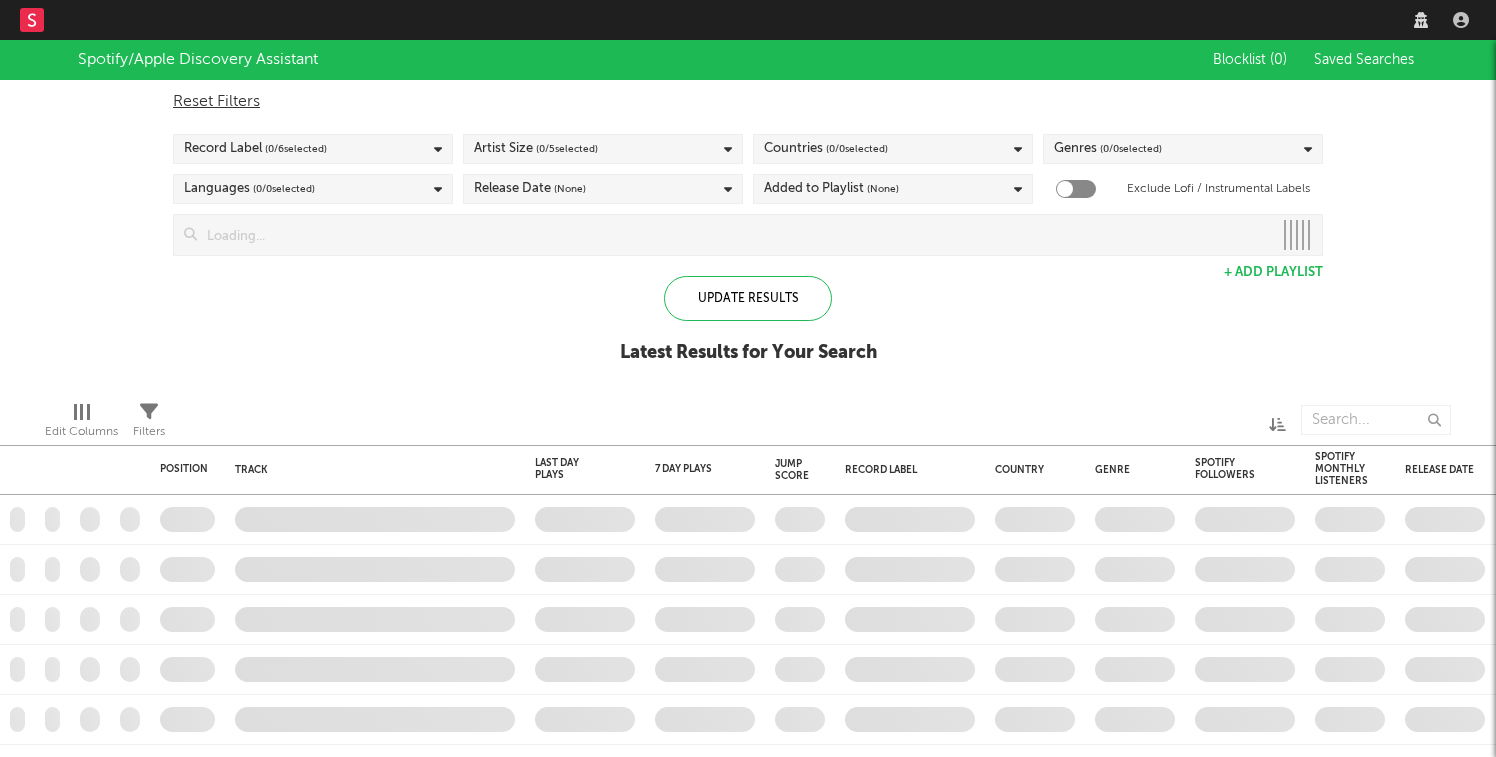 scroll, scrollTop: 0, scrollLeft: 0, axis: both 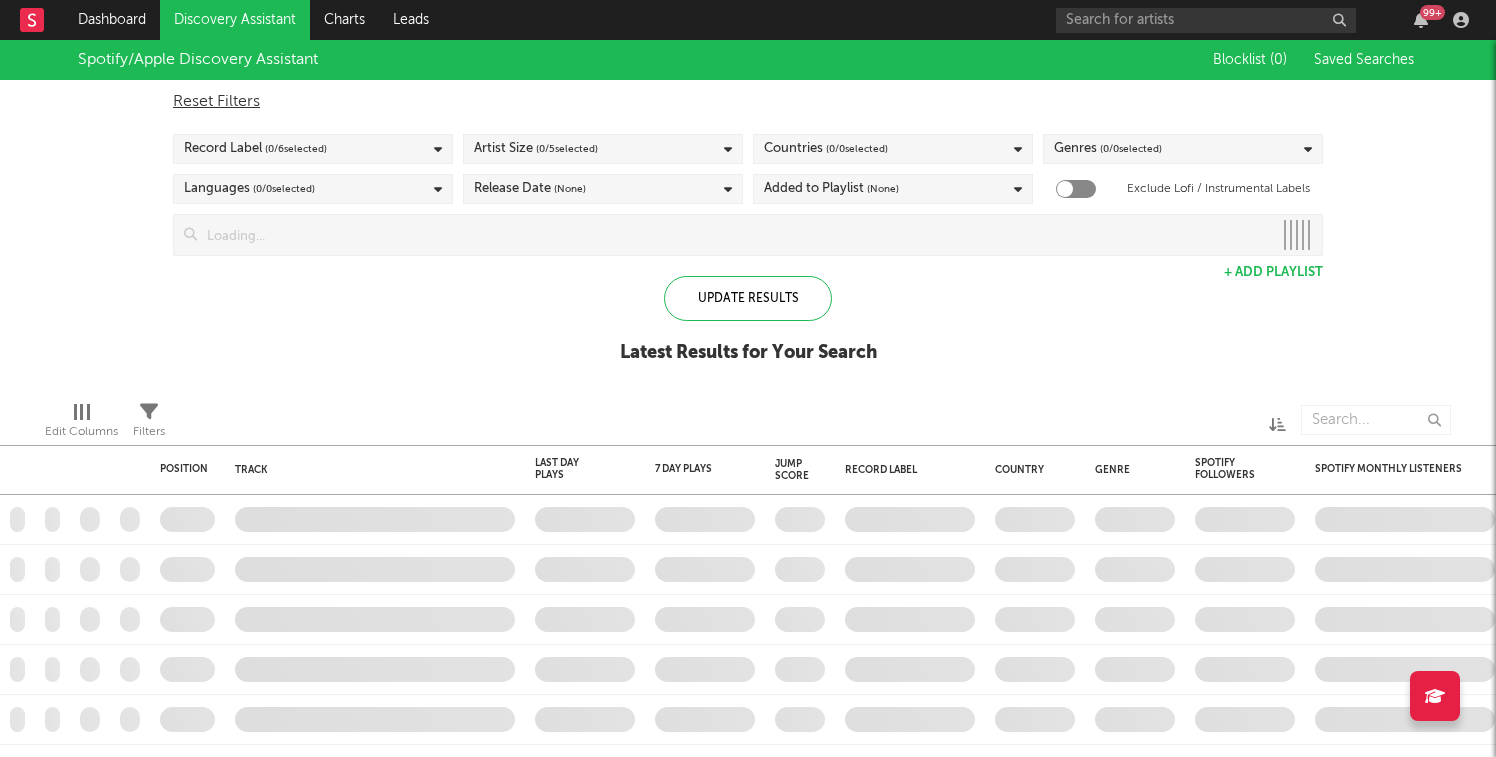 checkbox on "true" 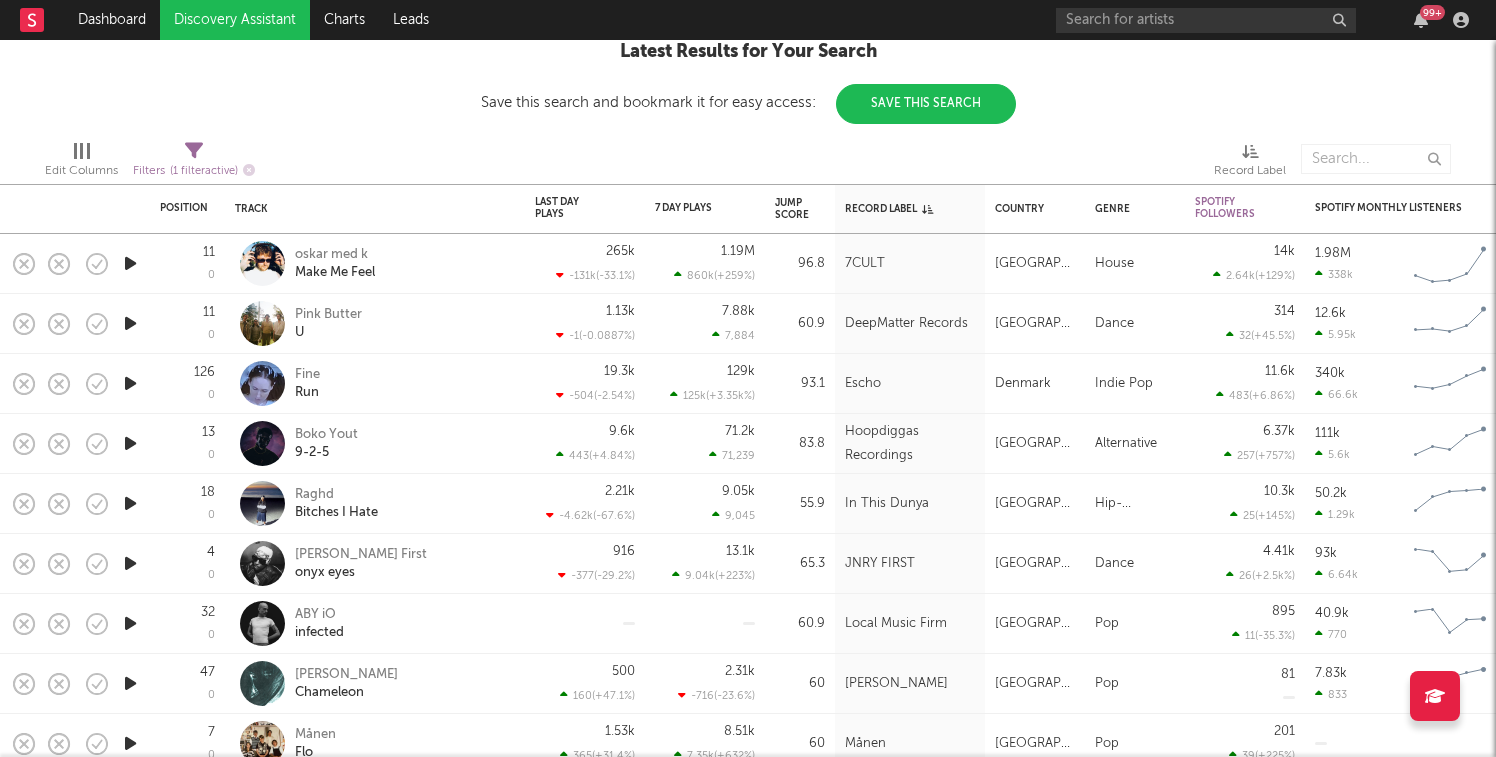 click on "Save This Search" at bounding box center (926, 104) 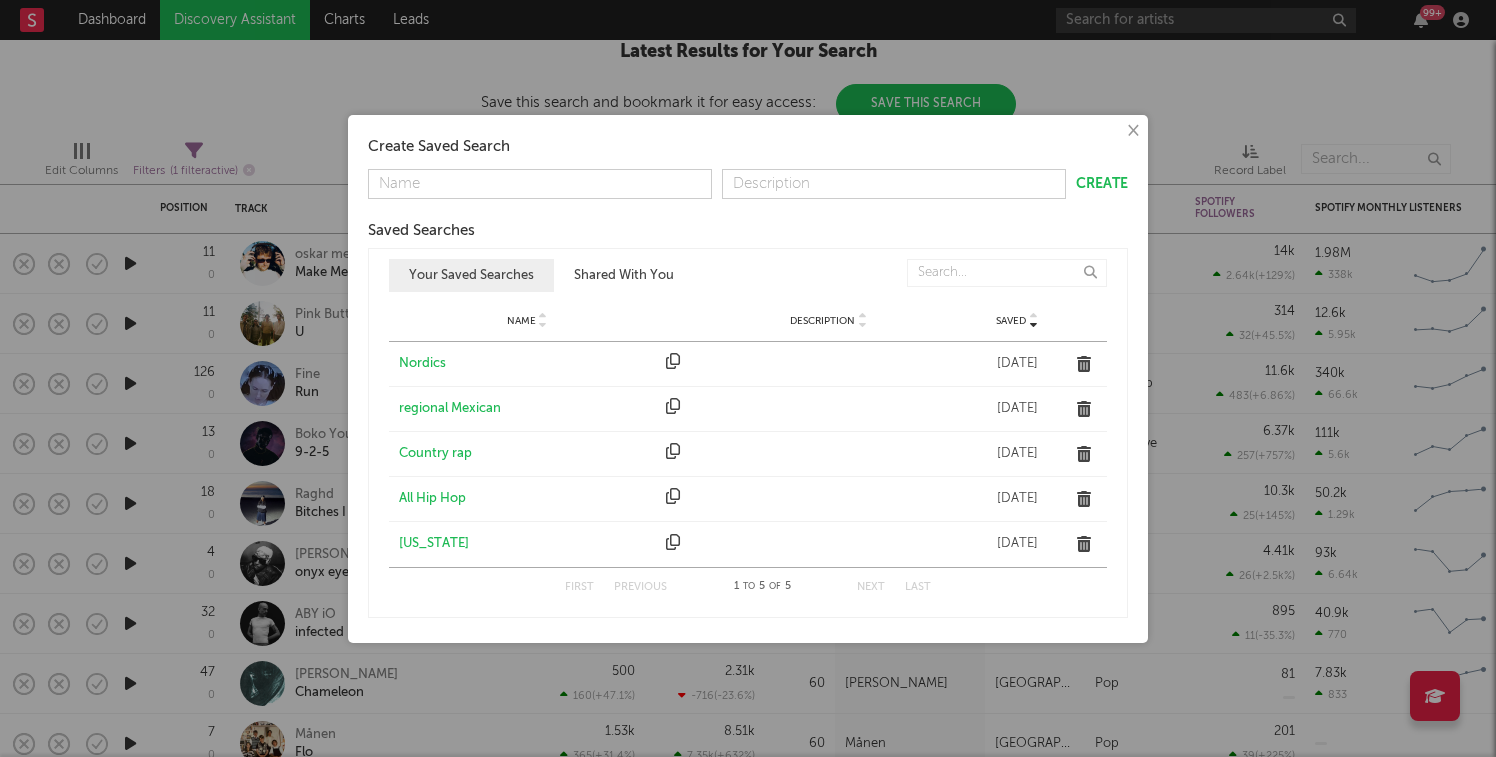 click at bounding box center [540, 184] 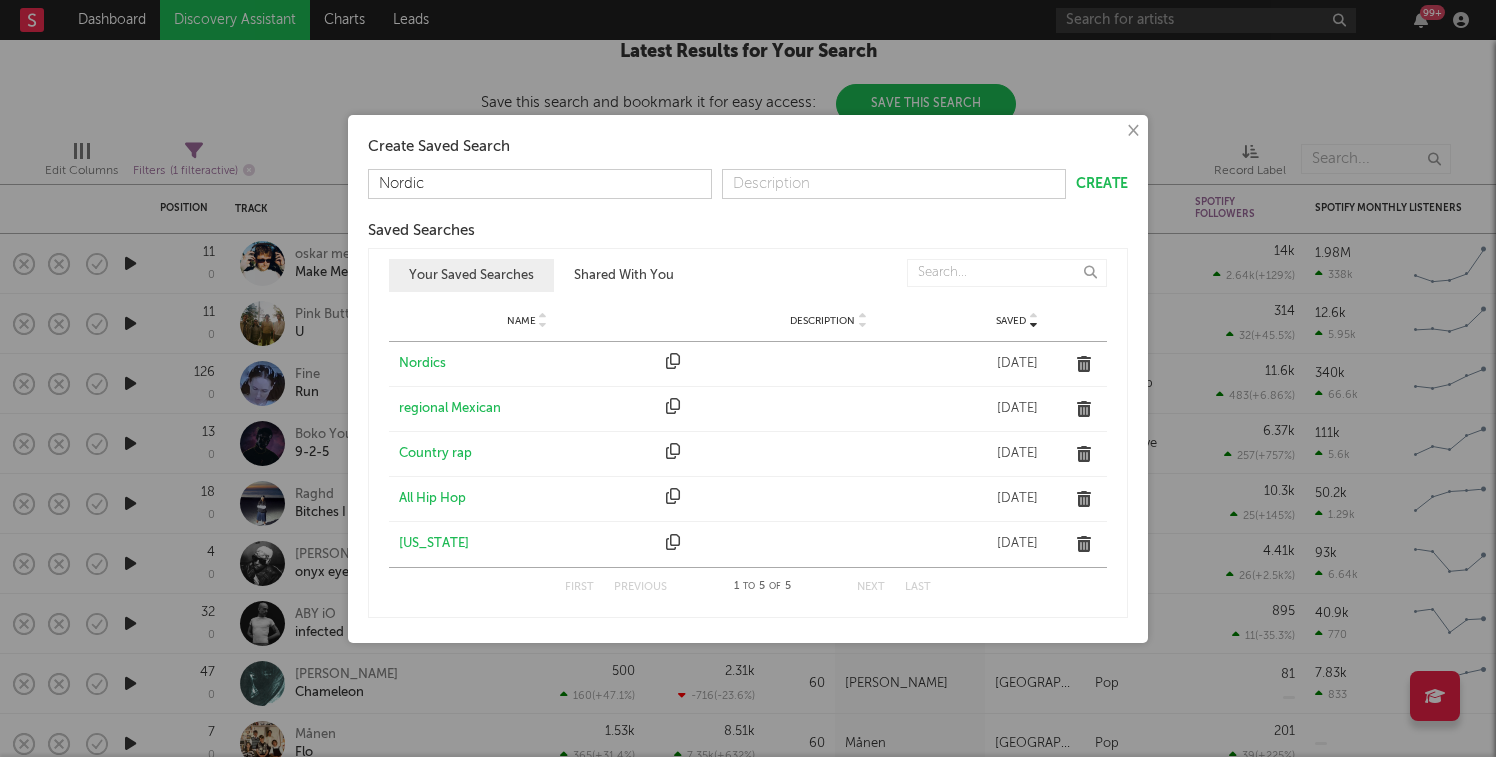 type on "Nordic 1" 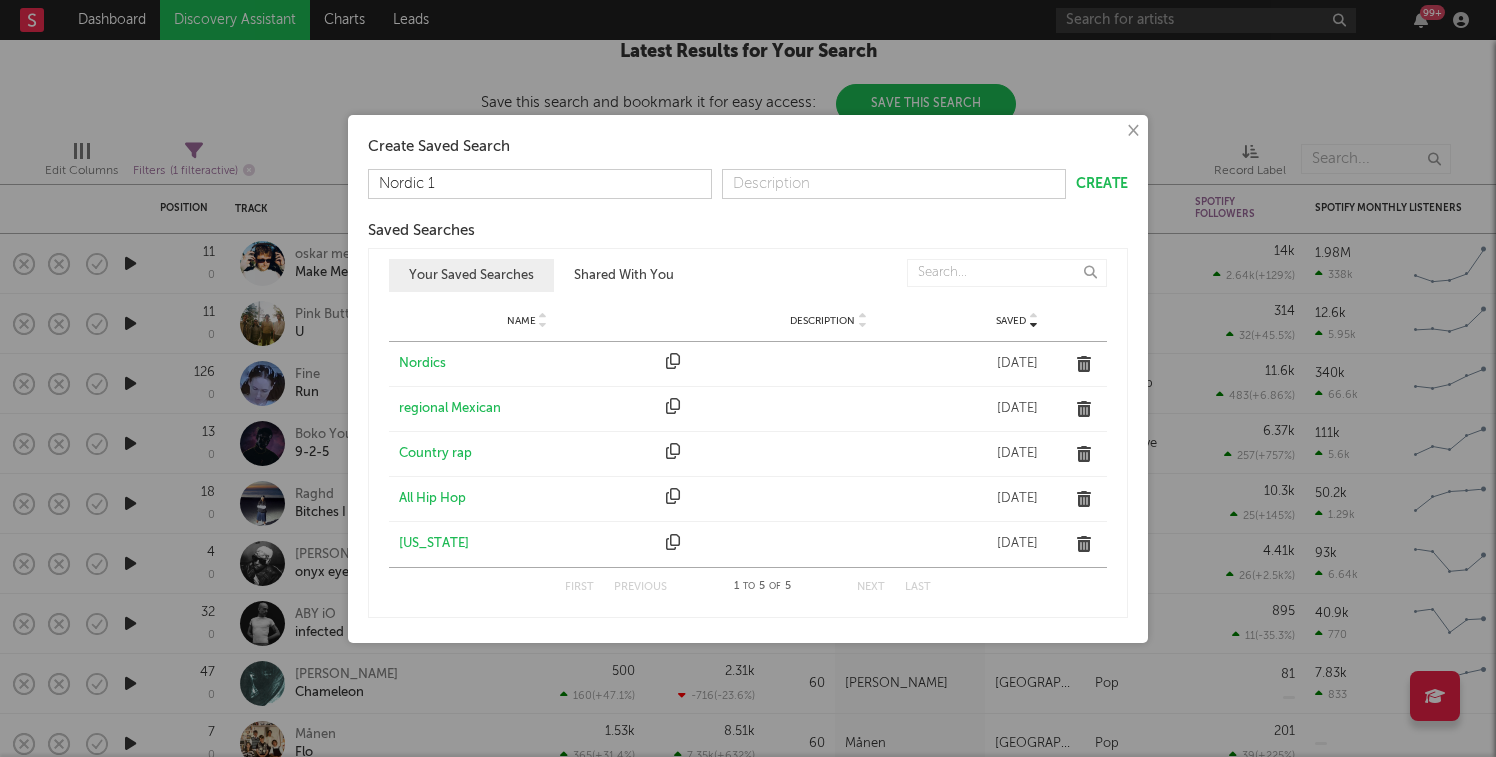 click on "Create" at bounding box center (1102, 184) 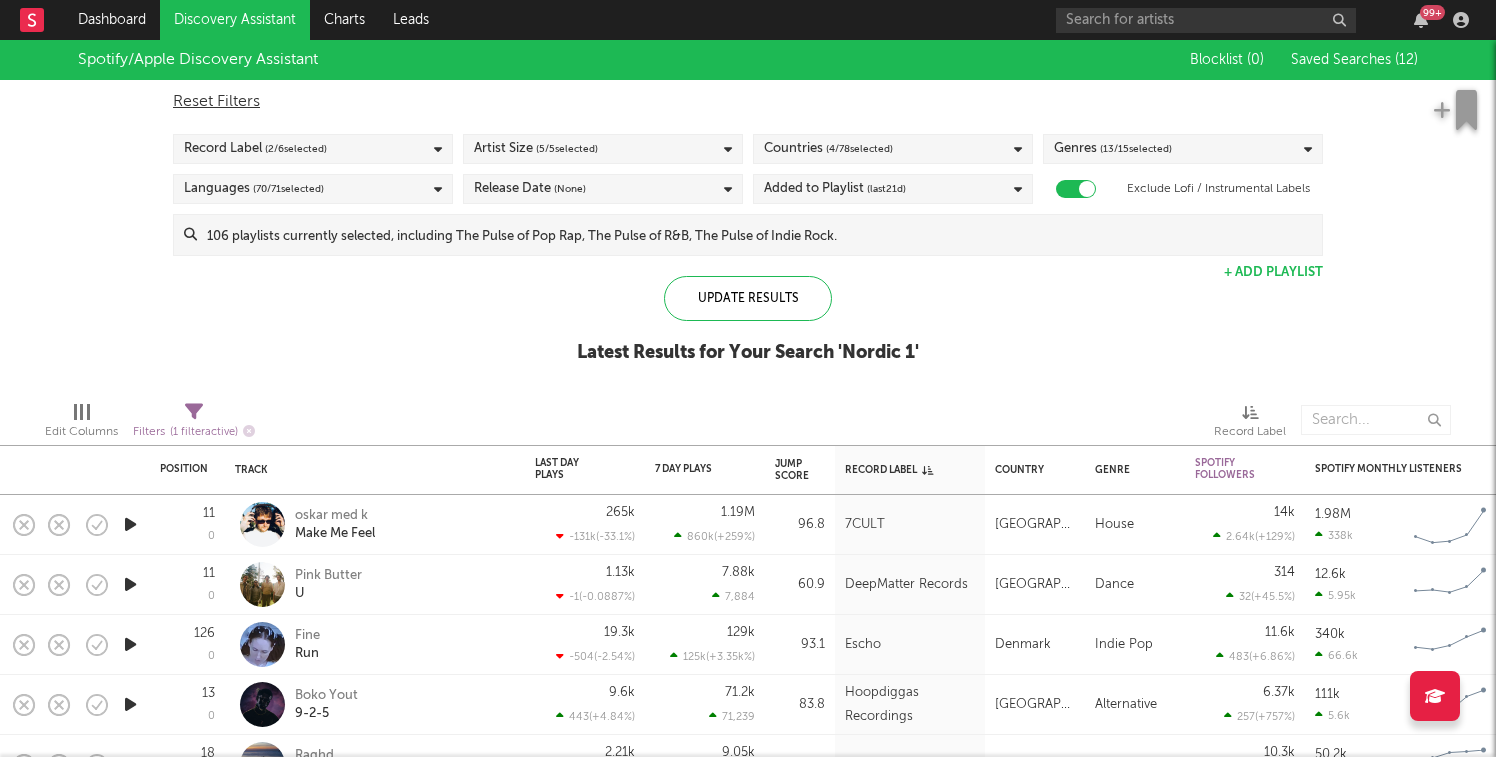 click on "Saved Searches   ( 12 )" at bounding box center (1351, 60) 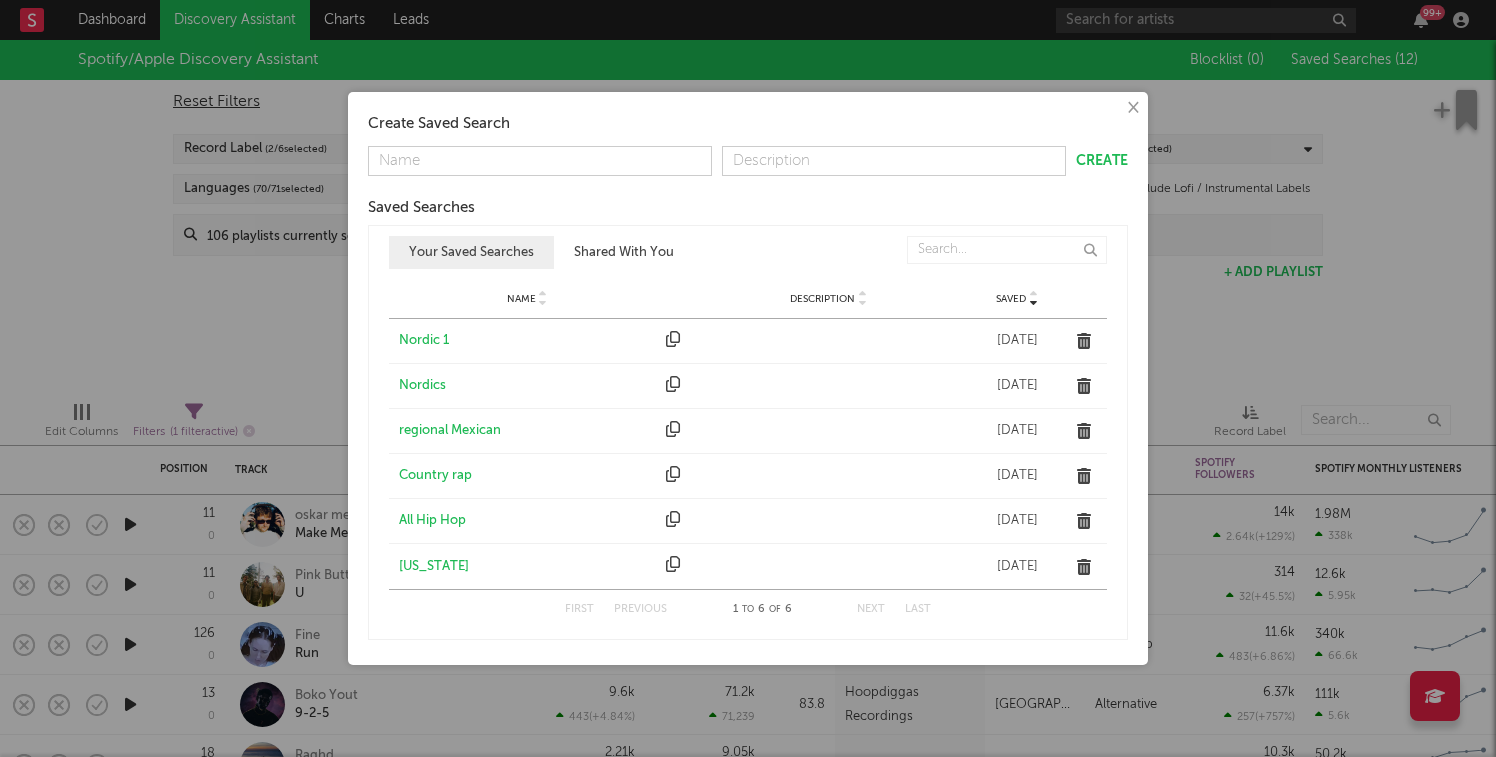click on "Nordics" at bounding box center [527, 386] 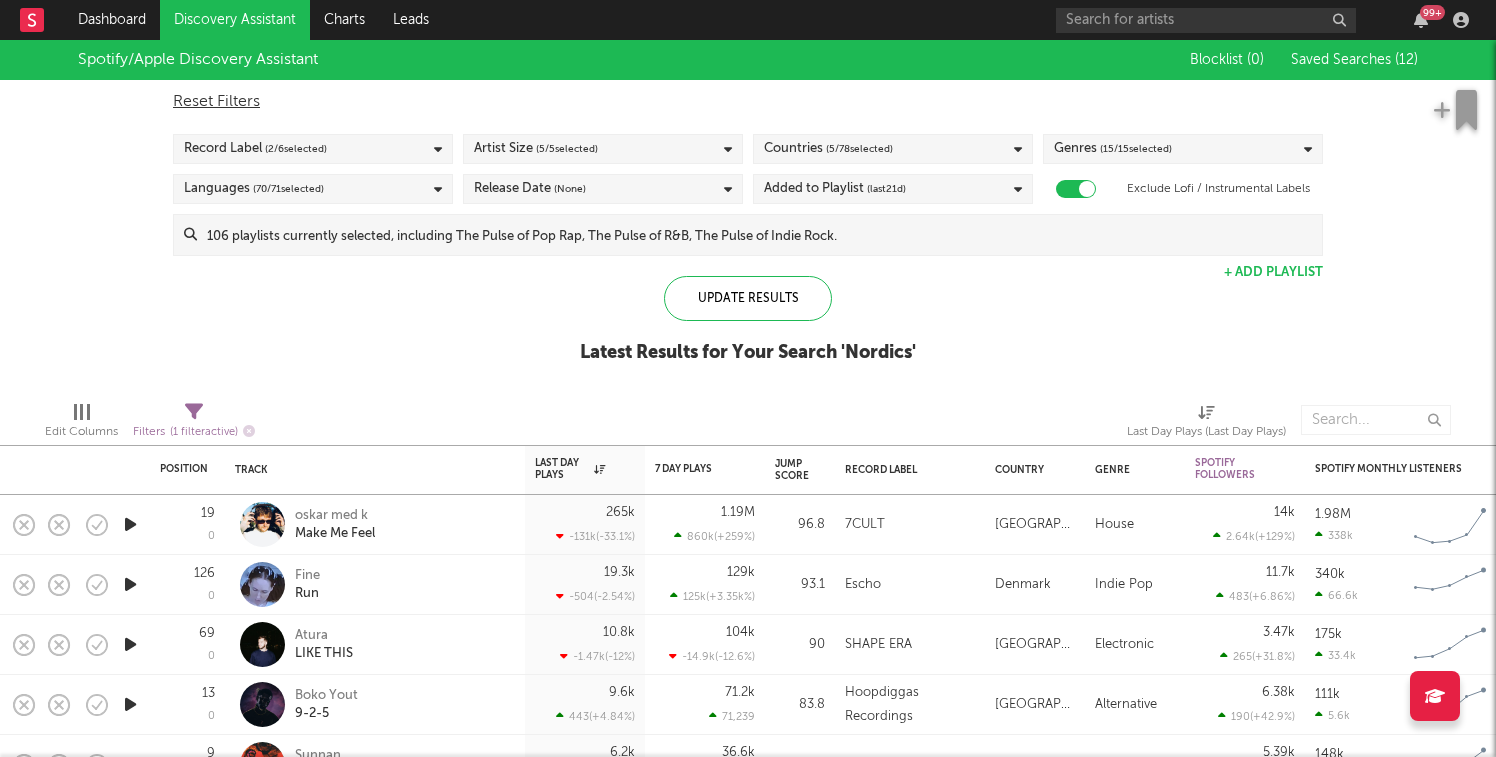 click on "Saved Searches   ( 12 )" at bounding box center [1351, 60] 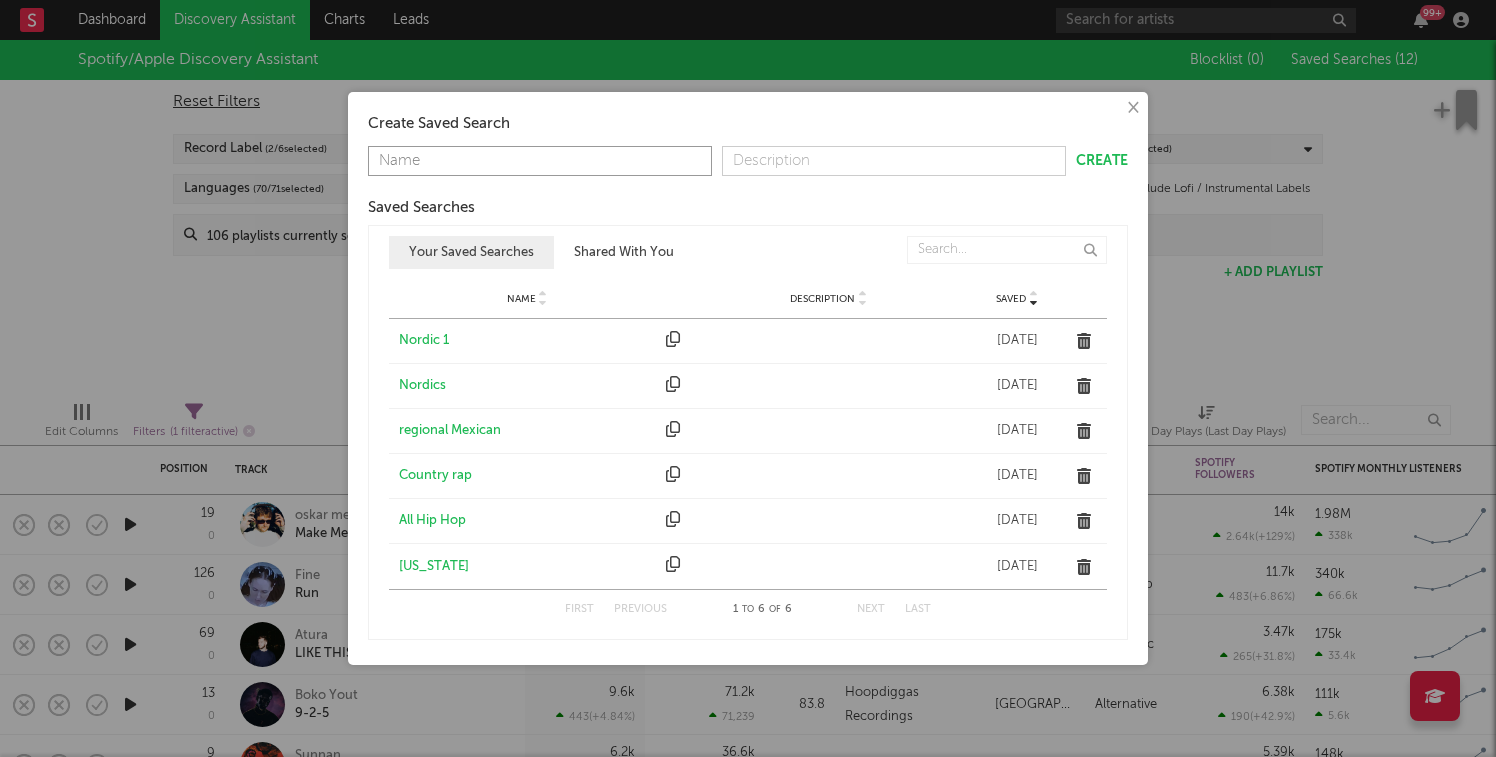 click on "× Create Saved Search Create Saved Searches Saved Name Description Saved Your Saved Searches Shared With You Name Description Saved Name Nordic 1 Description Saved [DATE] Name Nordics Description Saved [DATE] Name regional Mexican Description Saved [DATE] Name Country rap Description Saved [DATE] Name All Hip Hop  Description Saved [DATE] Name [US_STATE] Description Saved [DATE] First Previous 1   to   6   of   6 Next Last" at bounding box center (748, 378) 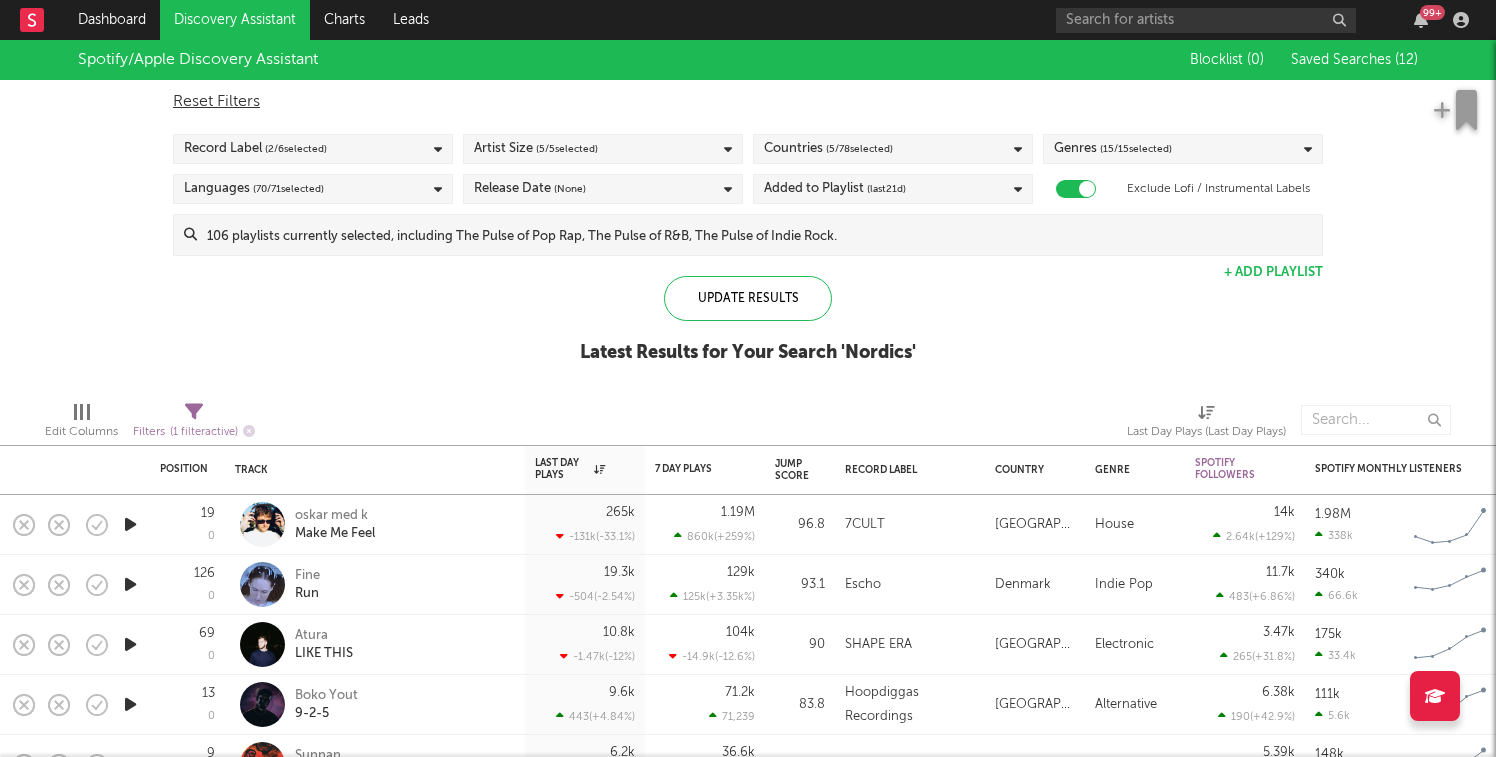 click on "Saved Searches   ( 12 )" at bounding box center [1354, 60] 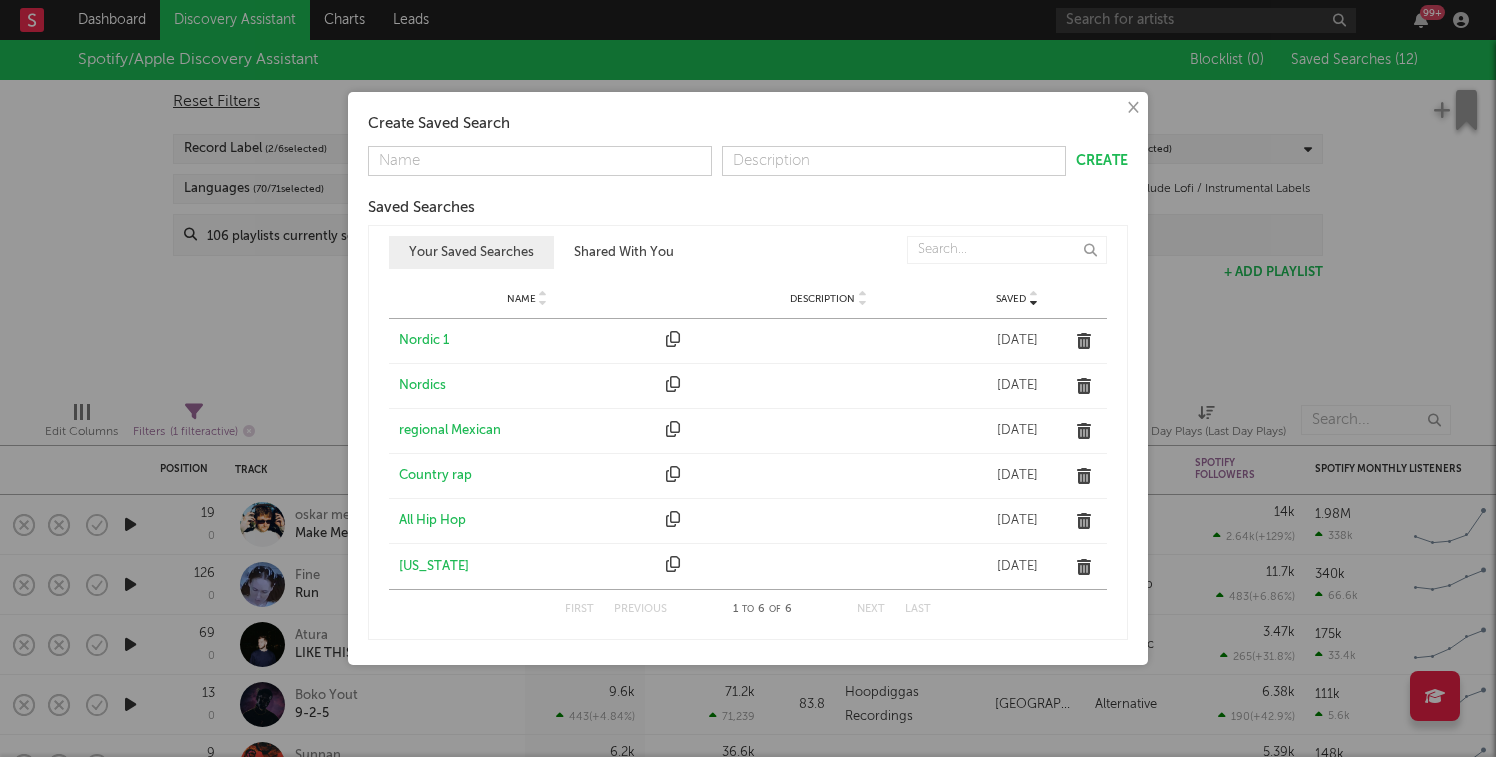 click on "Nordics" at bounding box center [527, 386] 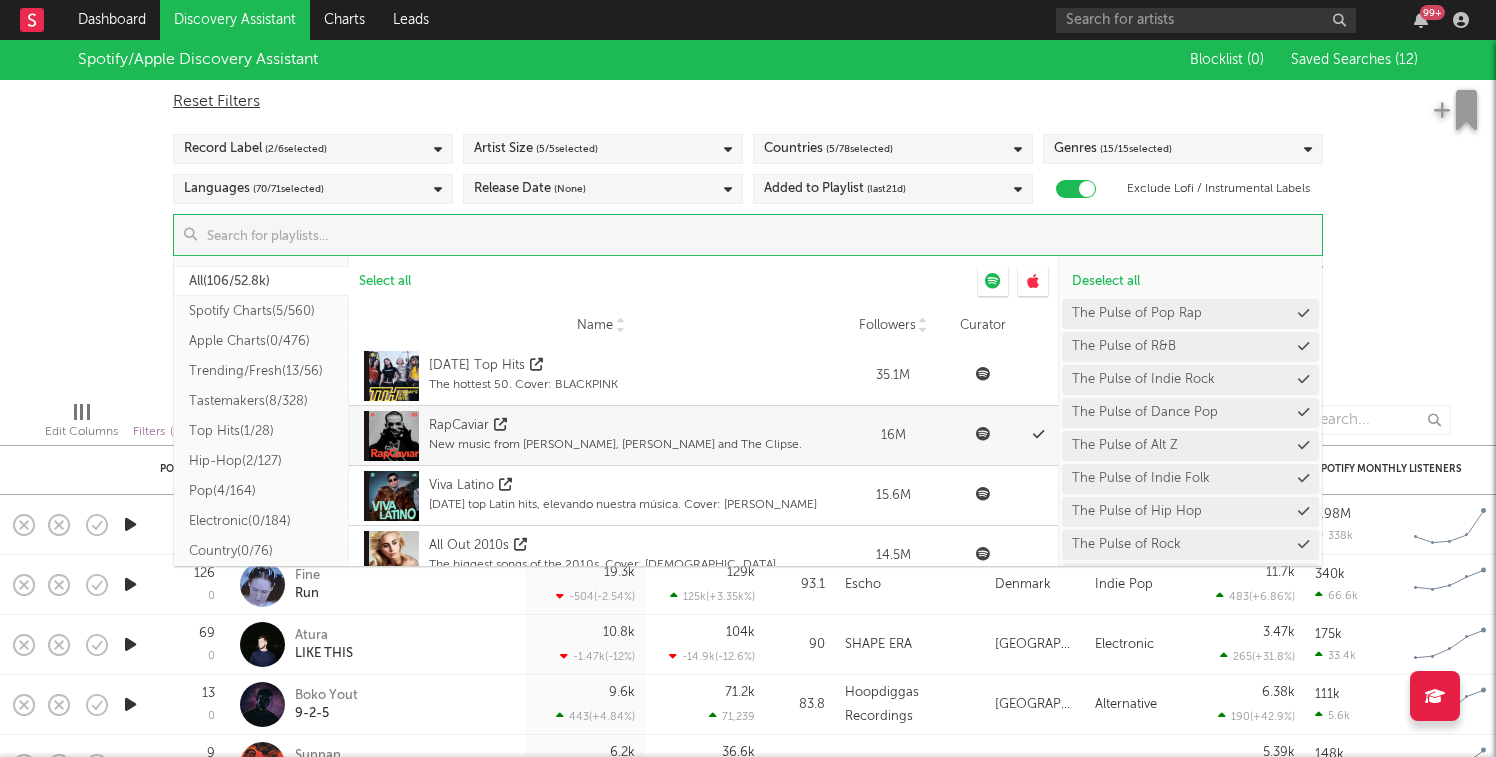 click at bounding box center [759, 235] 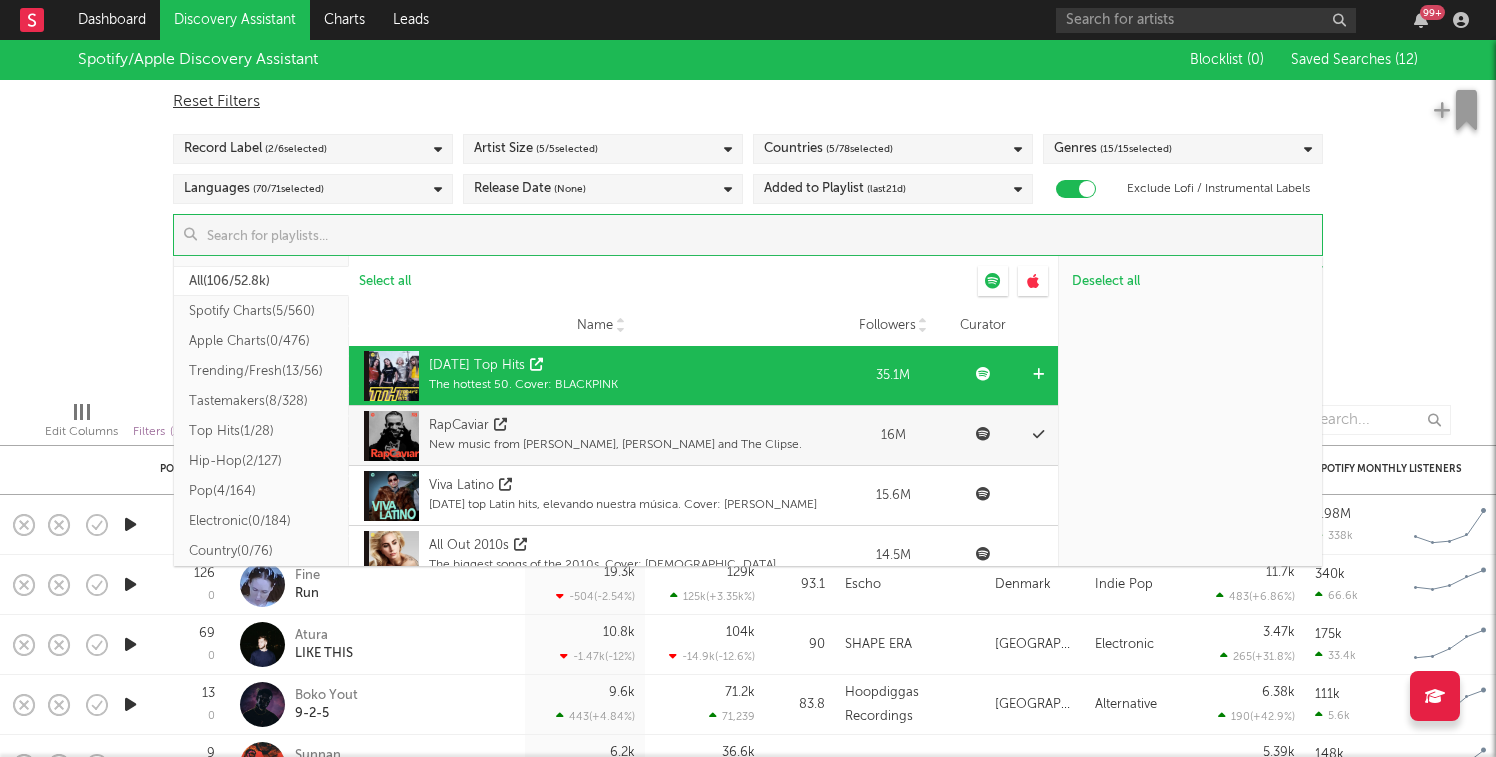 scroll, scrollTop: 2804, scrollLeft: 0, axis: vertical 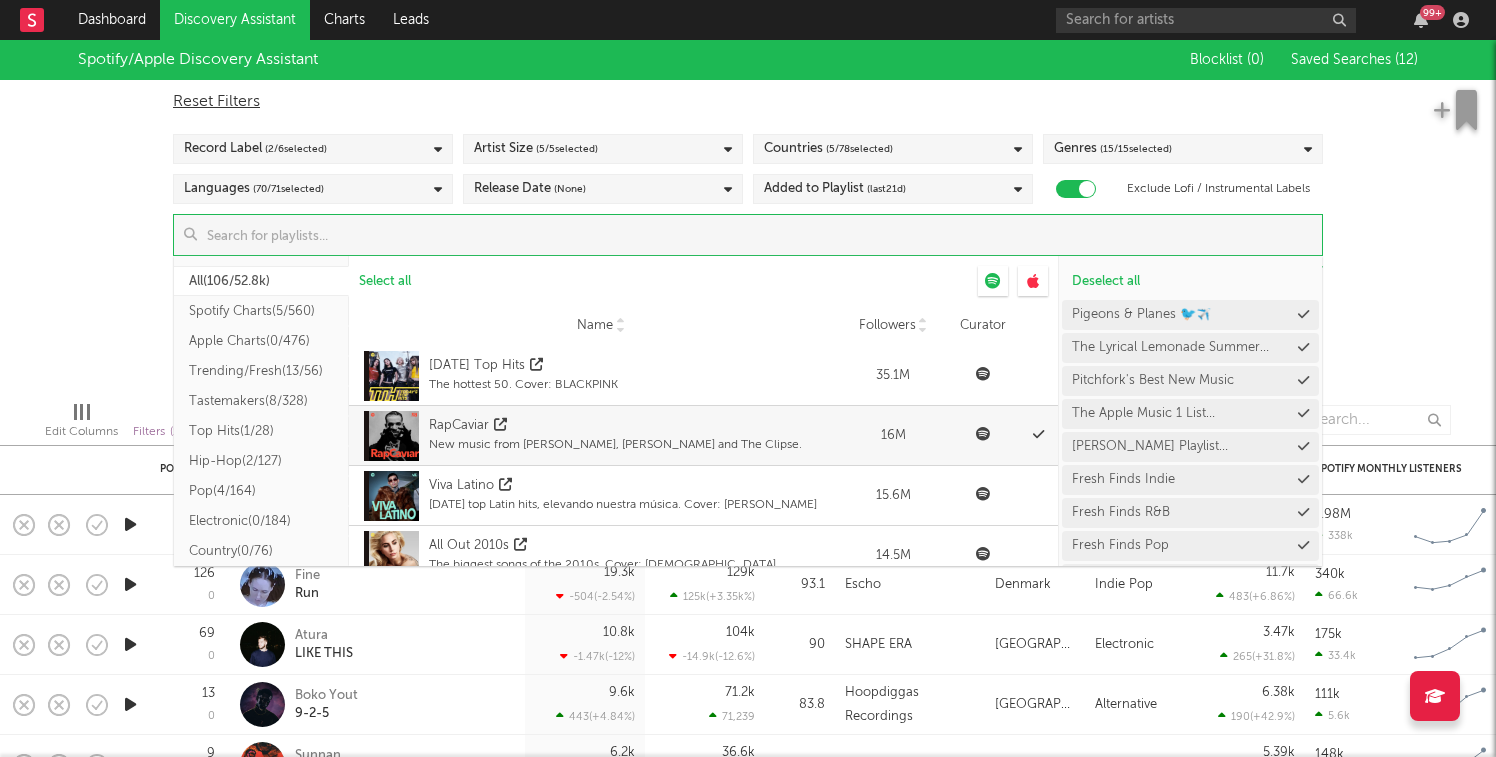 click on "Spotify/Apple Discovery Assistant Blocklist   ( 0 ) Saved Searches   ( 12 ) Reset Filters Record Label ( 2 / 6  selected) Artist Size ( 5 / 5  selected) Countries ( 5 / 78  selected) Genres ( 15 / 15  selected) Languages ( 70 / 71  selected) Release Date (None) Added to Playlist (last  21 d) Exclude Lofi / Instrumental Labels Update Results All  ( 106/52.8k ) Spotify Charts  ( 5/560 ) Apple Charts  ( 0/476 ) Trending/Fresh  ( 13/56 ) Tastemakers  ( 8/328 ) Top Hits  ( 1/28 ) Hip-Hop  ( 2/127 ) Pop  ( 4/164 ) Electronic  ( 0/184 ) Country  ( 0/76 ) R&B/Soul  ( 1/58 ) Rock  ( 0/77 ) Indie  ( 3/78 ) Folk/Americana  ( 0/52 ) Latin  ( 0/304 ) Asia  ( 0/242 ) ANZ  ( 0/6 ) [GEOGRAPHIC_DATA]  ( 0/21 ) [GEOGRAPHIC_DATA]  ( 0/26 ) [GEOGRAPHIC_DATA]  ( 0/25 ) [GEOGRAPHIC_DATA]  ( 0/30 ) [GEOGRAPHIC_DATA]  ( 0/22 ) [GEOGRAPHIC_DATA]  ( 0/35 ) Benelux  ( 0/21 ) [GEOGRAPHIC_DATA]  ( 1/34 ) [DEMOGRAPHIC_DATA]  ( 0/27 ) [GEOGRAPHIC_DATA]  ( 0/32 ) [GEOGRAPHIC_DATA]  ( 0/1 ) Chill  ( 0/19 ) Other  ( 68/49.7k ) Select all Name Followers Curator Name [DATE] Top Hits The hottest 50. Cover: BLACKPINK Followers 35.1M Curator" at bounding box center [748, 212] 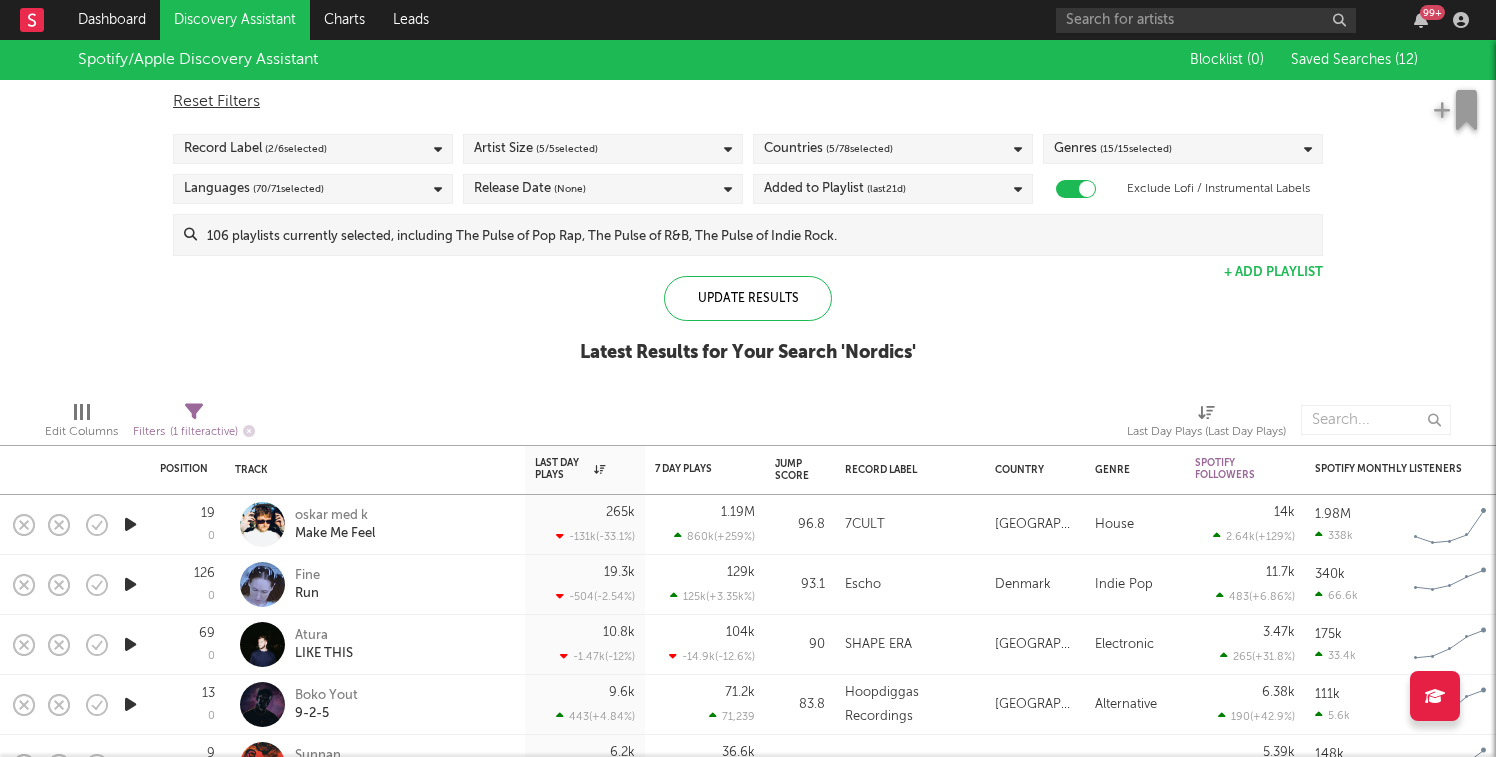 click on "Saved Searches   ( 12 )" at bounding box center [1354, 60] 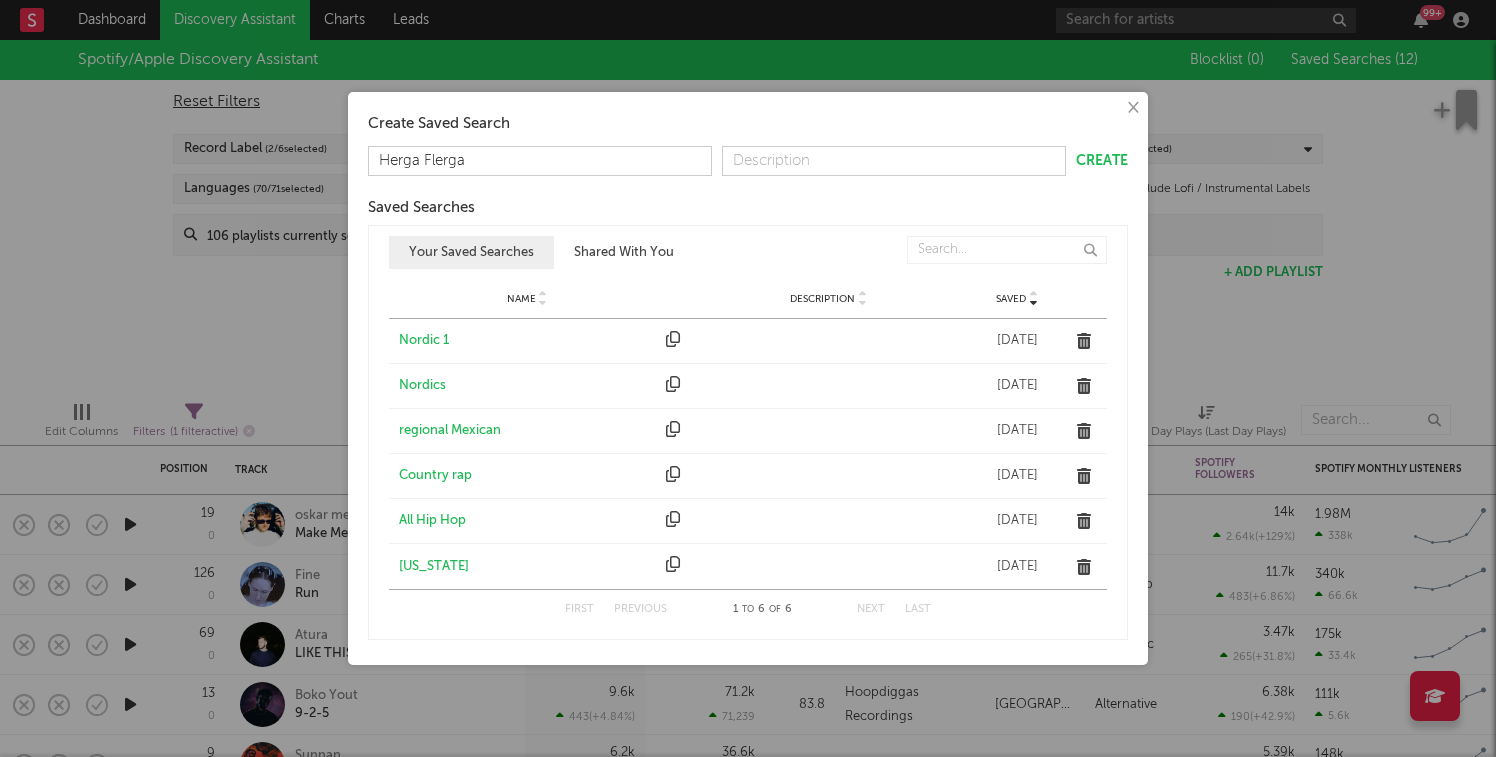 type on "Herga Flerga" 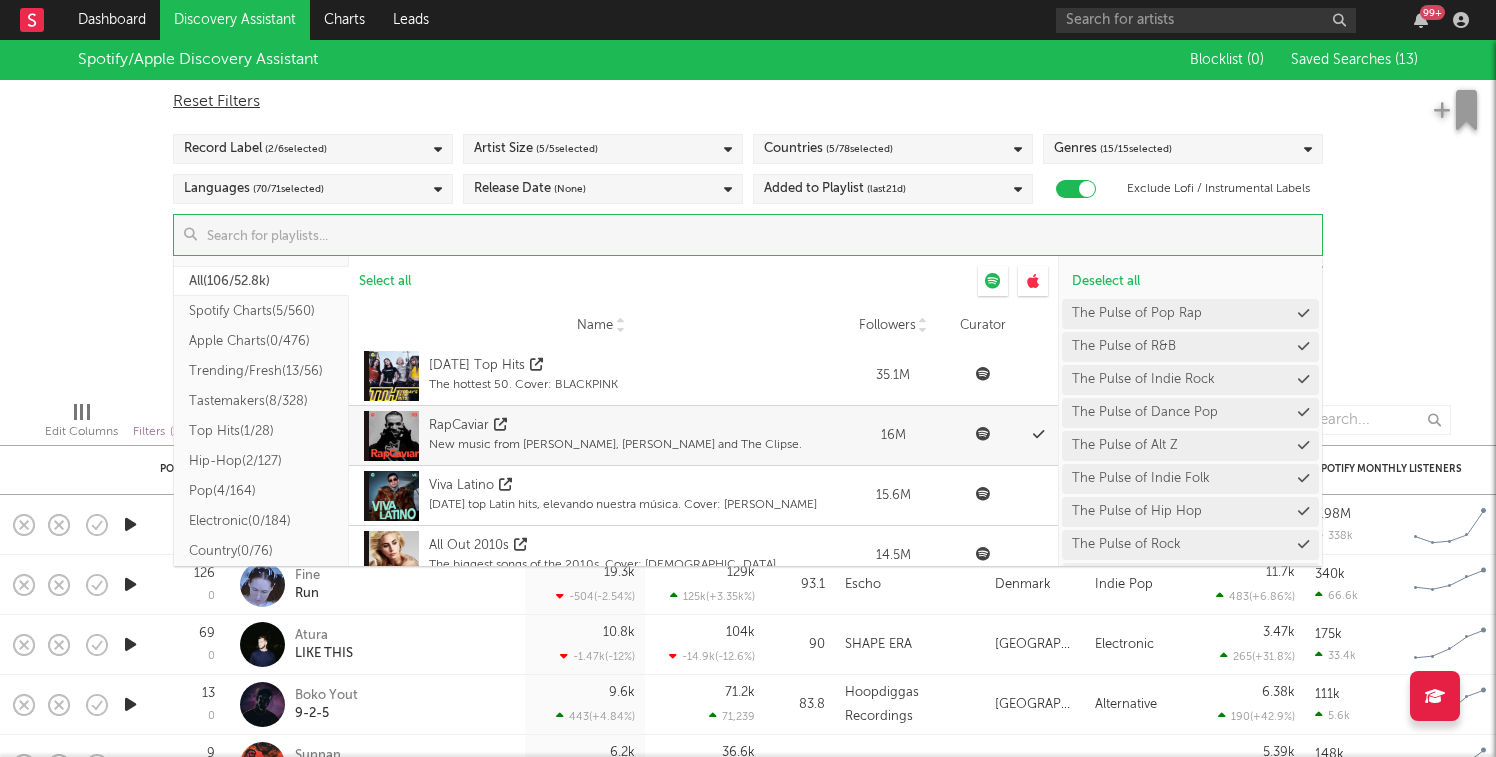 click at bounding box center [759, 235] 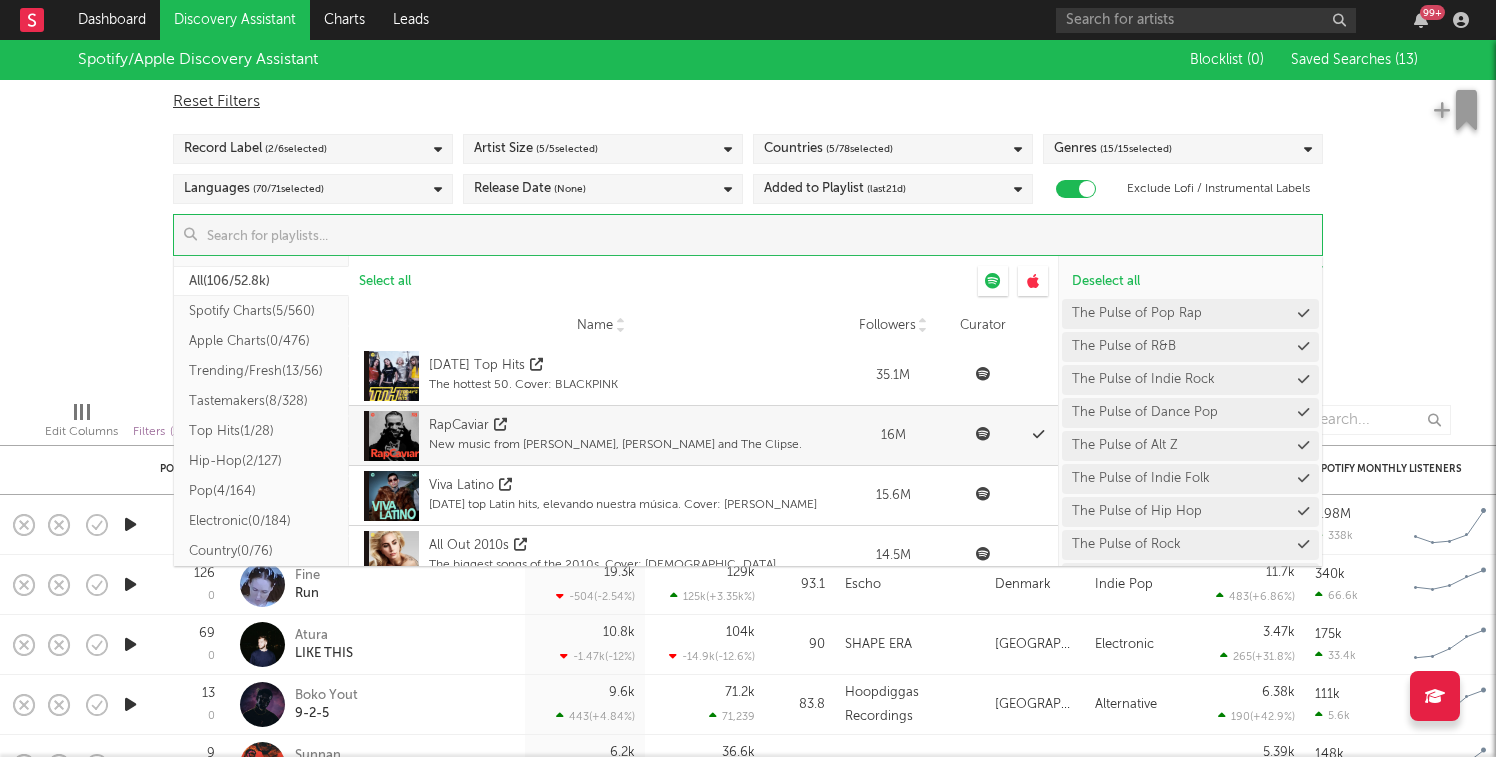 click on "Countries ( 5 / 78  selected)" at bounding box center (828, 149) 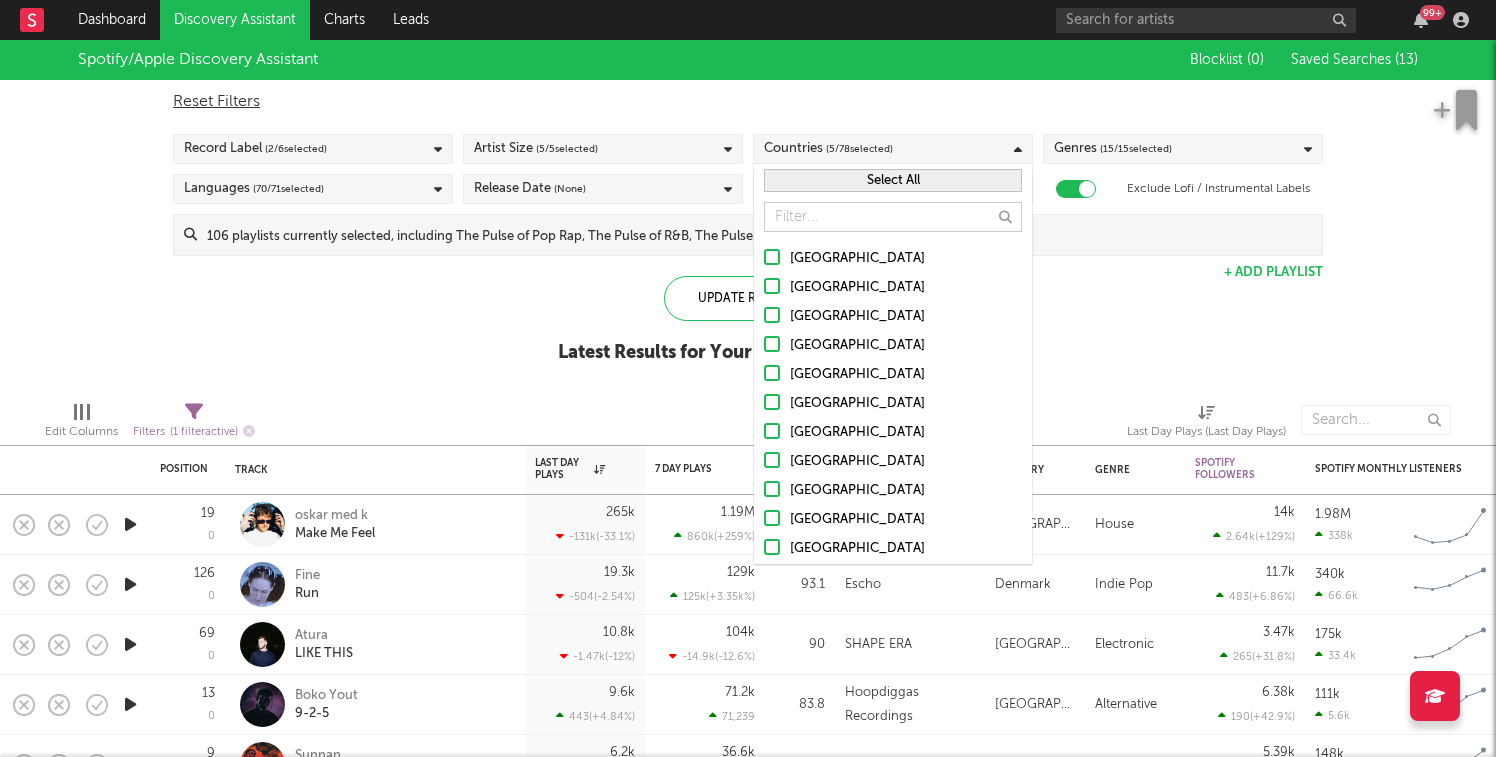 click on "( 5 / 5  selected)" at bounding box center [567, 149] 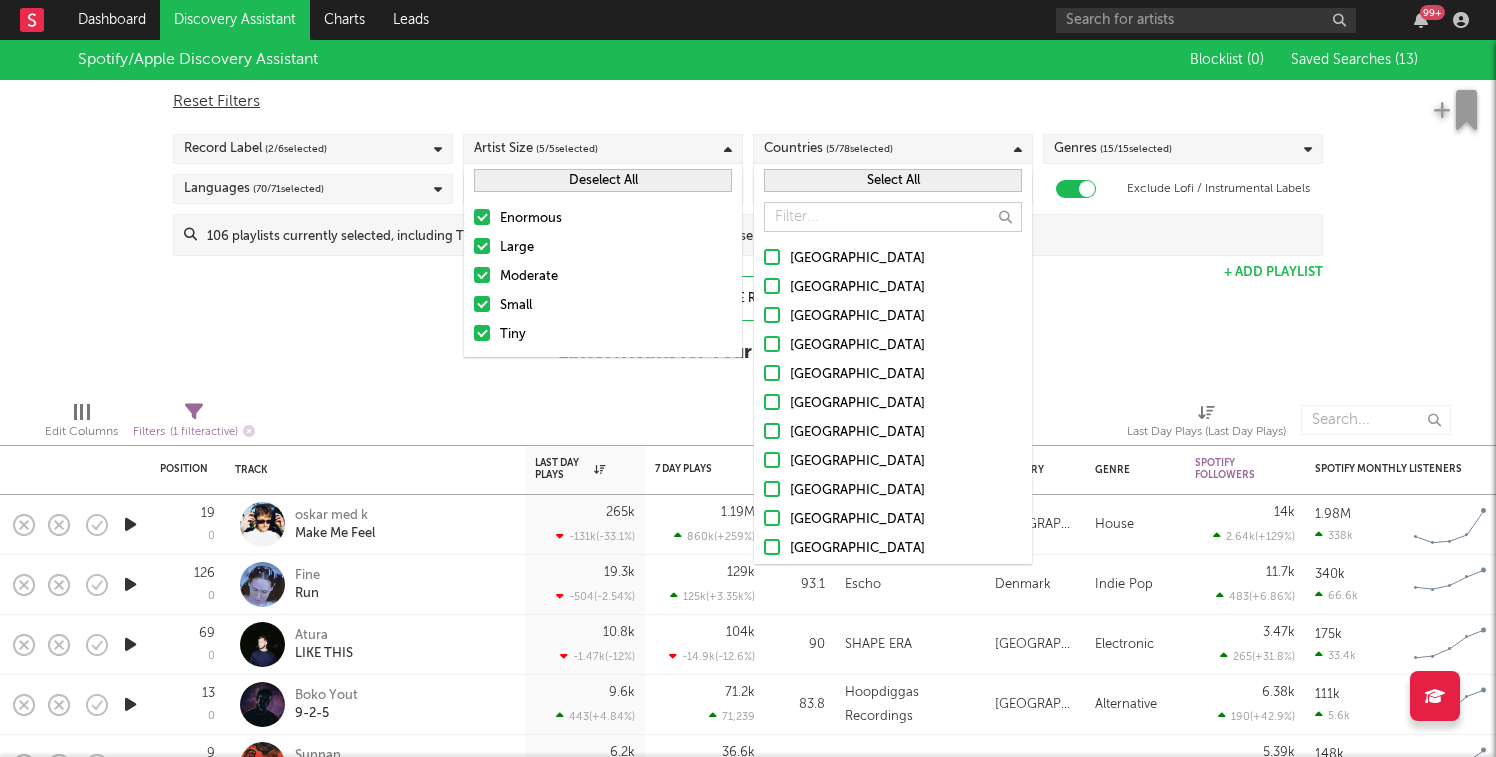 click on "Genres ( 15 / 15  selected)" at bounding box center (1113, 149) 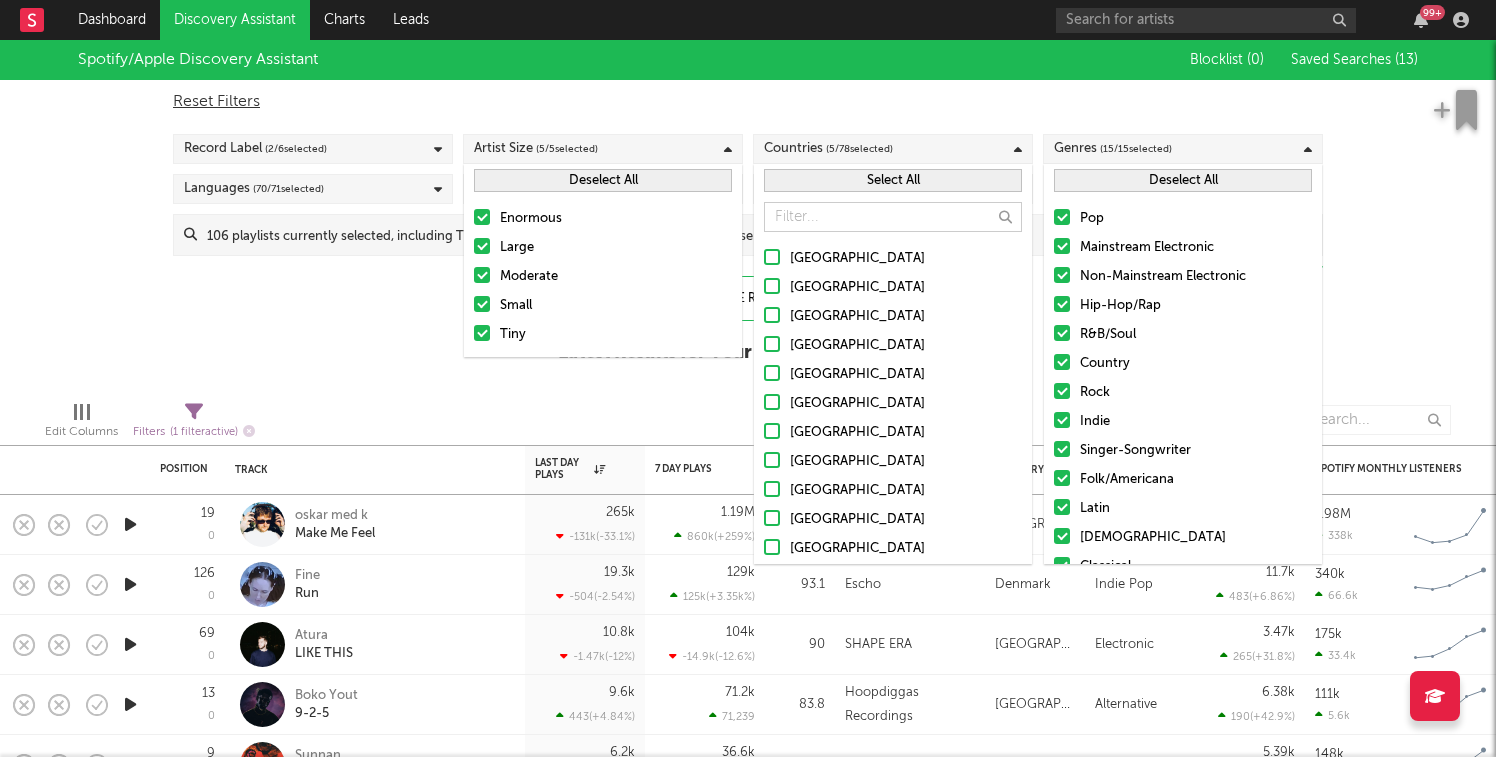 click on "Edit Columns Filters ( 1   filter  active) Last Day Plays (Last Day Plays)" at bounding box center (748, 415) 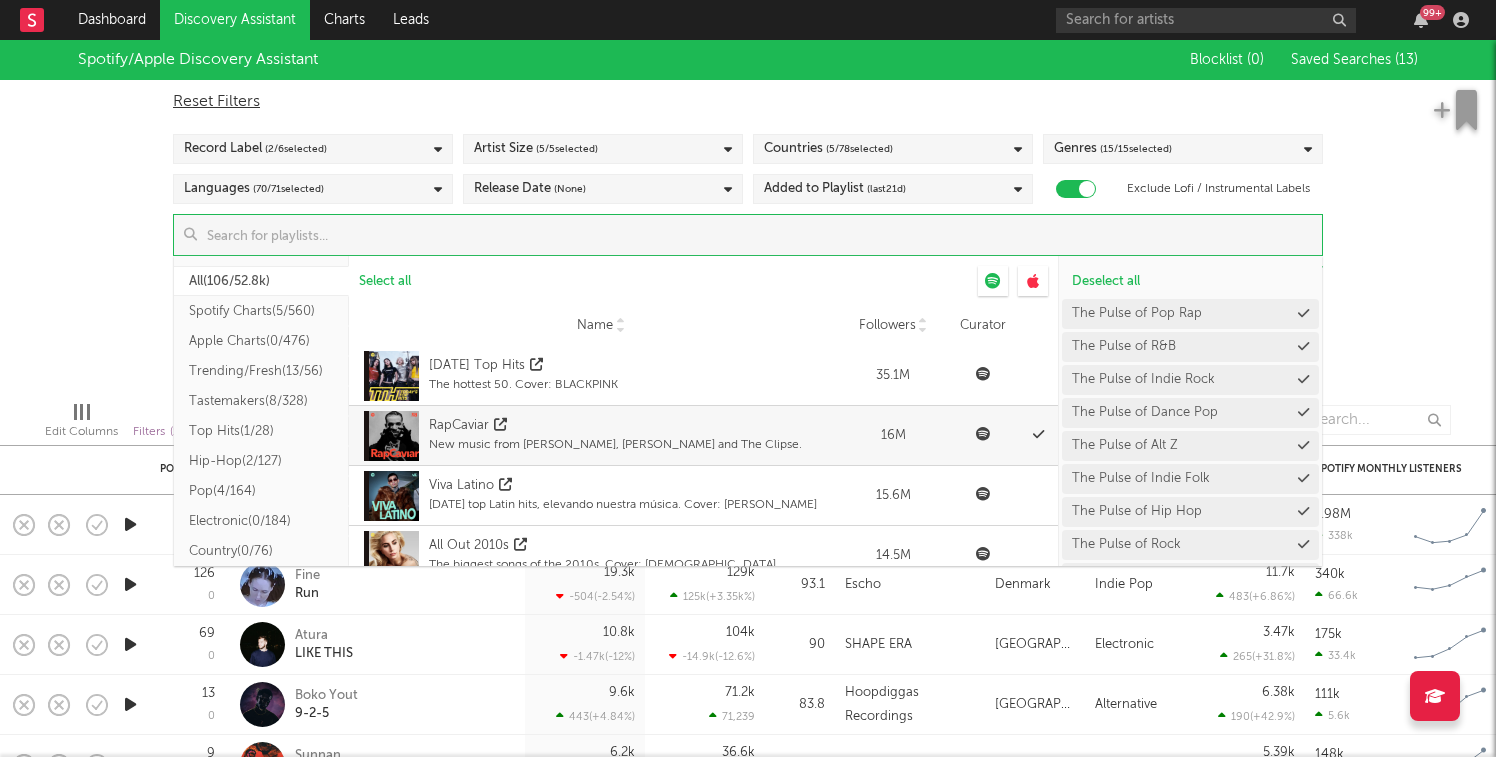 click at bounding box center (759, 235) 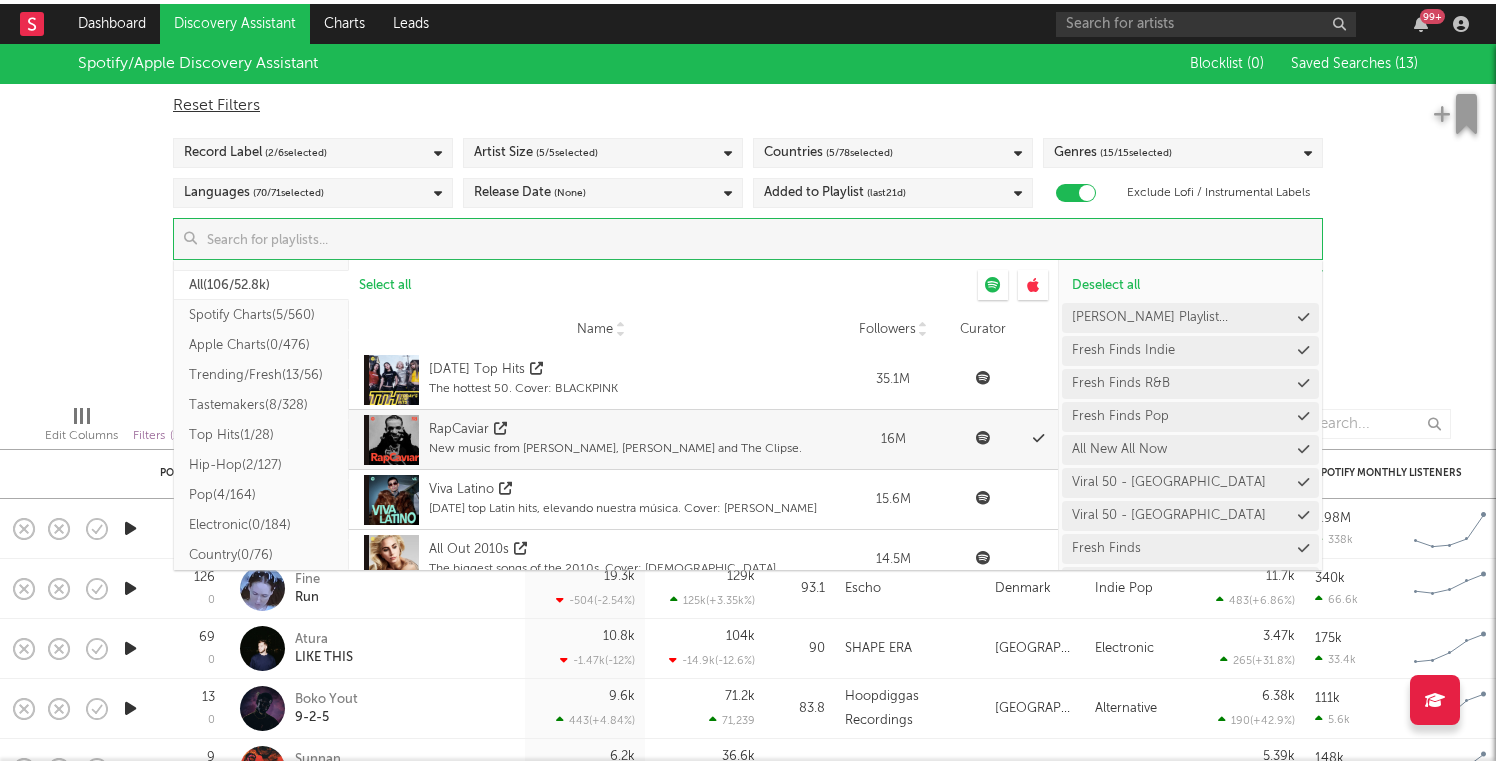 scroll, scrollTop: 2938, scrollLeft: 0, axis: vertical 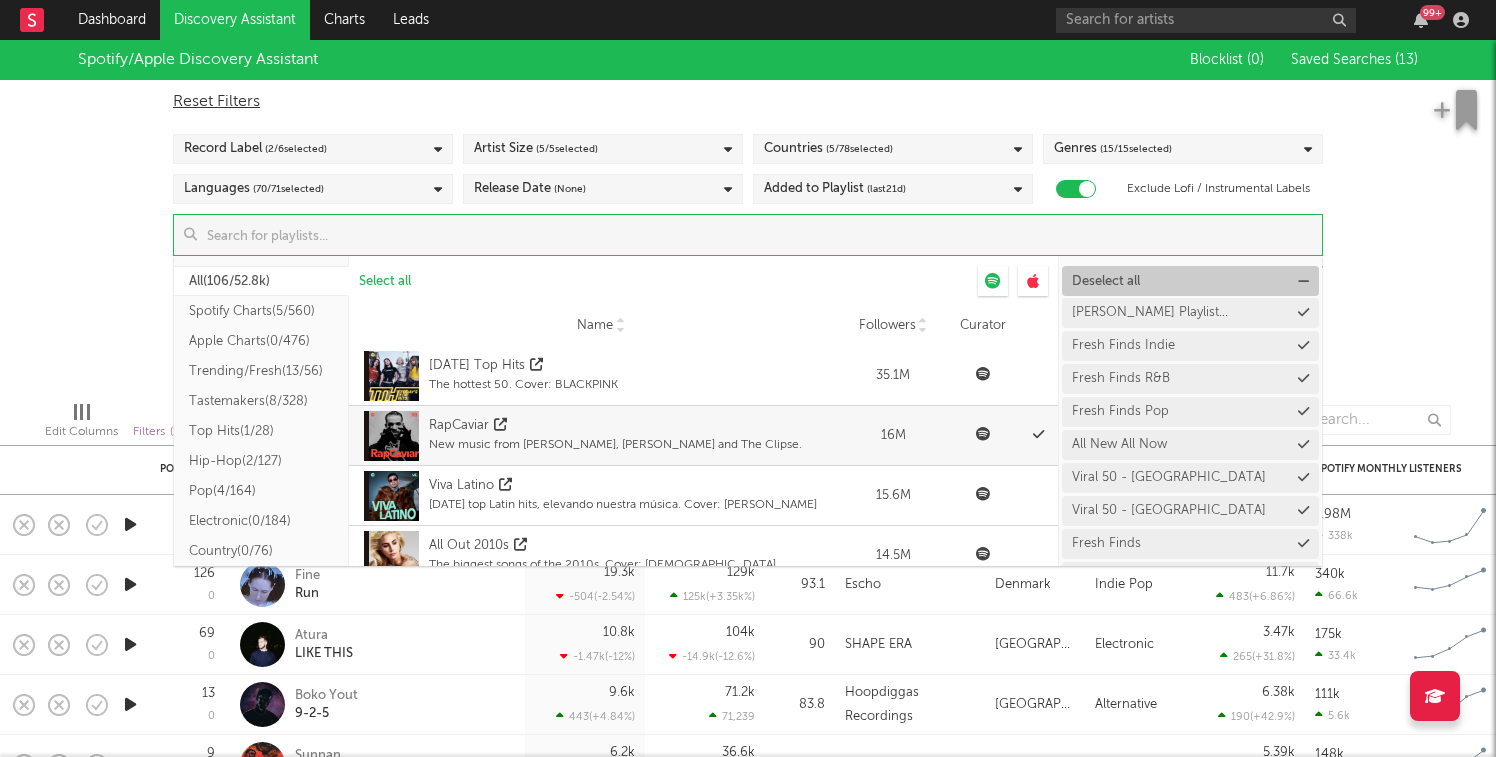 click on "Deselect all" at bounding box center [1190, 281] 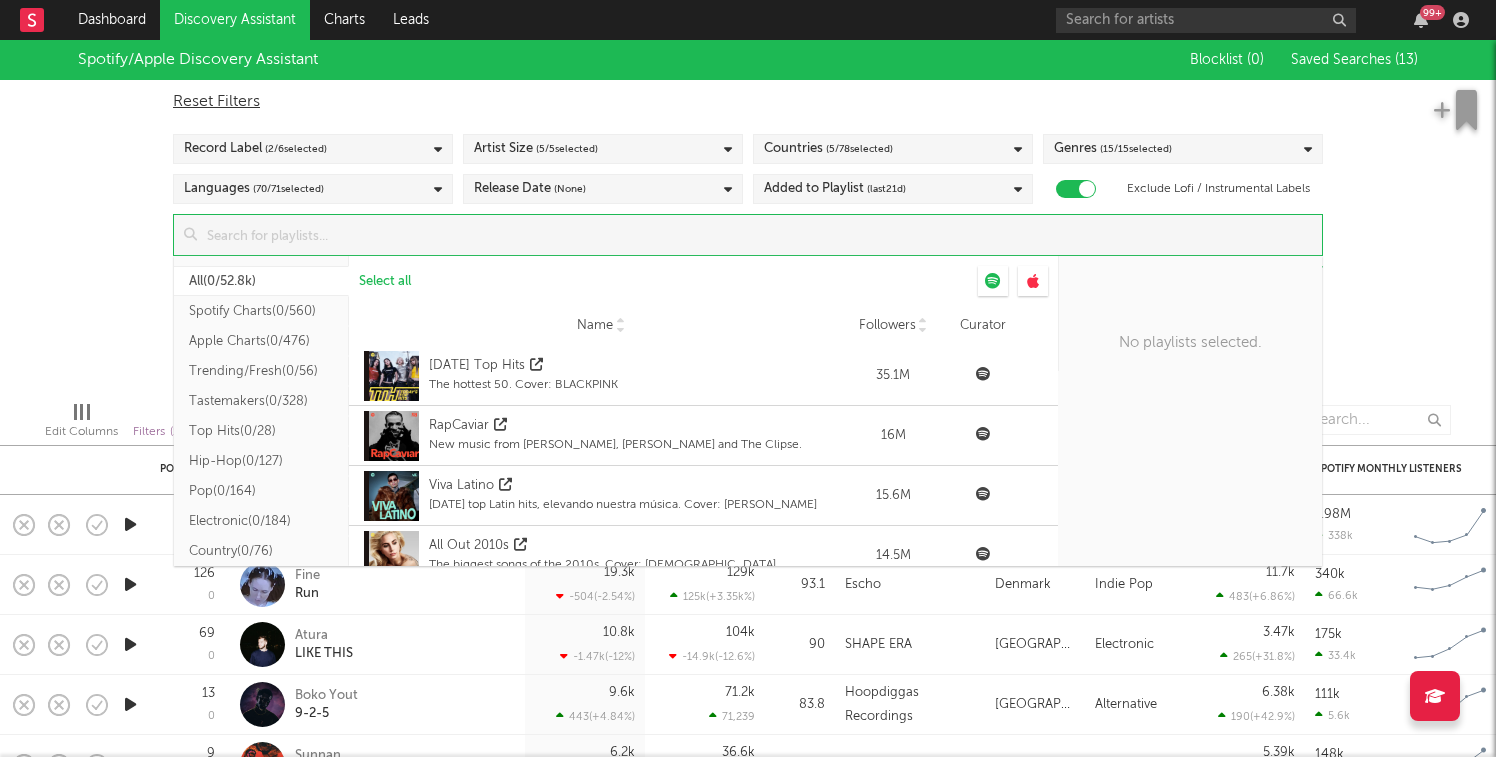 click at bounding box center (759, 235) 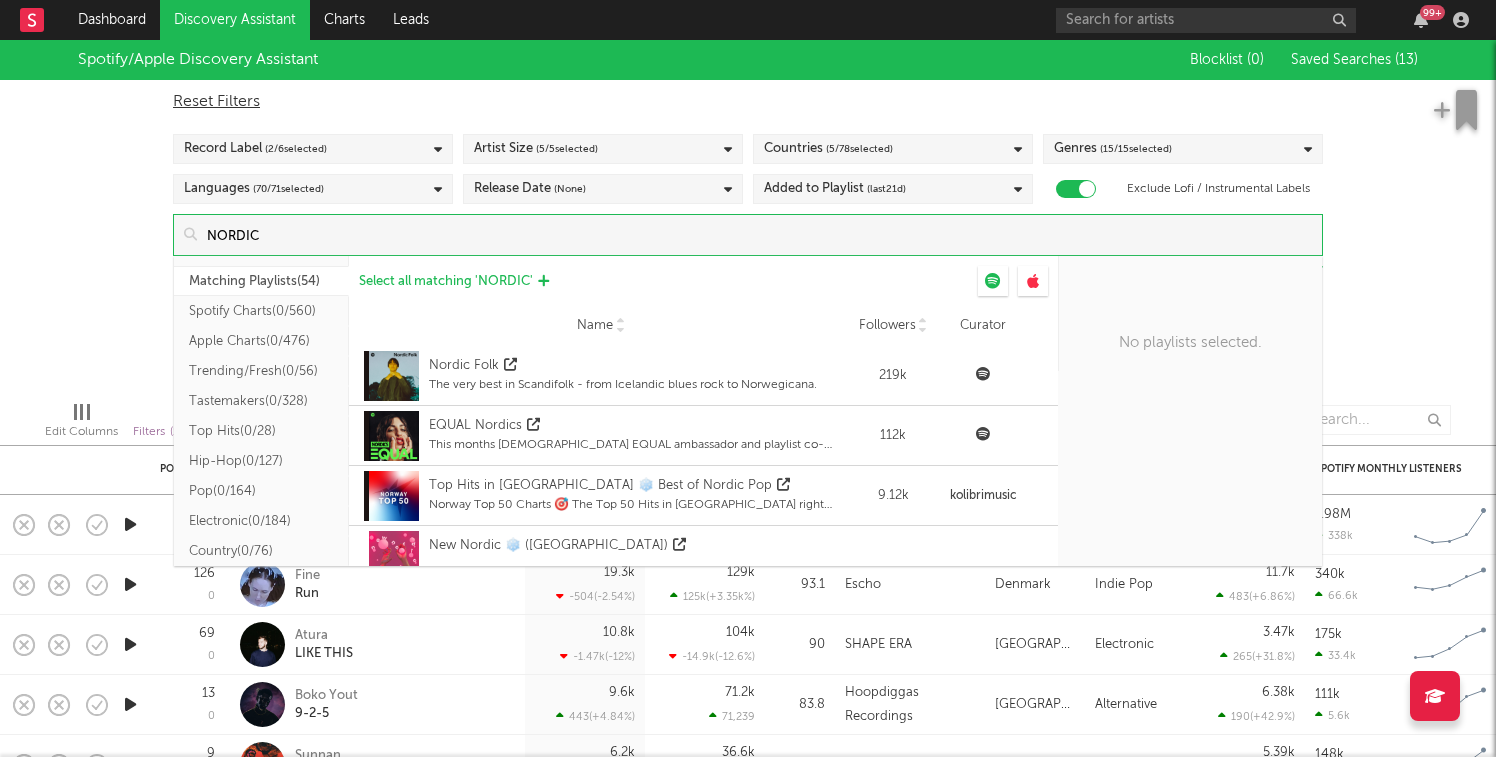 click on "Select all matching ' NORDIC '" at bounding box center (446, 281) 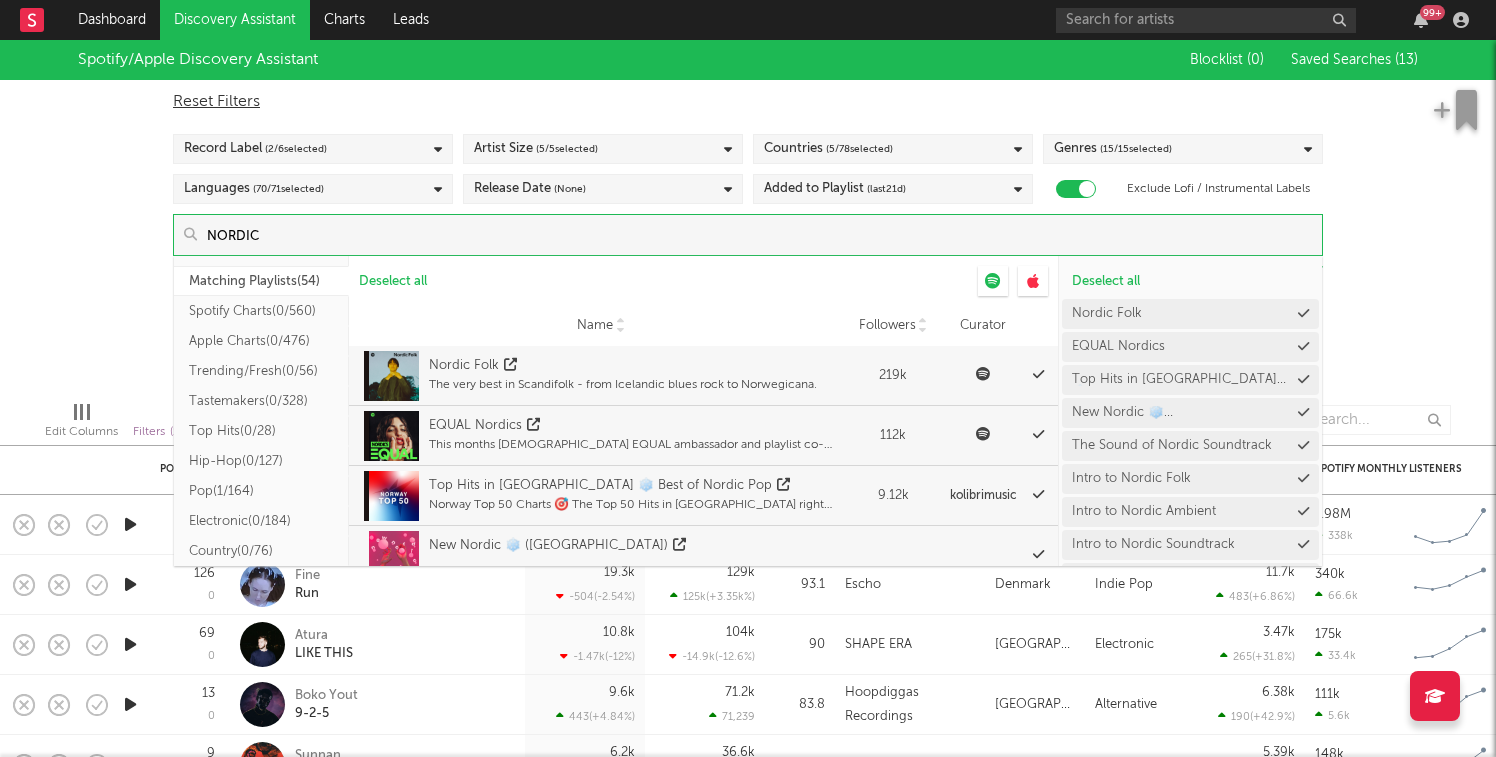 click on "NORDIC" at bounding box center [759, 235] 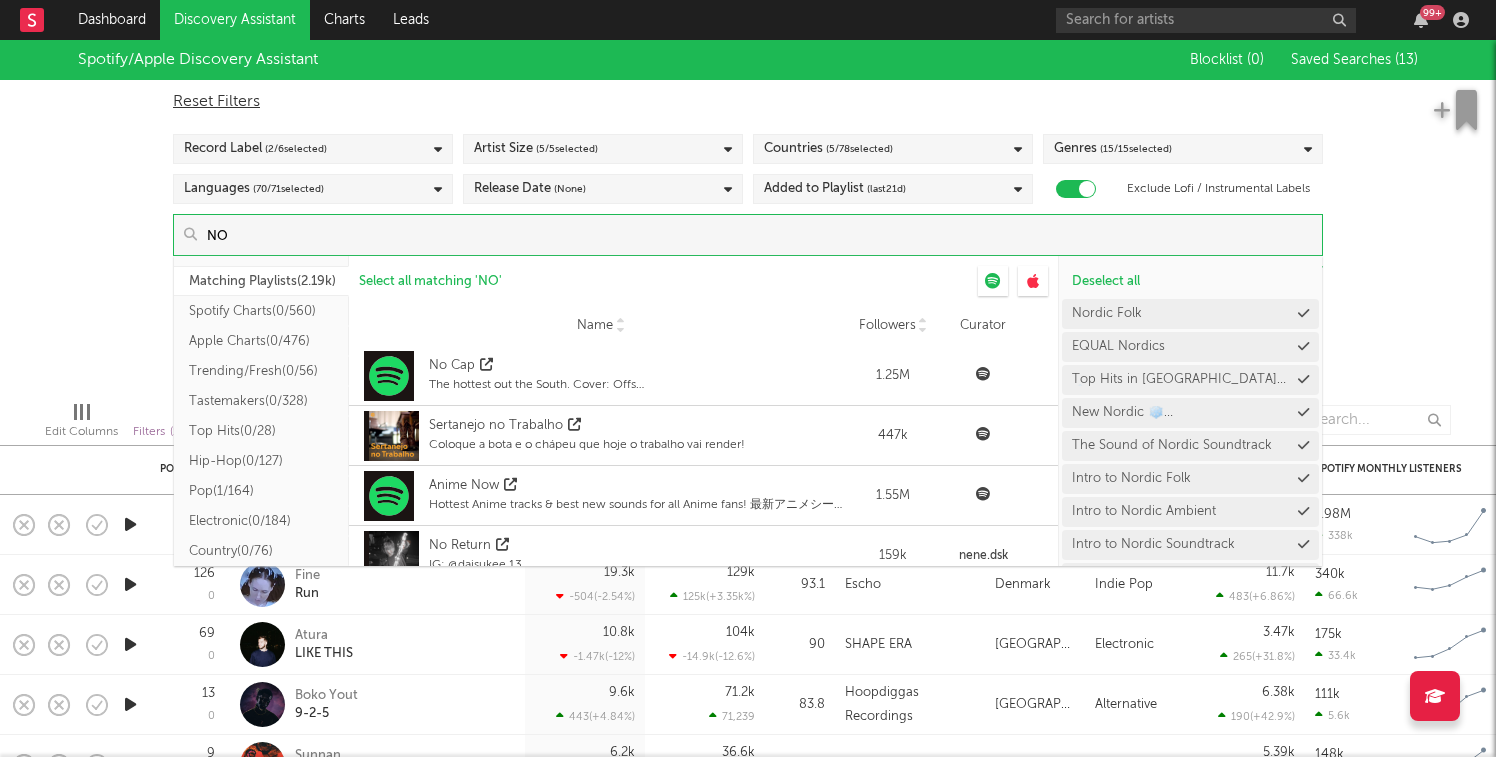 type on "N" 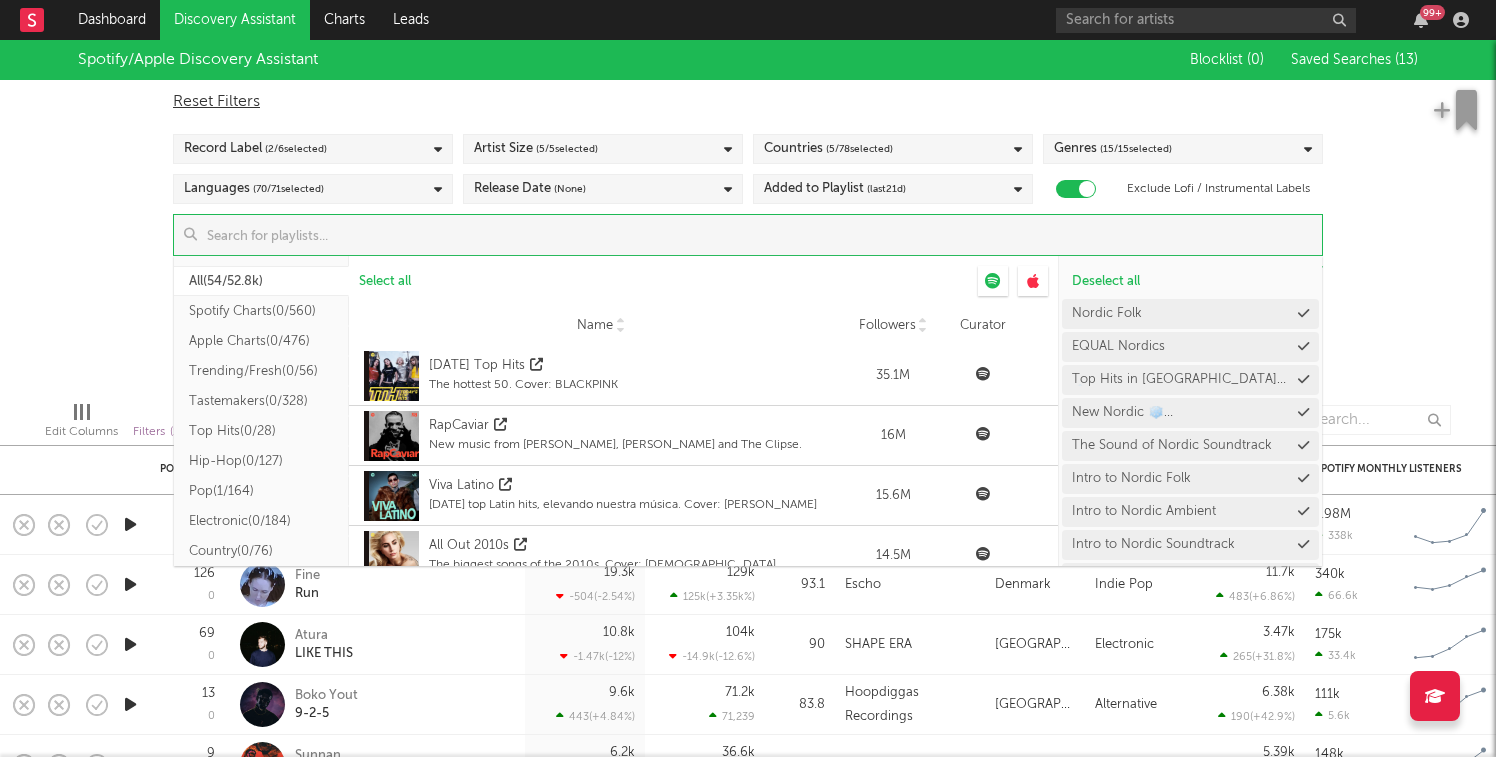 type on "n" 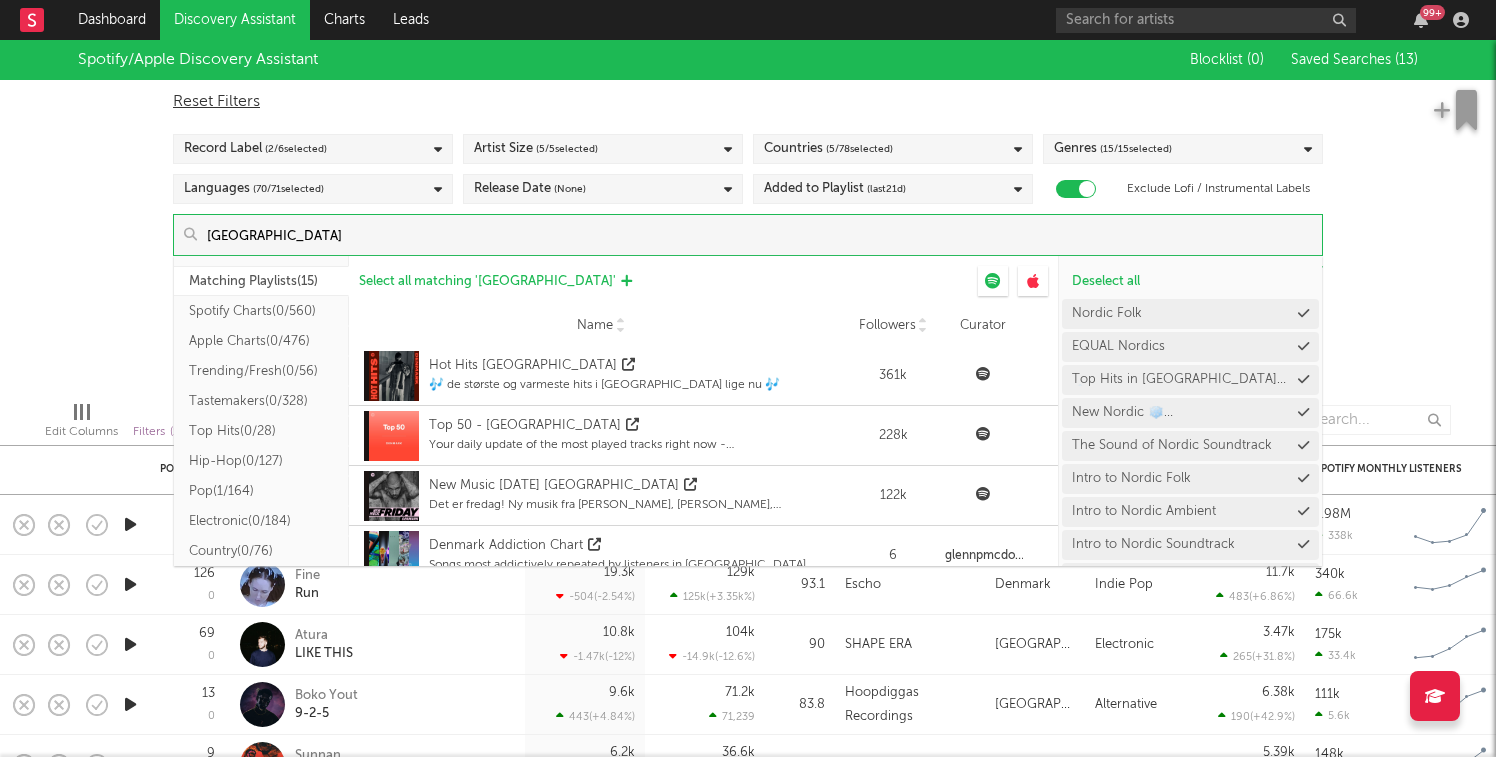 click on "Select all matching ' [GEOGRAPHIC_DATA] '" at bounding box center [487, 281] 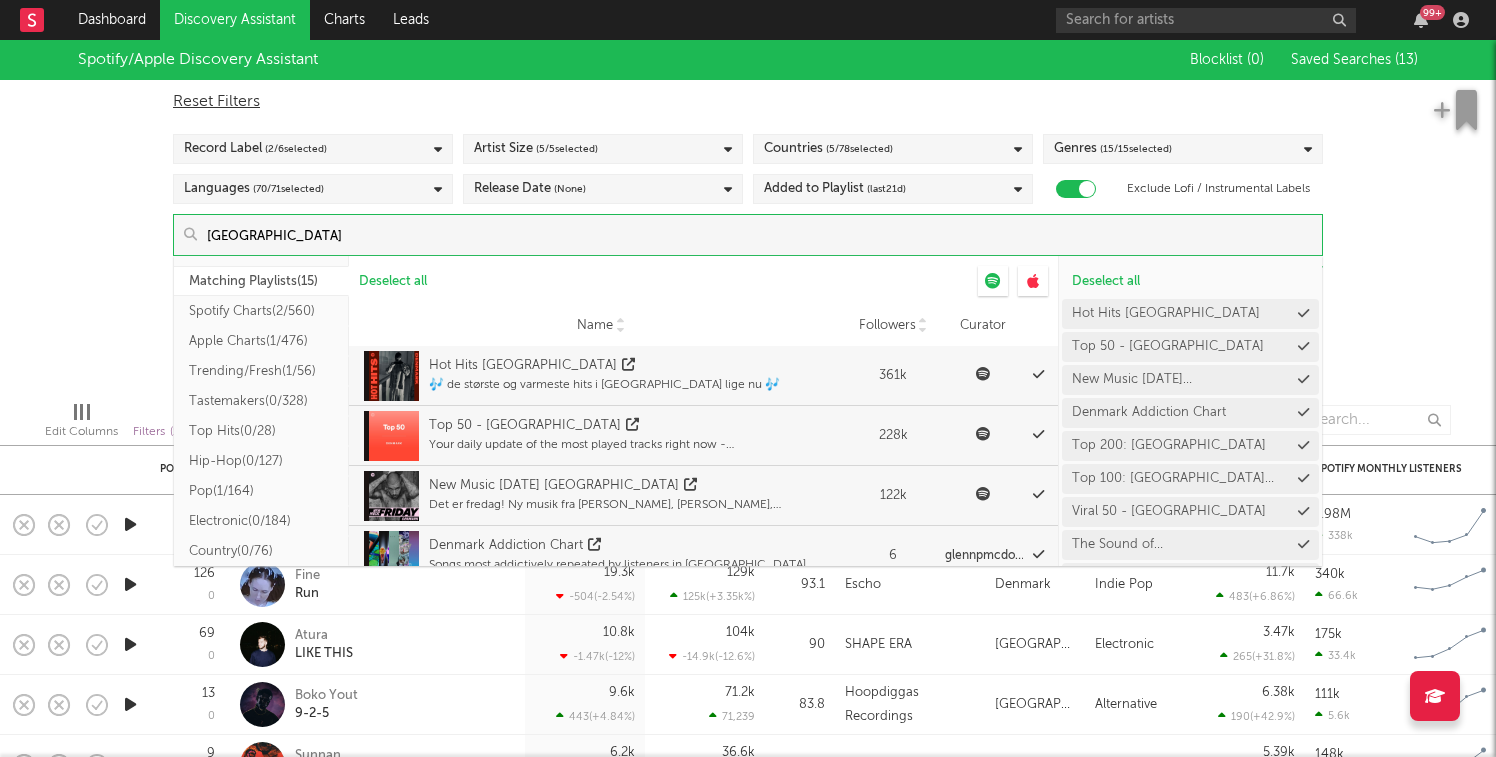 click on "[GEOGRAPHIC_DATA]" at bounding box center (759, 235) 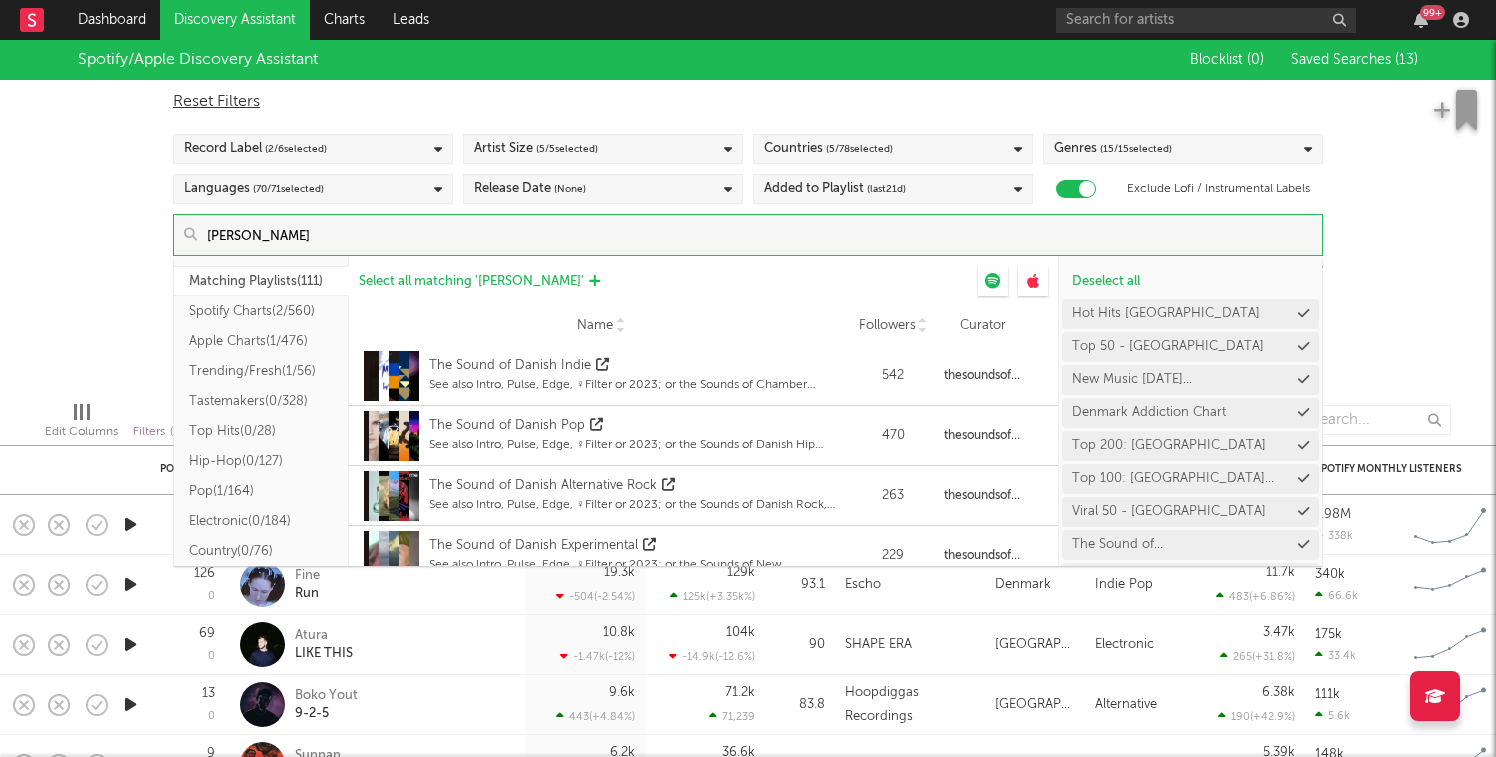 type on "[PERSON_NAME]" 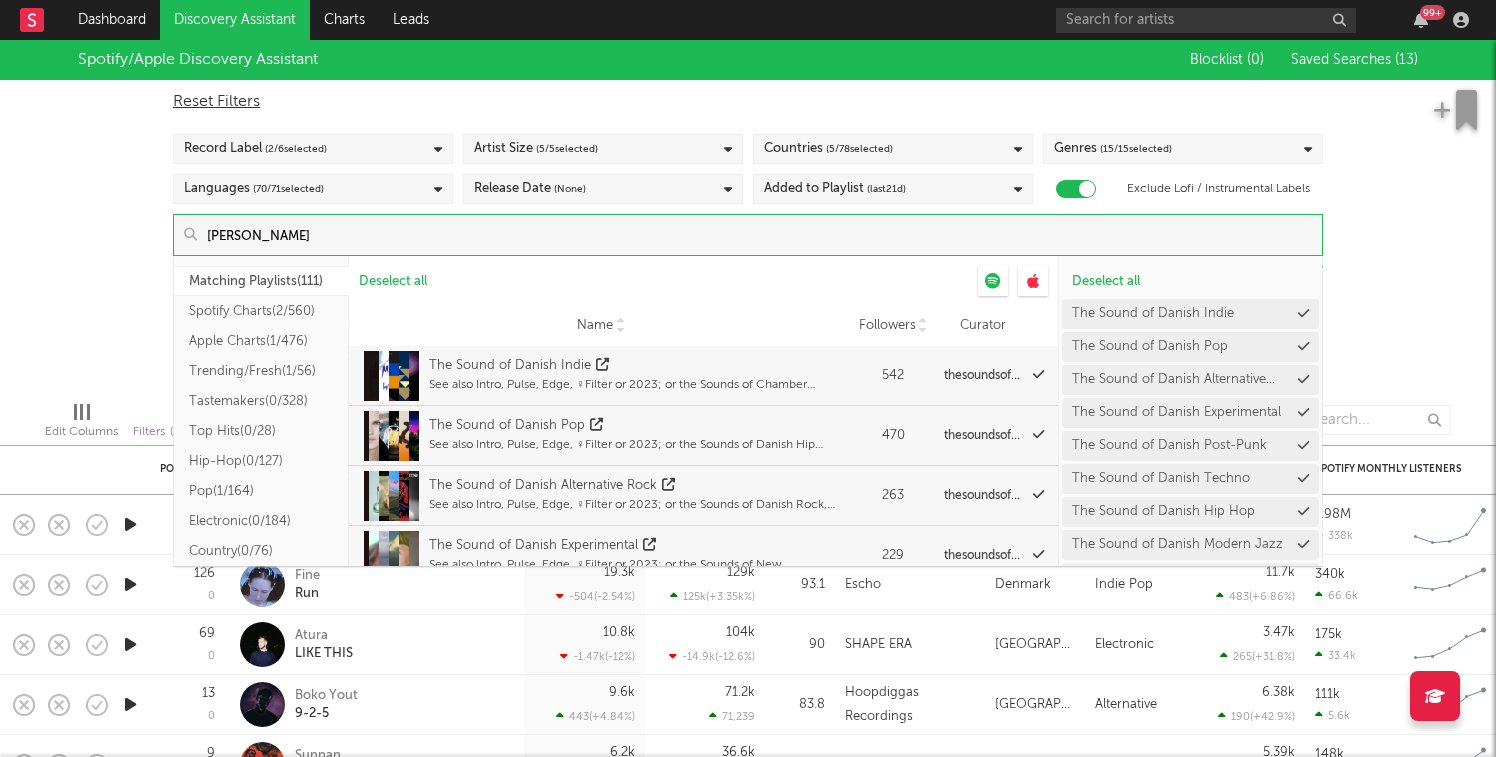 click on "[PERSON_NAME]" at bounding box center (759, 235) 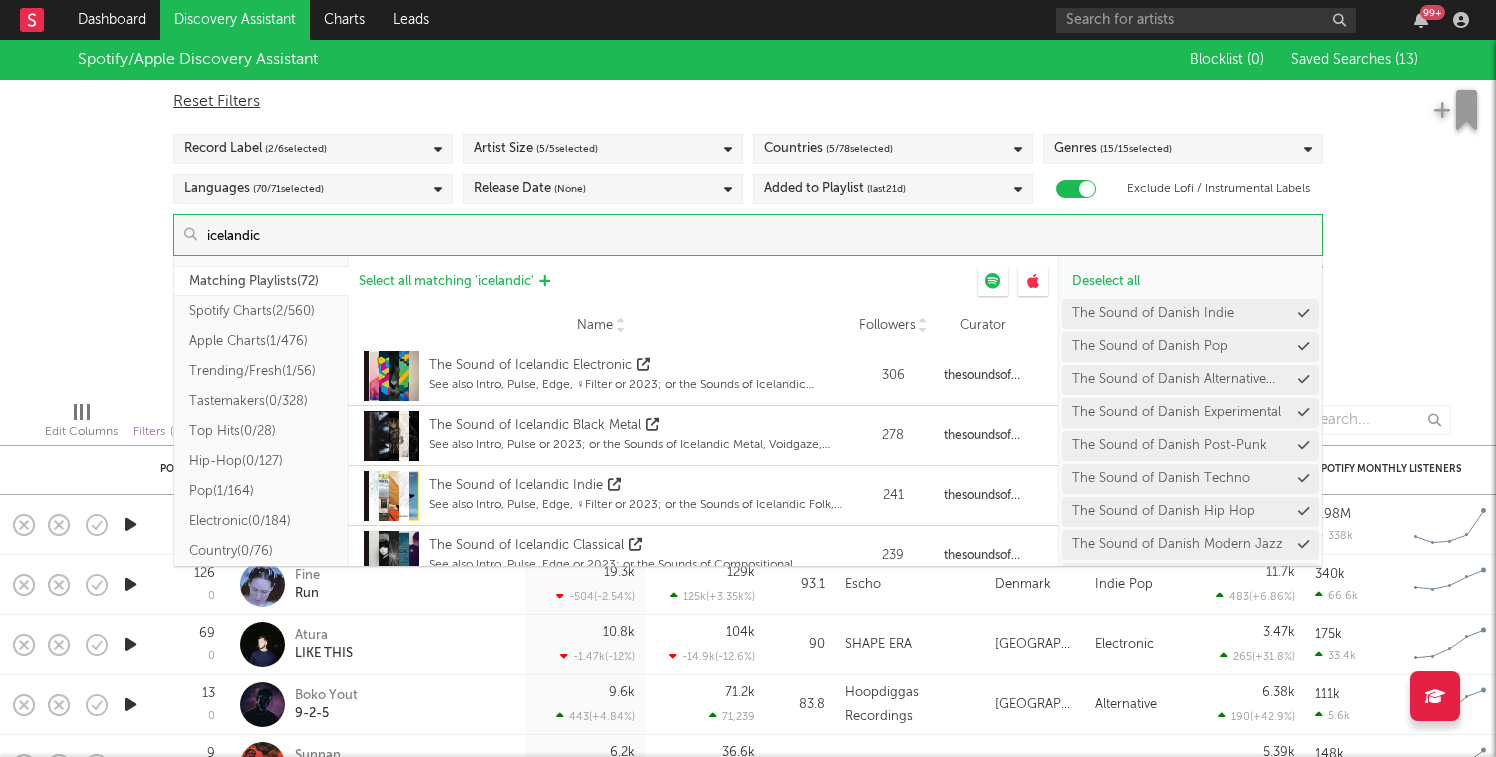 click on "Select all matching ' icelandic '" at bounding box center (454, 281) 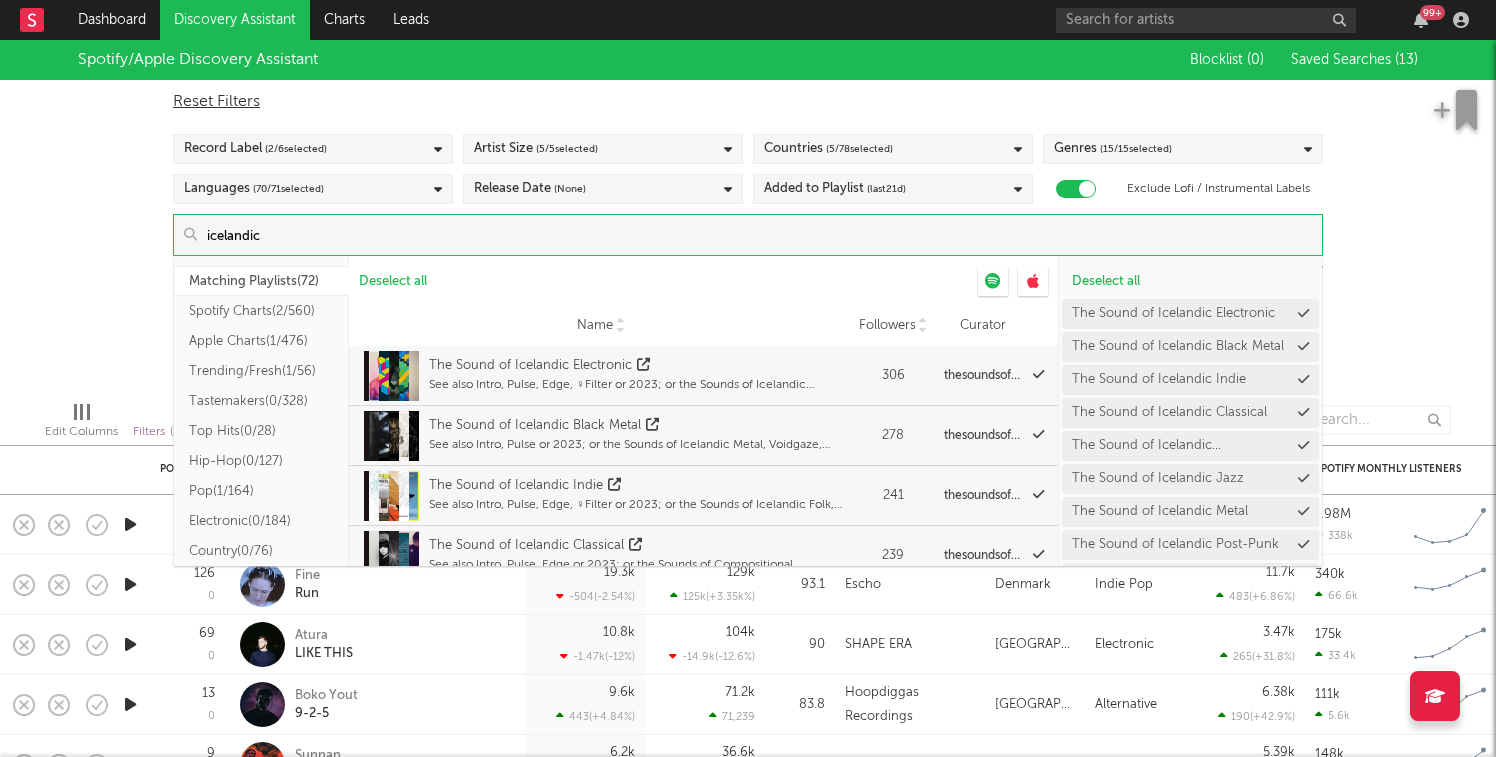 click on "icelandic" at bounding box center [759, 235] 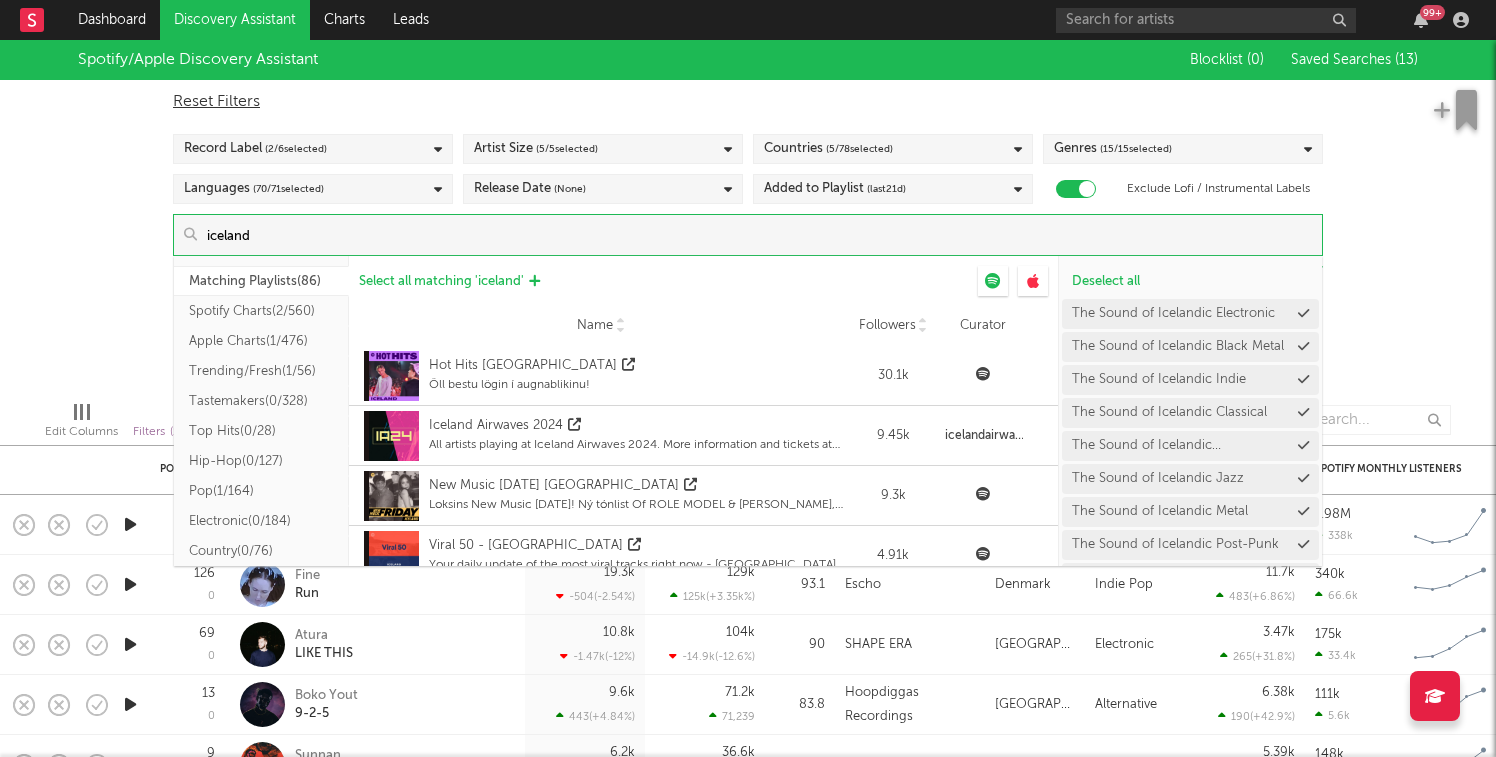 type on "iceland" 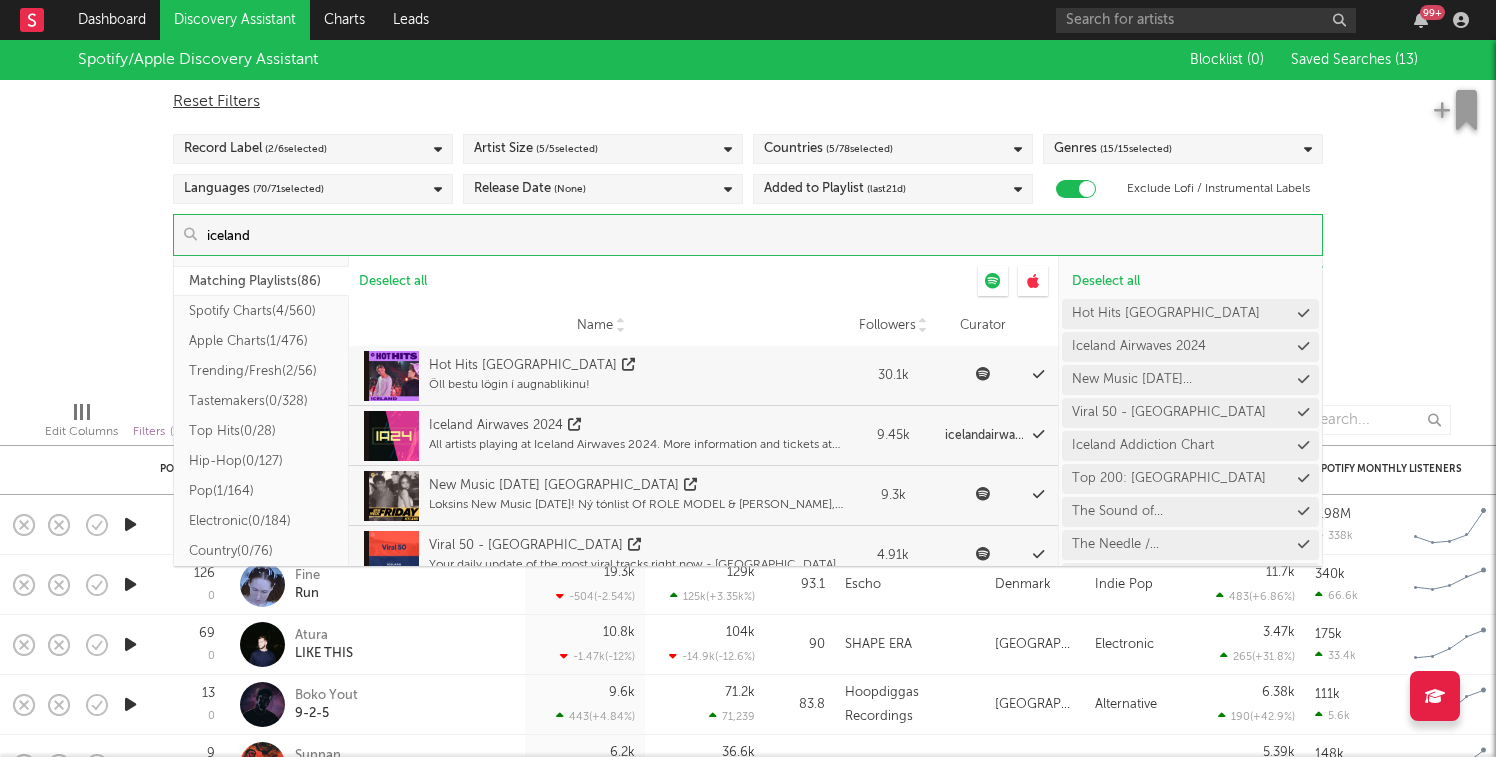 click on "iceland" at bounding box center (759, 235) 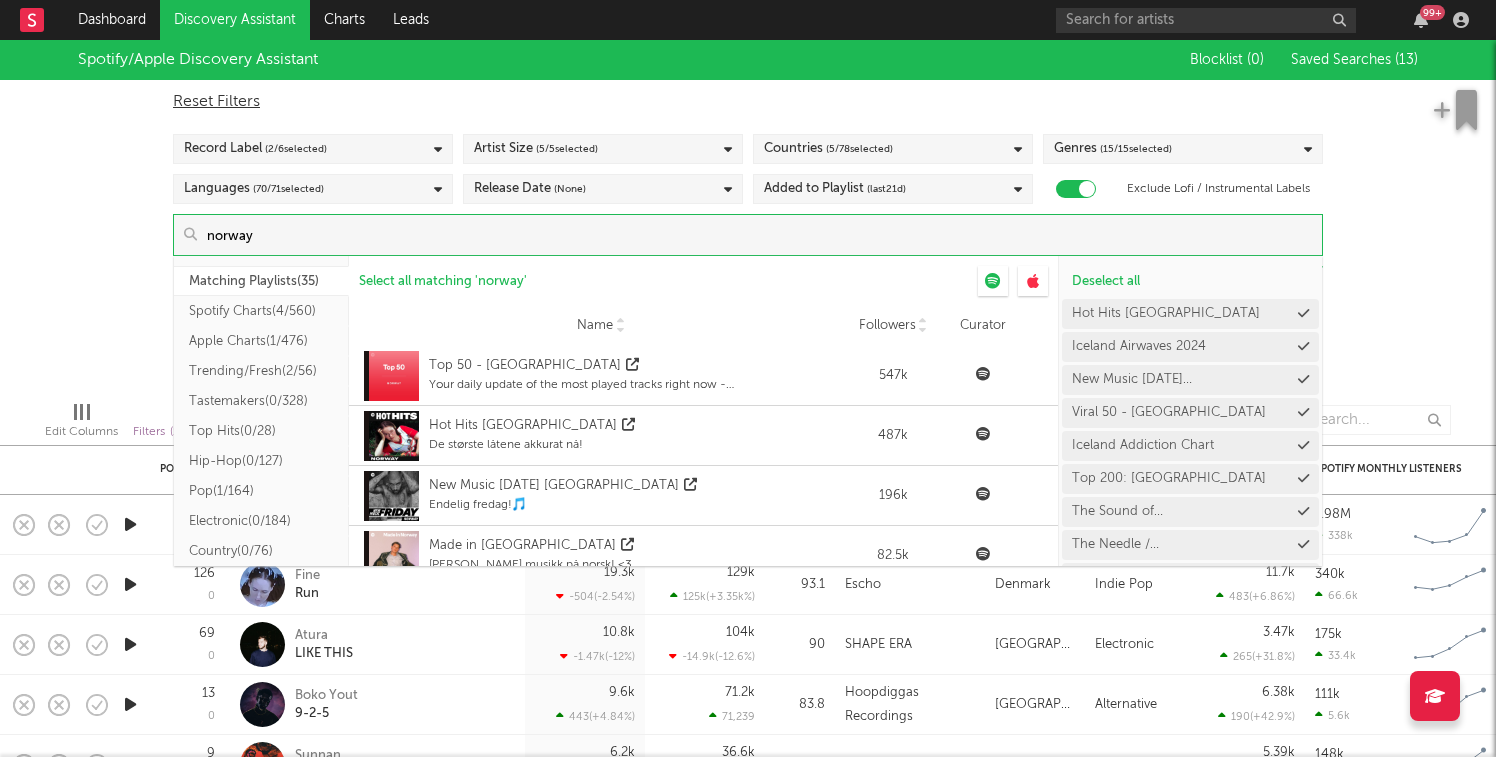 click on "Select all matching ' [GEOGRAPHIC_DATA] '" at bounding box center [703, 281] 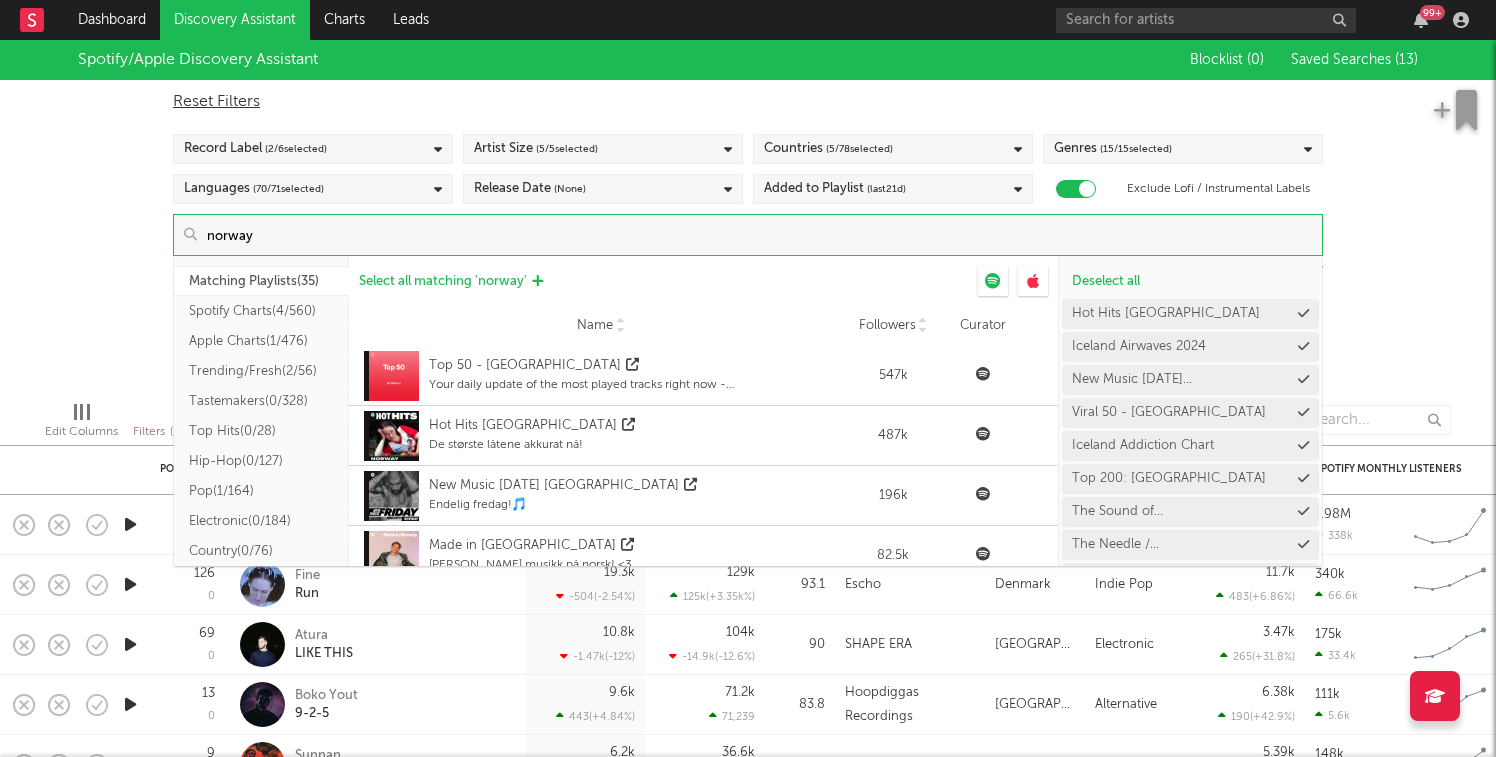 click on "Select all matching ' [GEOGRAPHIC_DATA] '" at bounding box center [443, 281] 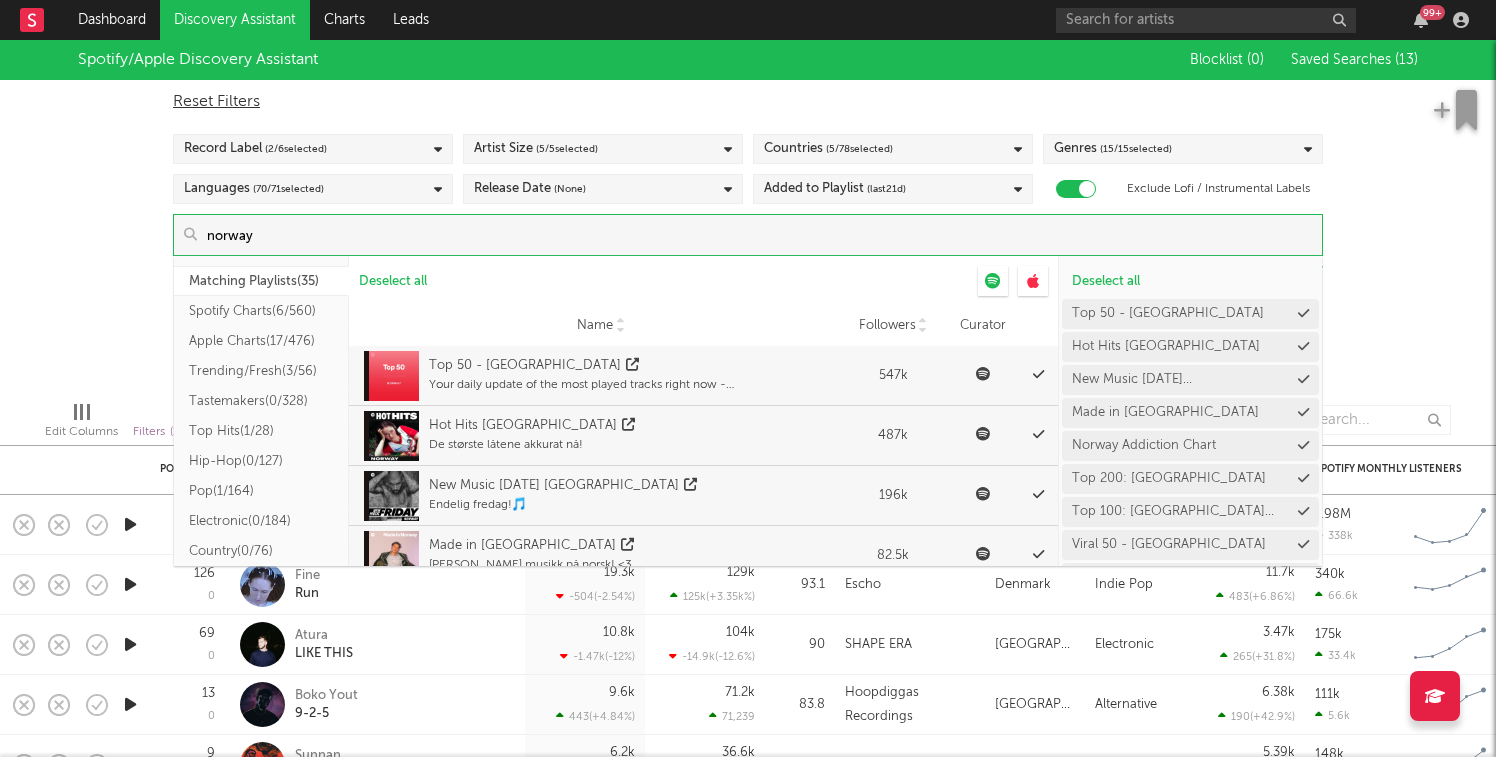 click on "norway" at bounding box center (759, 235) 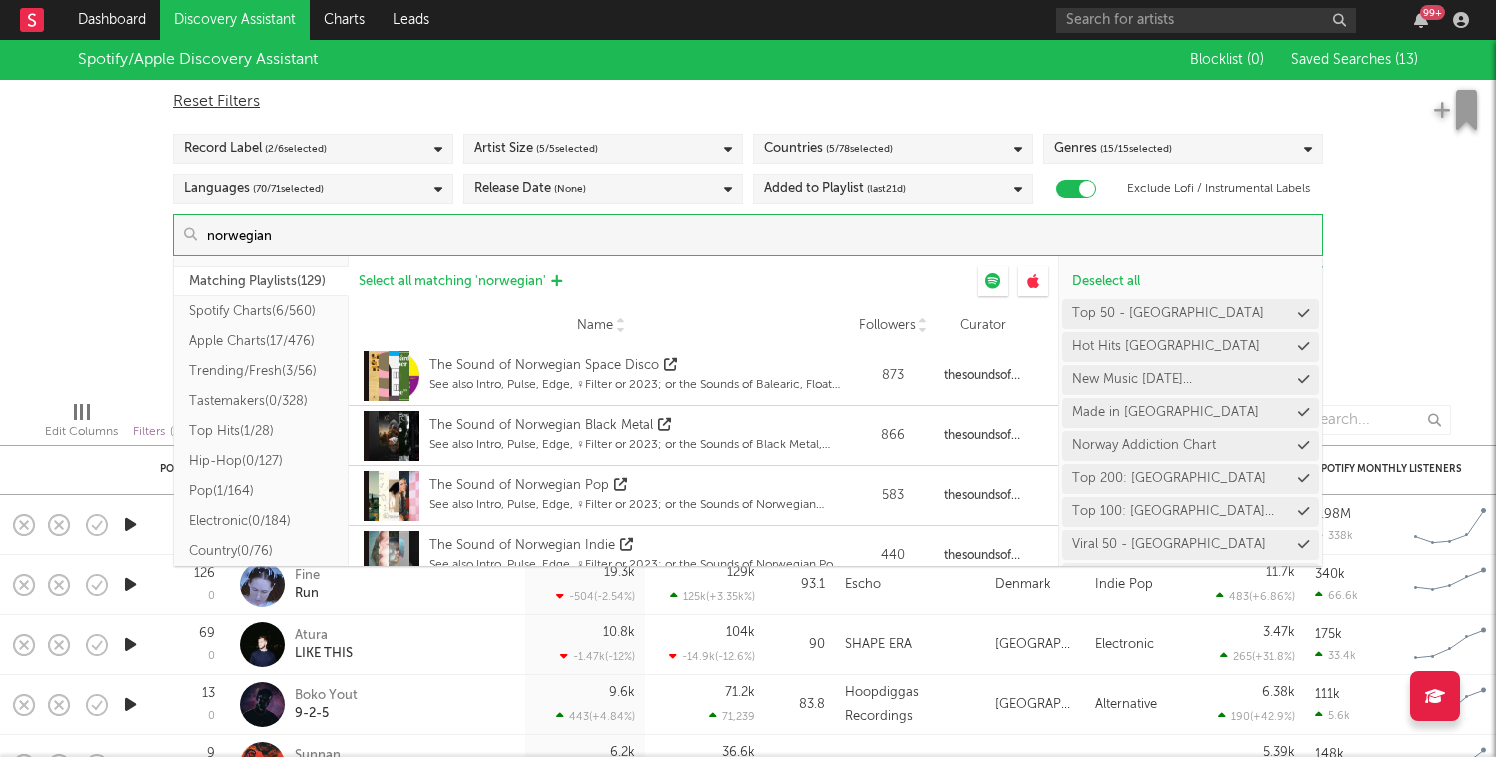 click on "Select all matching ' norwegian '" at bounding box center [452, 281] 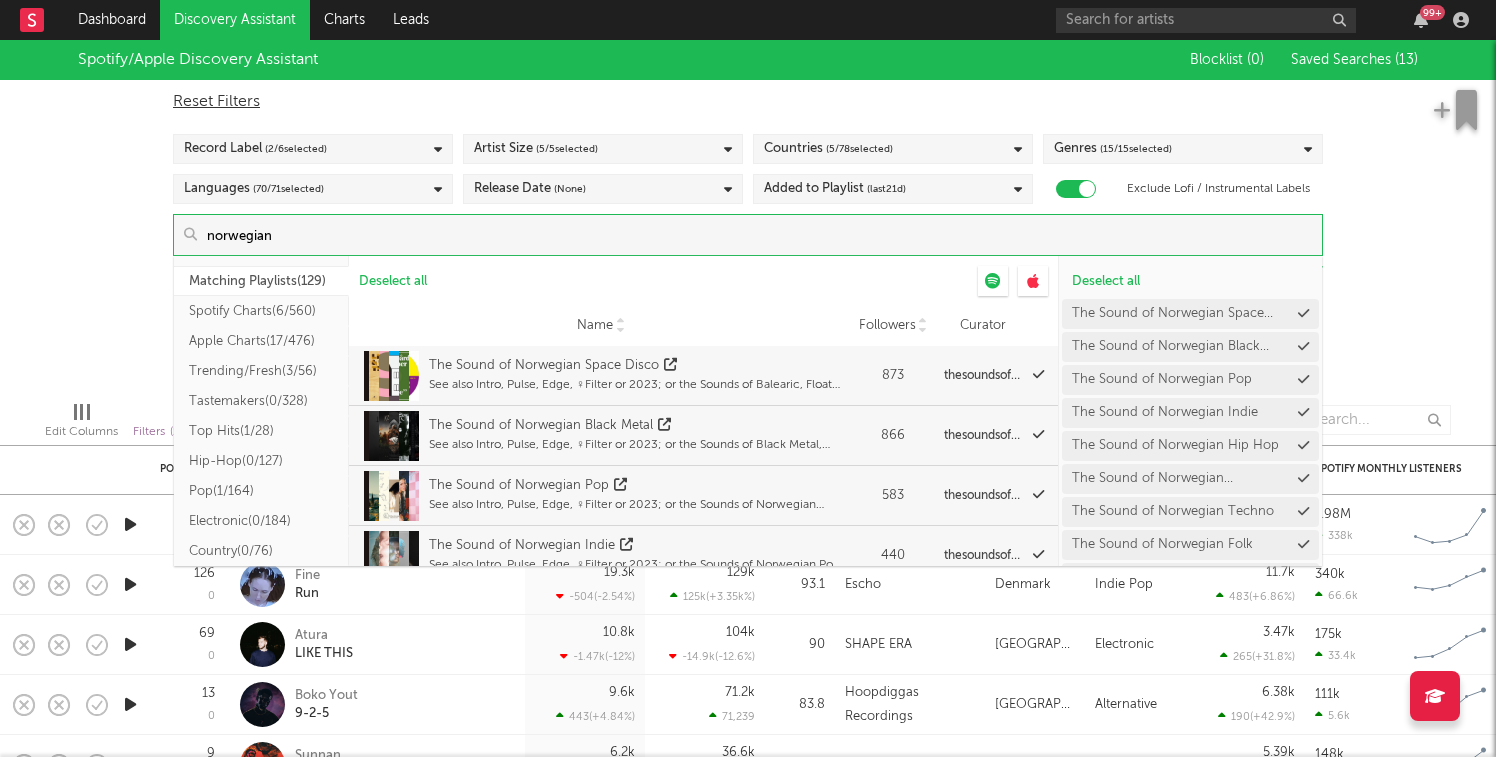 click on "norwegian" at bounding box center [759, 235] 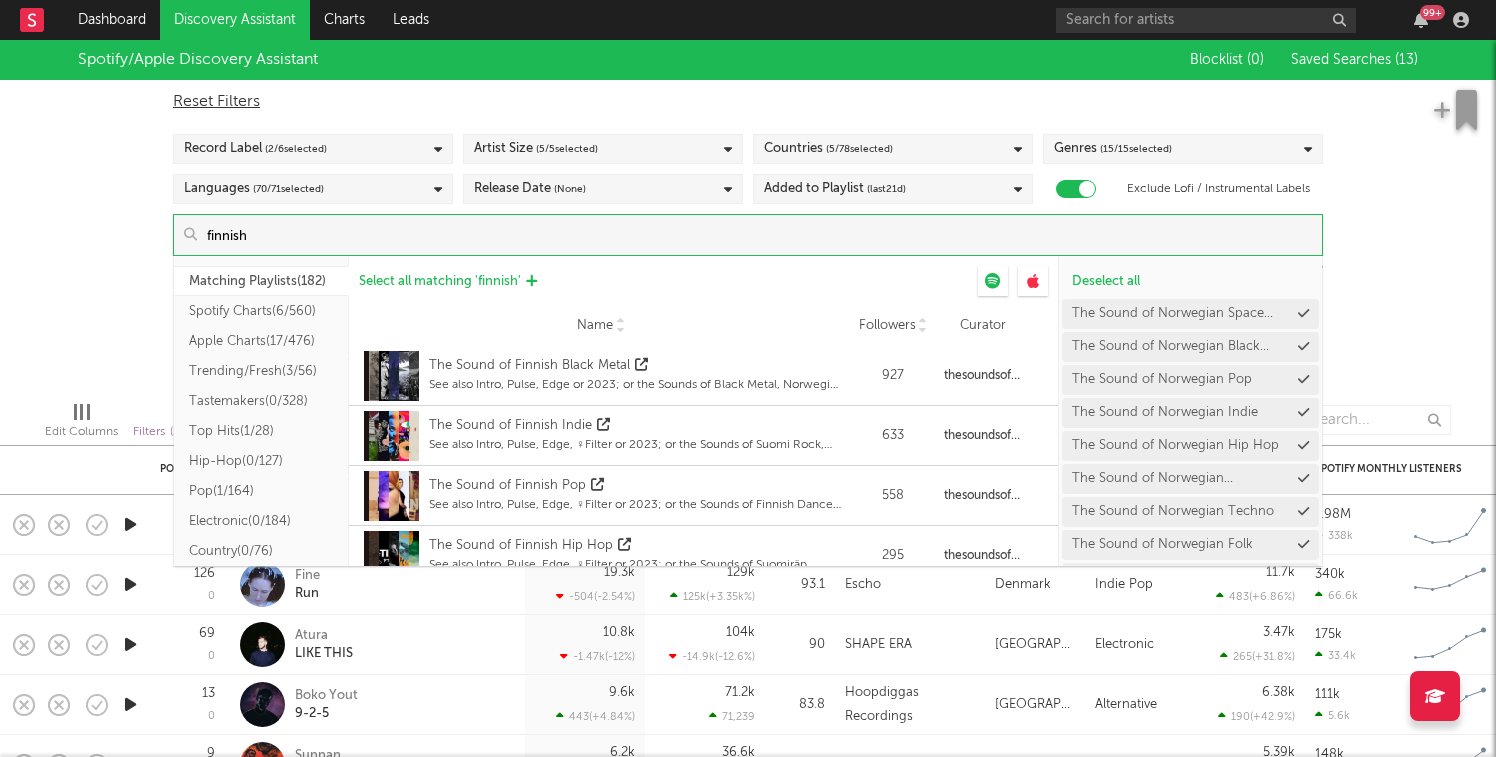click on "Select all matching ' finnish '" at bounding box center (440, 281) 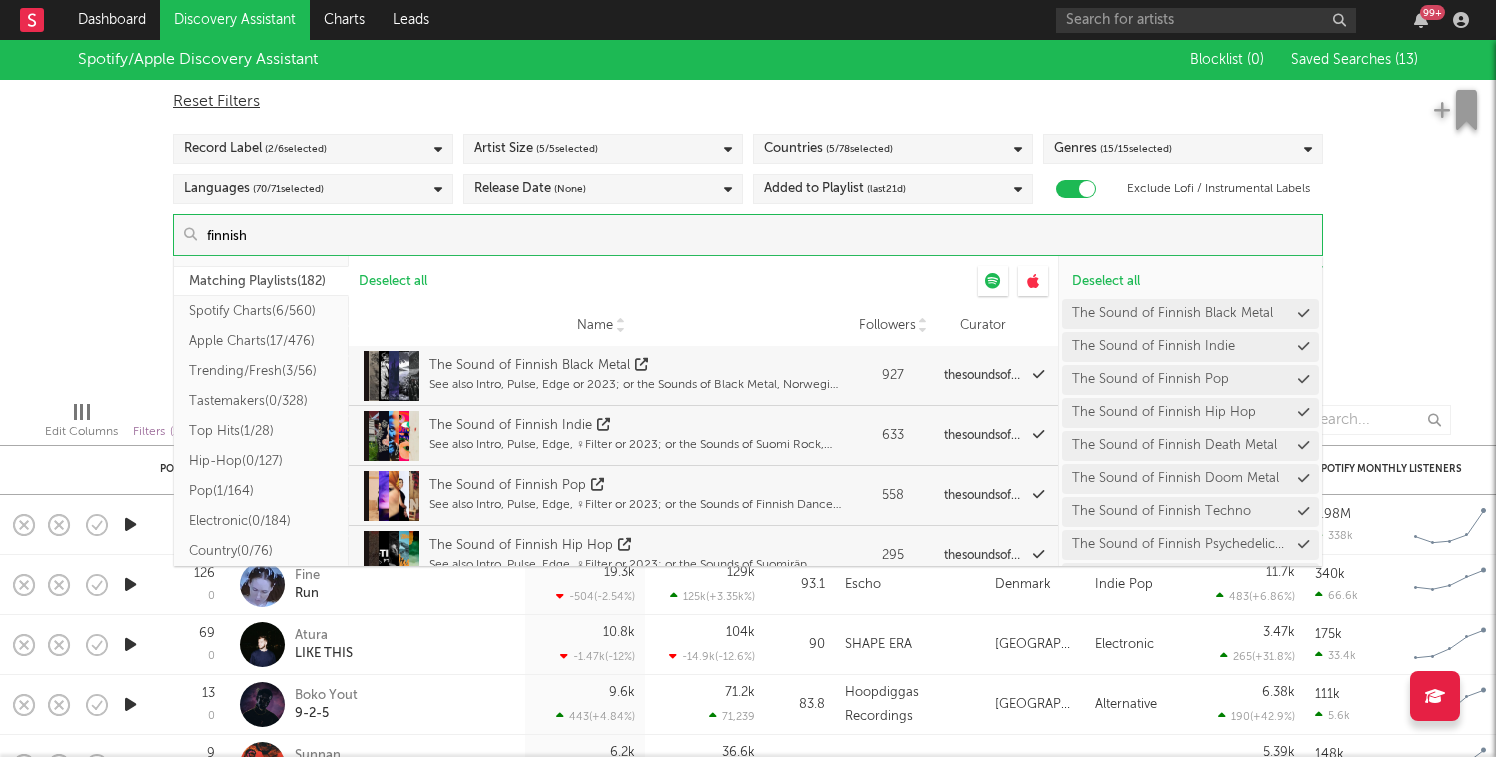 click on "finnish" at bounding box center [759, 235] 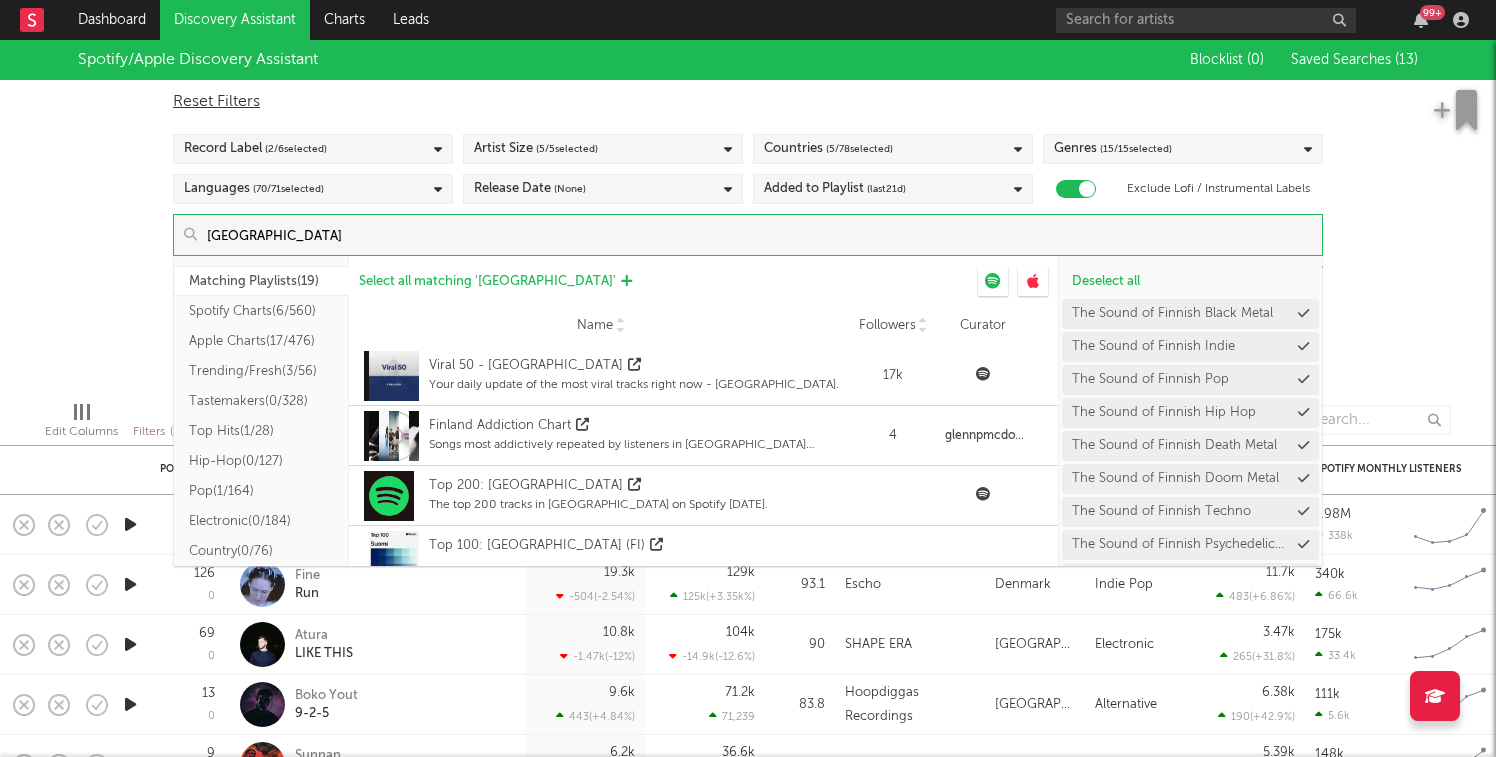 click on "Select all matching ' [GEOGRAPHIC_DATA] '" at bounding box center (487, 281) 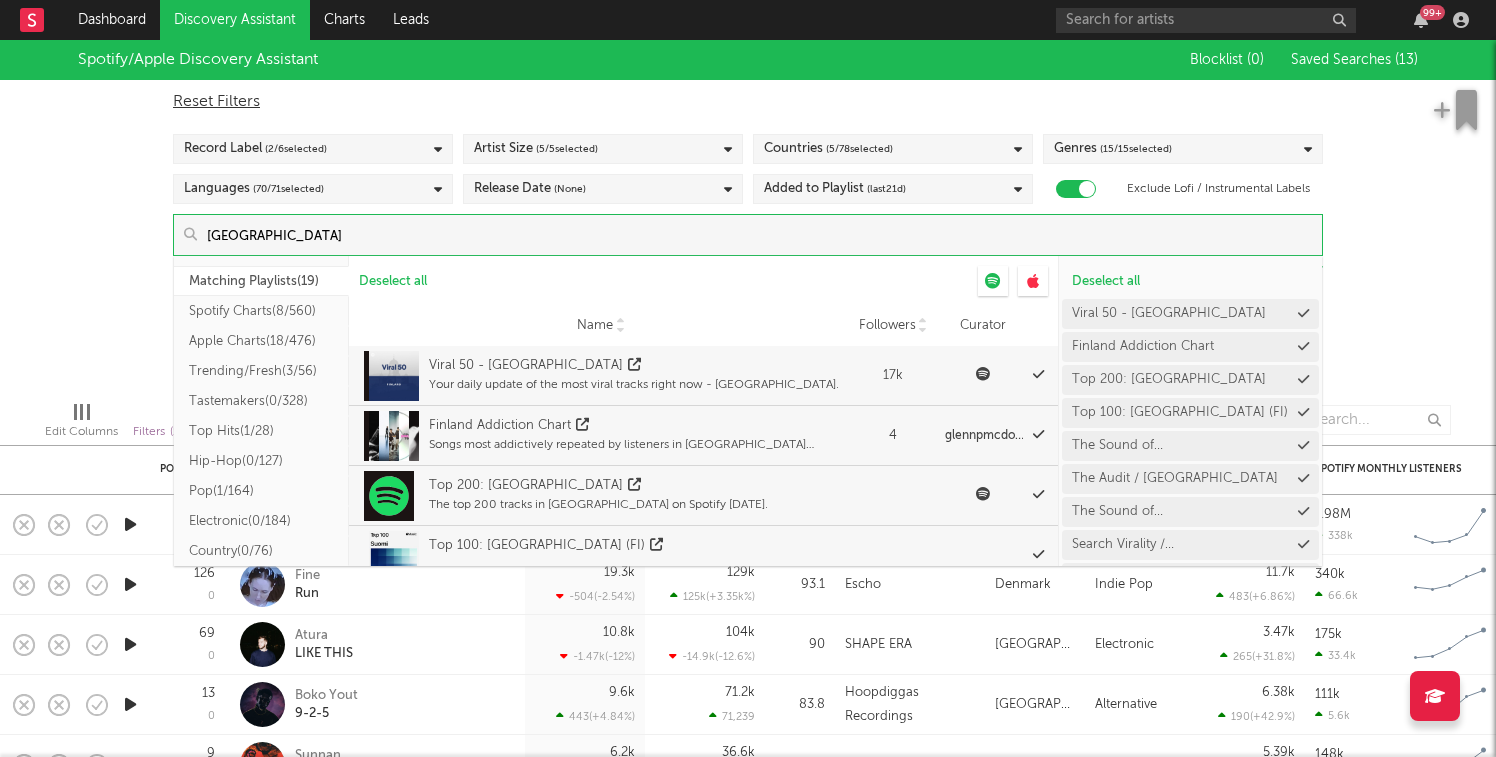 click on "[GEOGRAPHIC_DATA]" at bounding box center (759, 235) 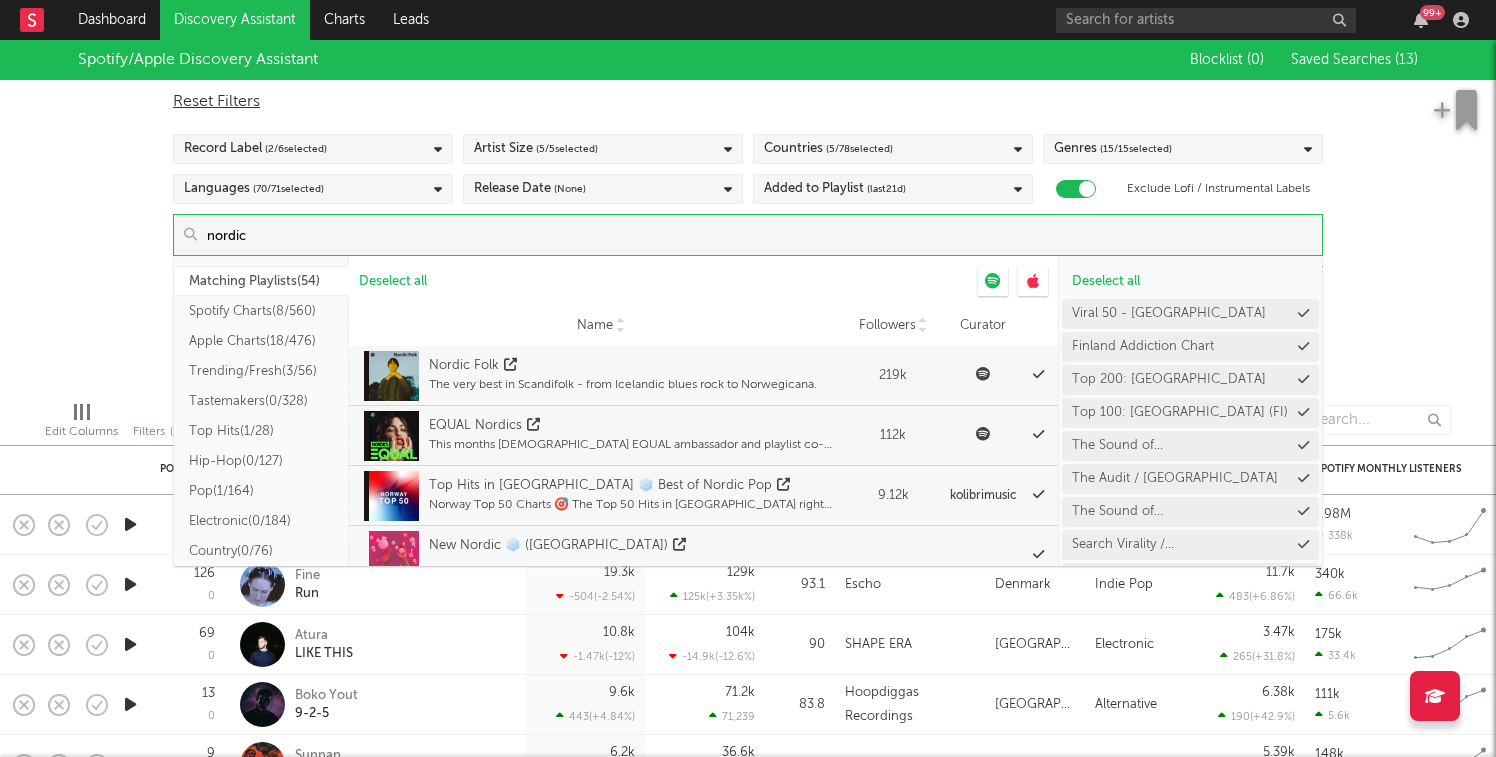 click on "nordic" at bounding box center [759, 235] 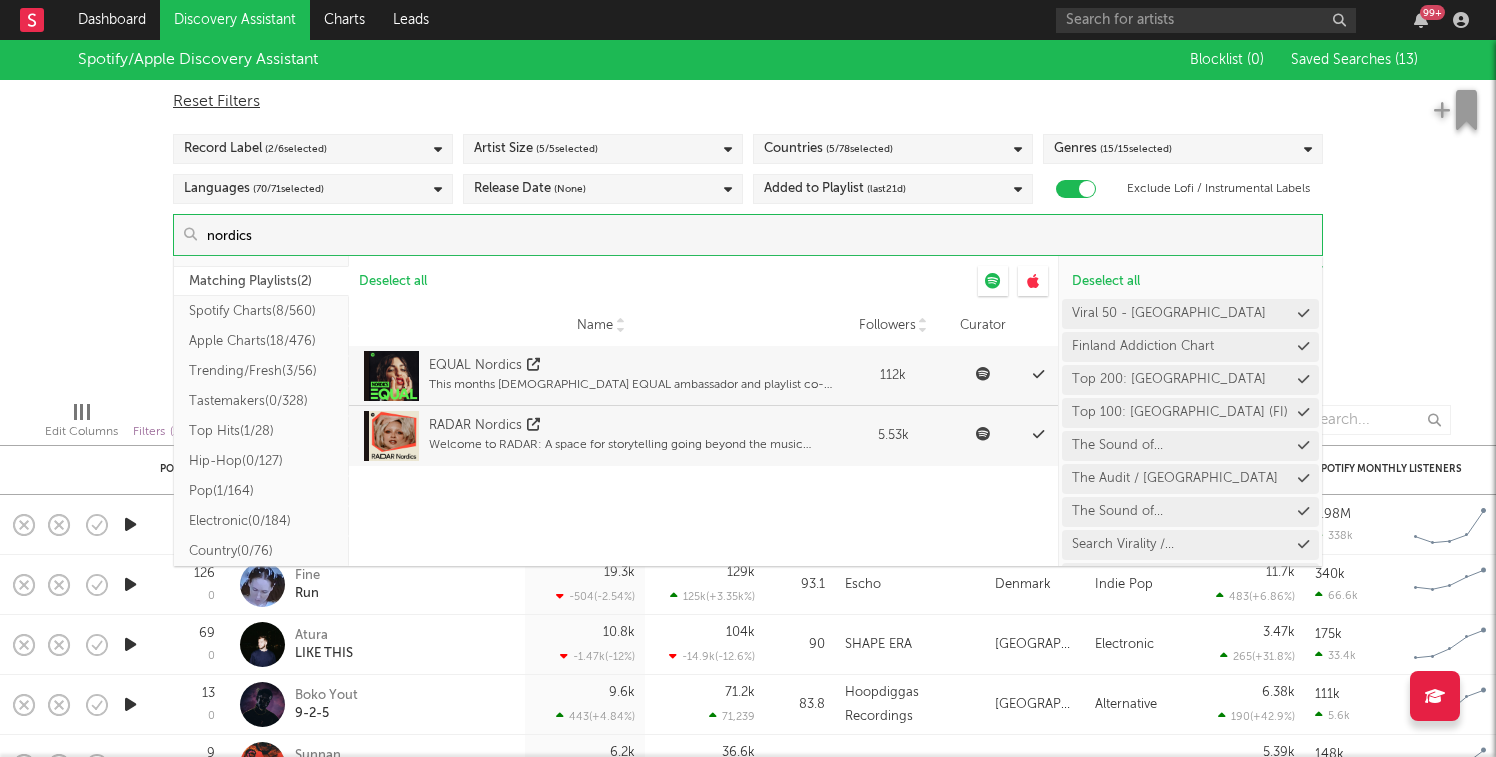 click on "nordics" at bounding box center (759, 235) 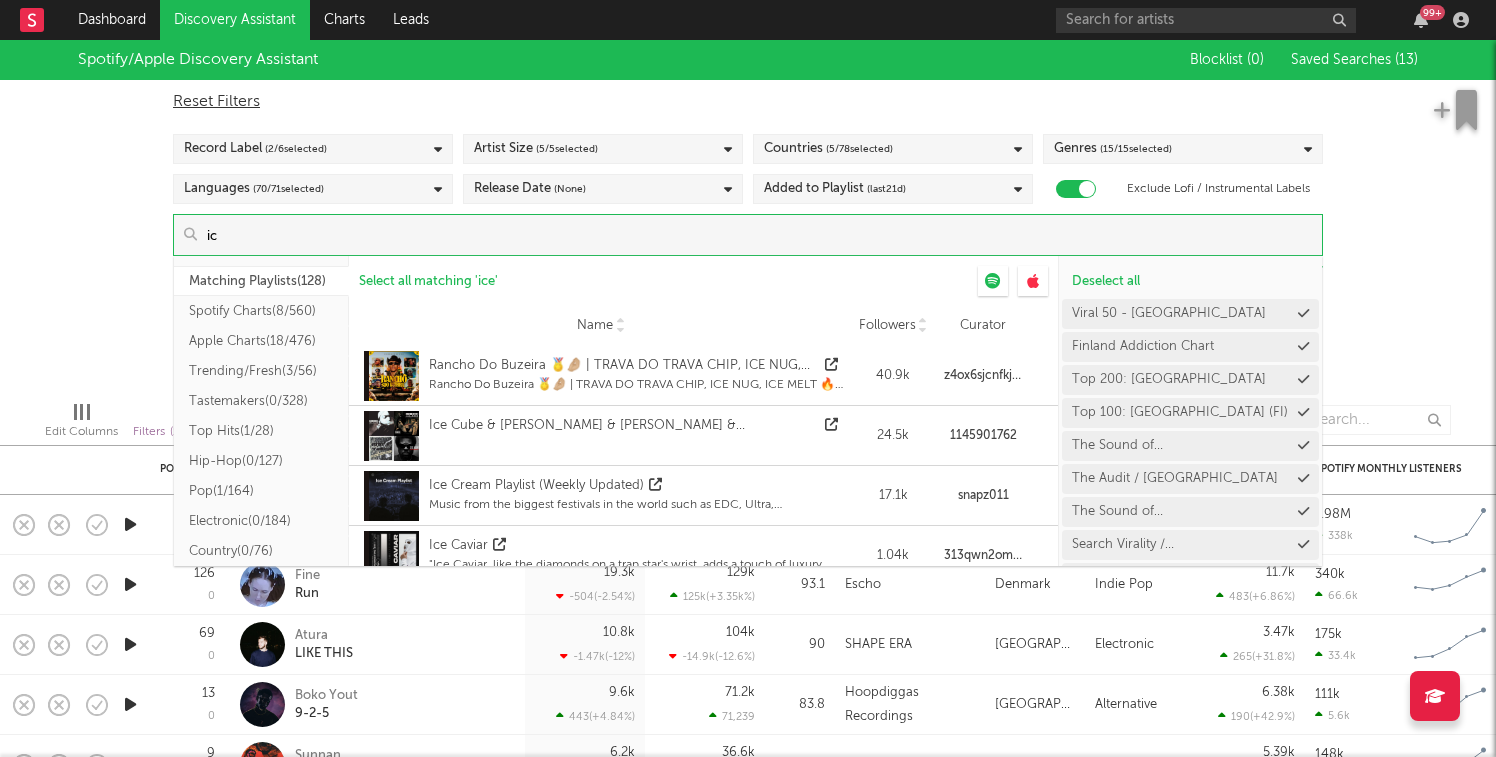 type on "i" 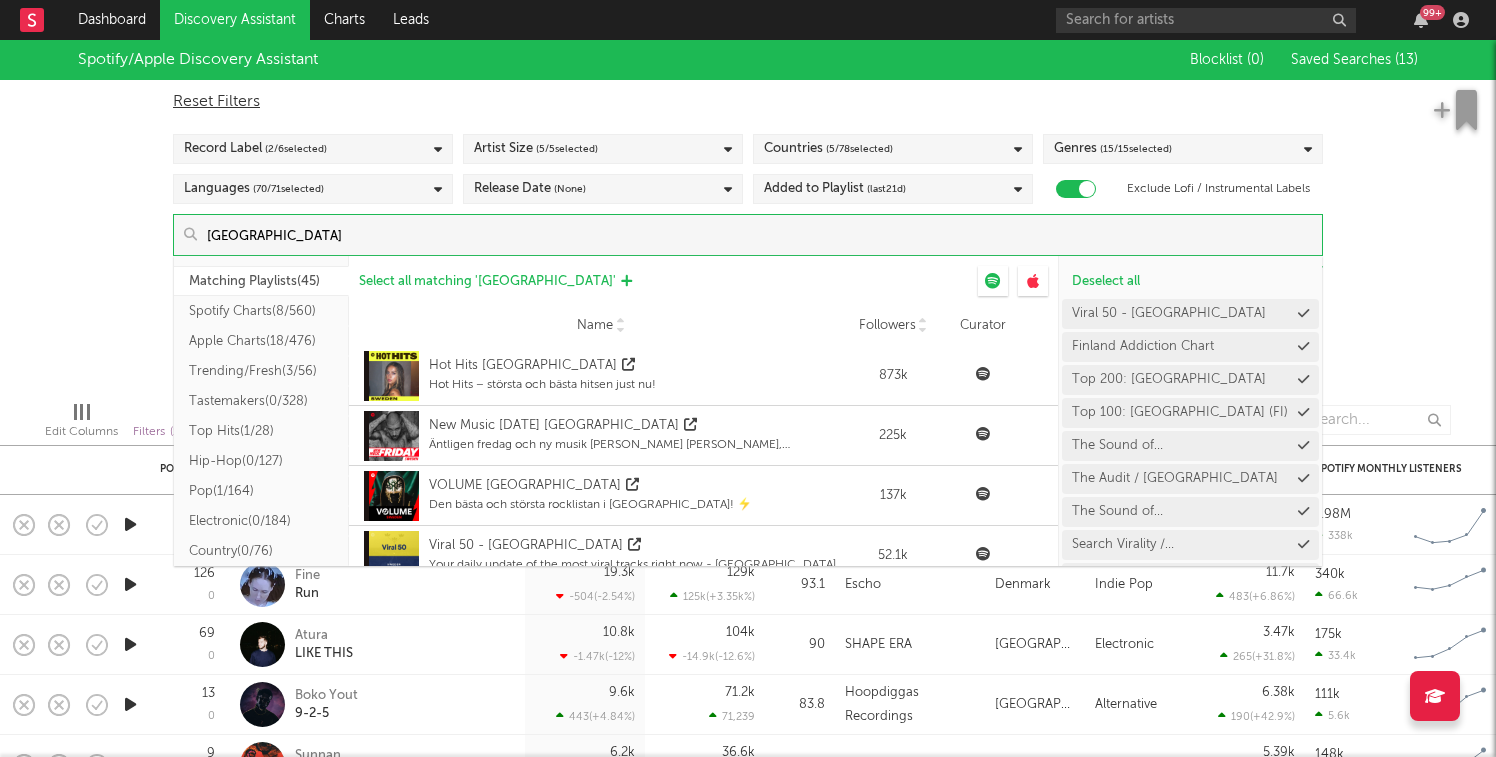 click on "Select all matching ' [GEOGRAPHIC_DATA] '" at bounding box center [487, 281] 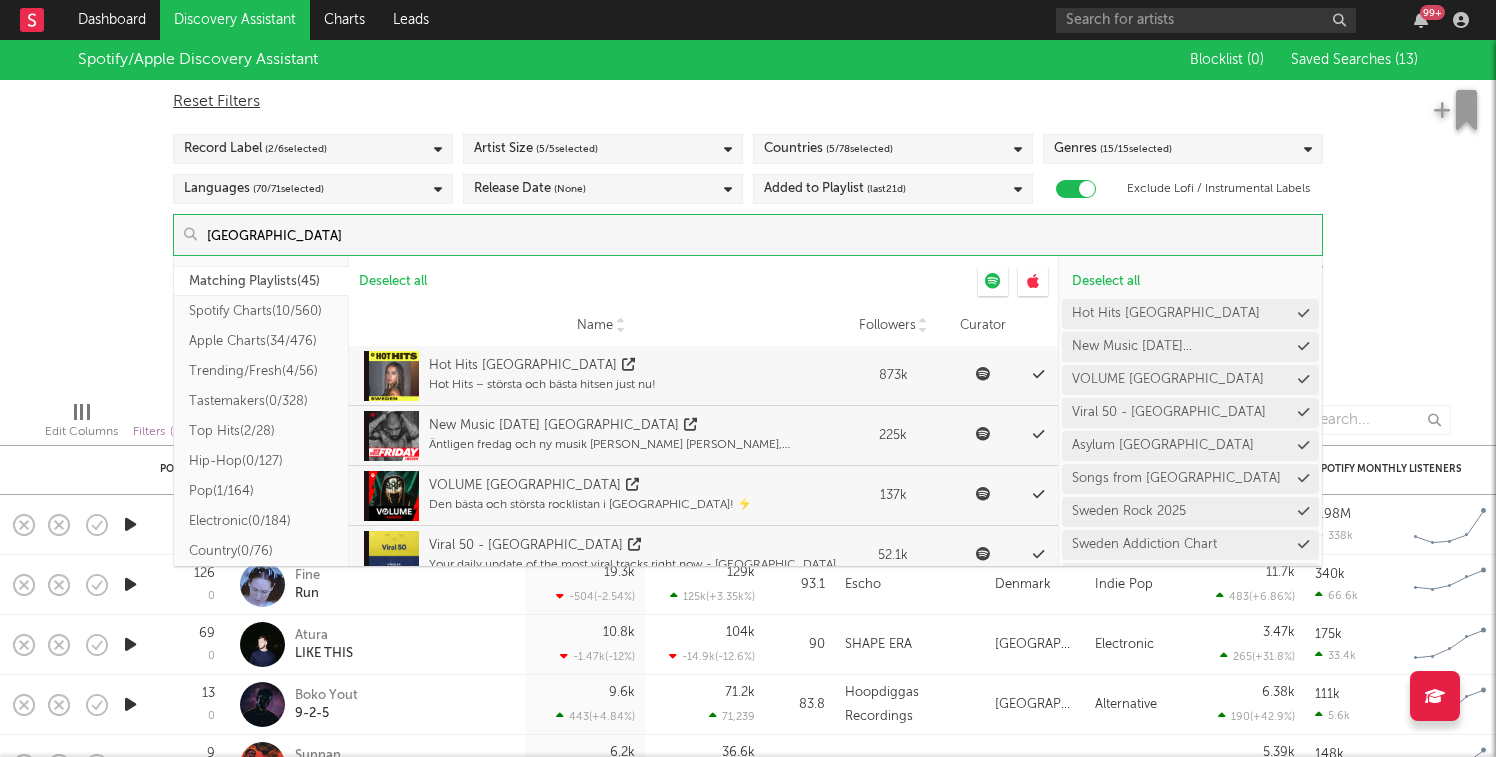 click on "[GEOGRAPHIC_DATA]" at bounding box center [759, 235] 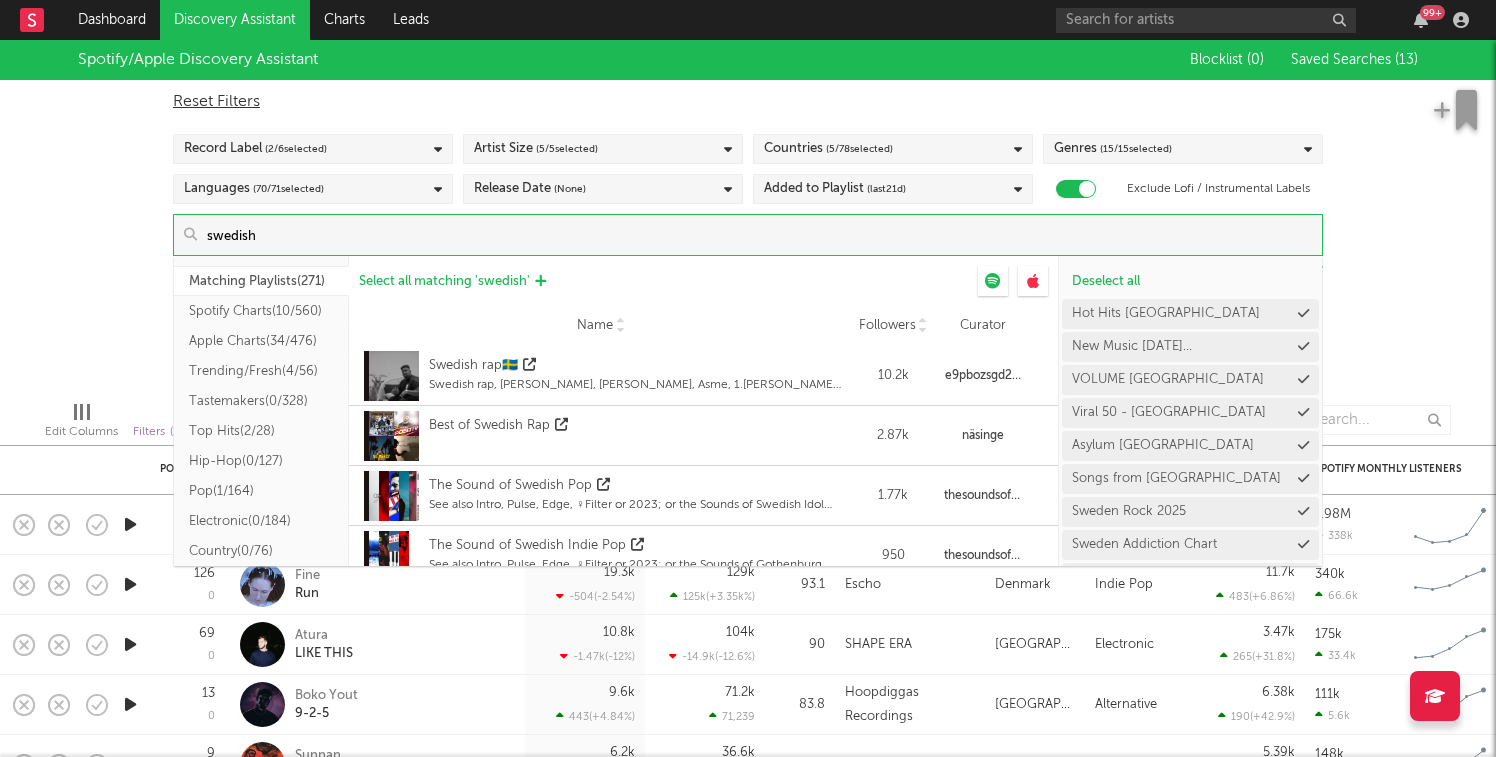 type on "swedish" 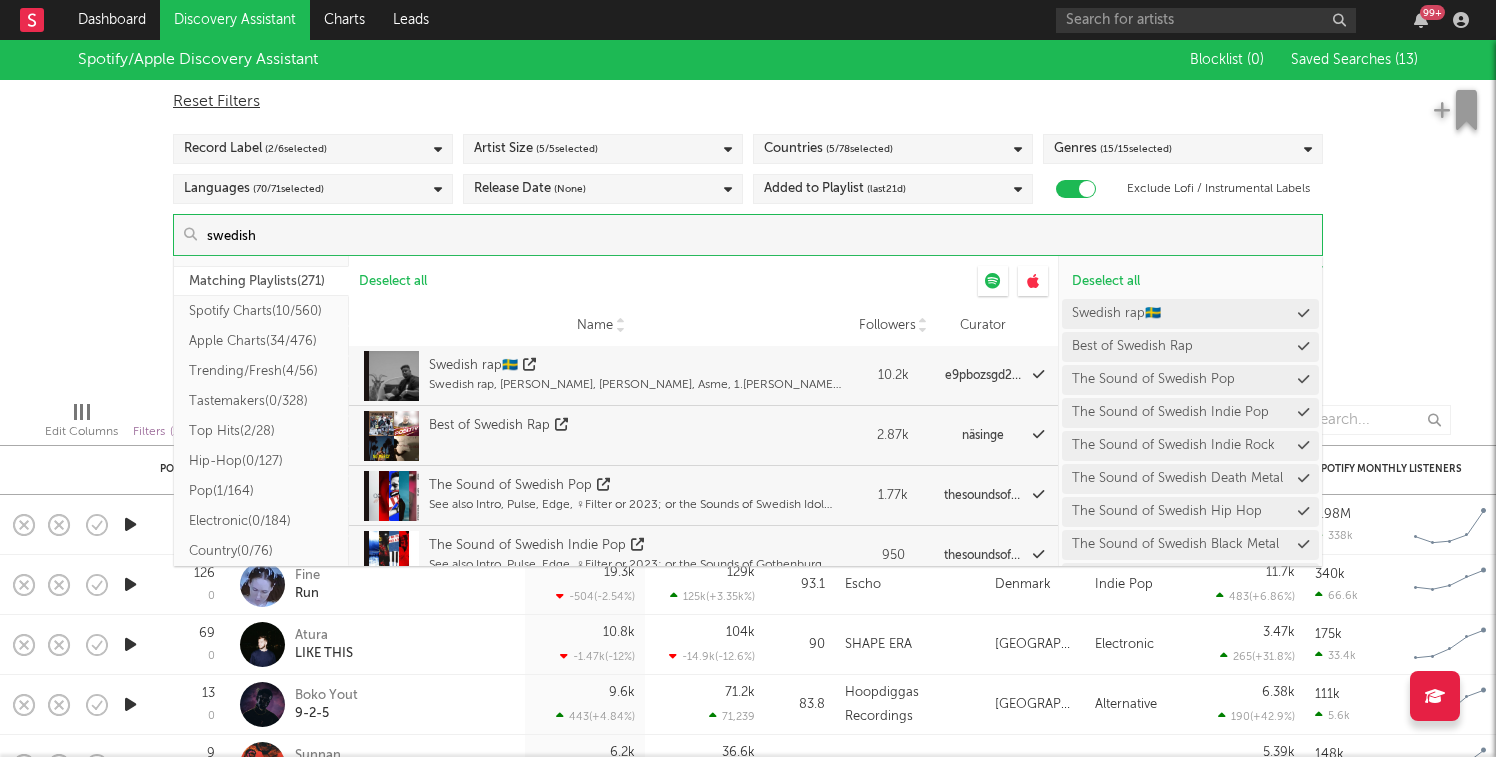 click on "swedish" at bounding box center [759, 235] 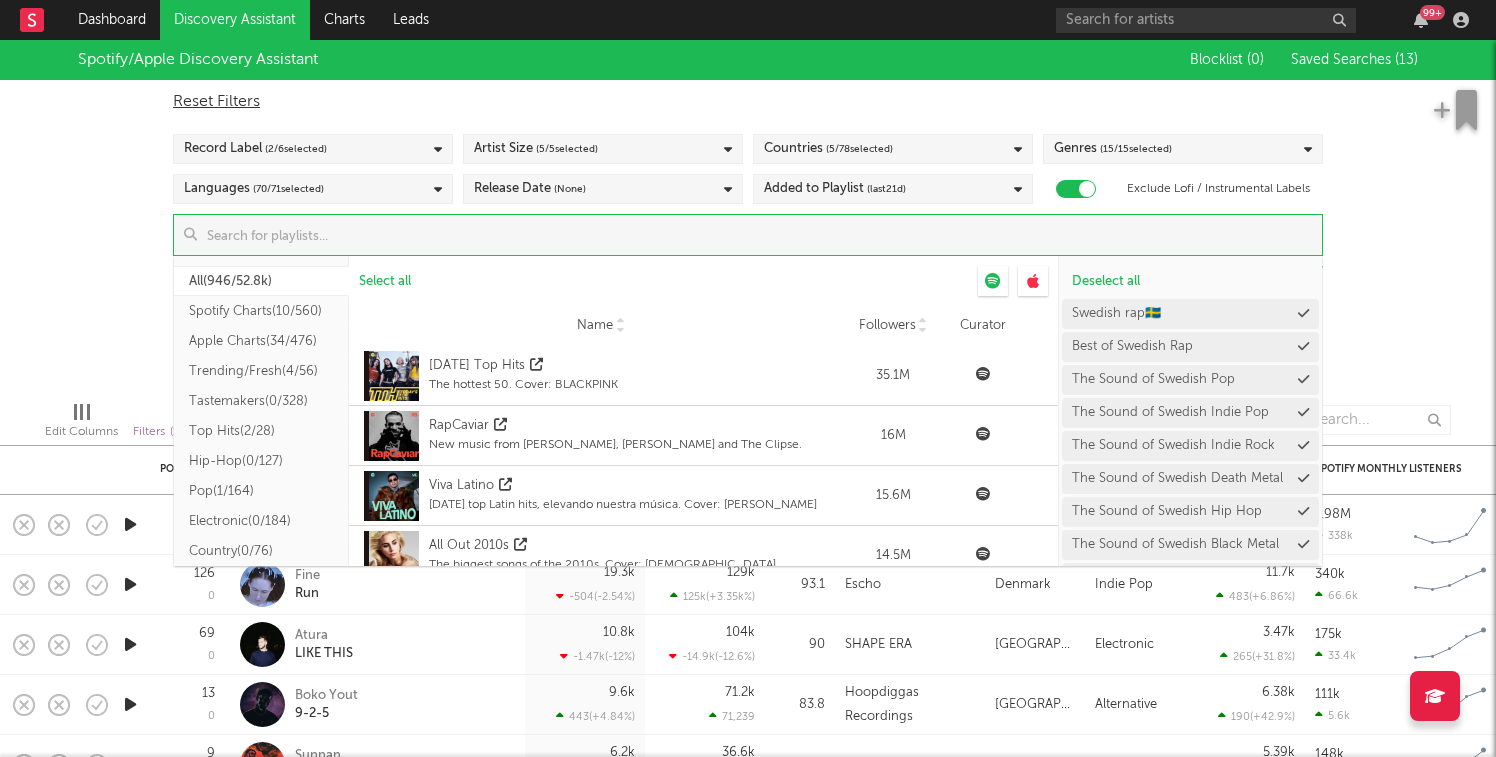 type 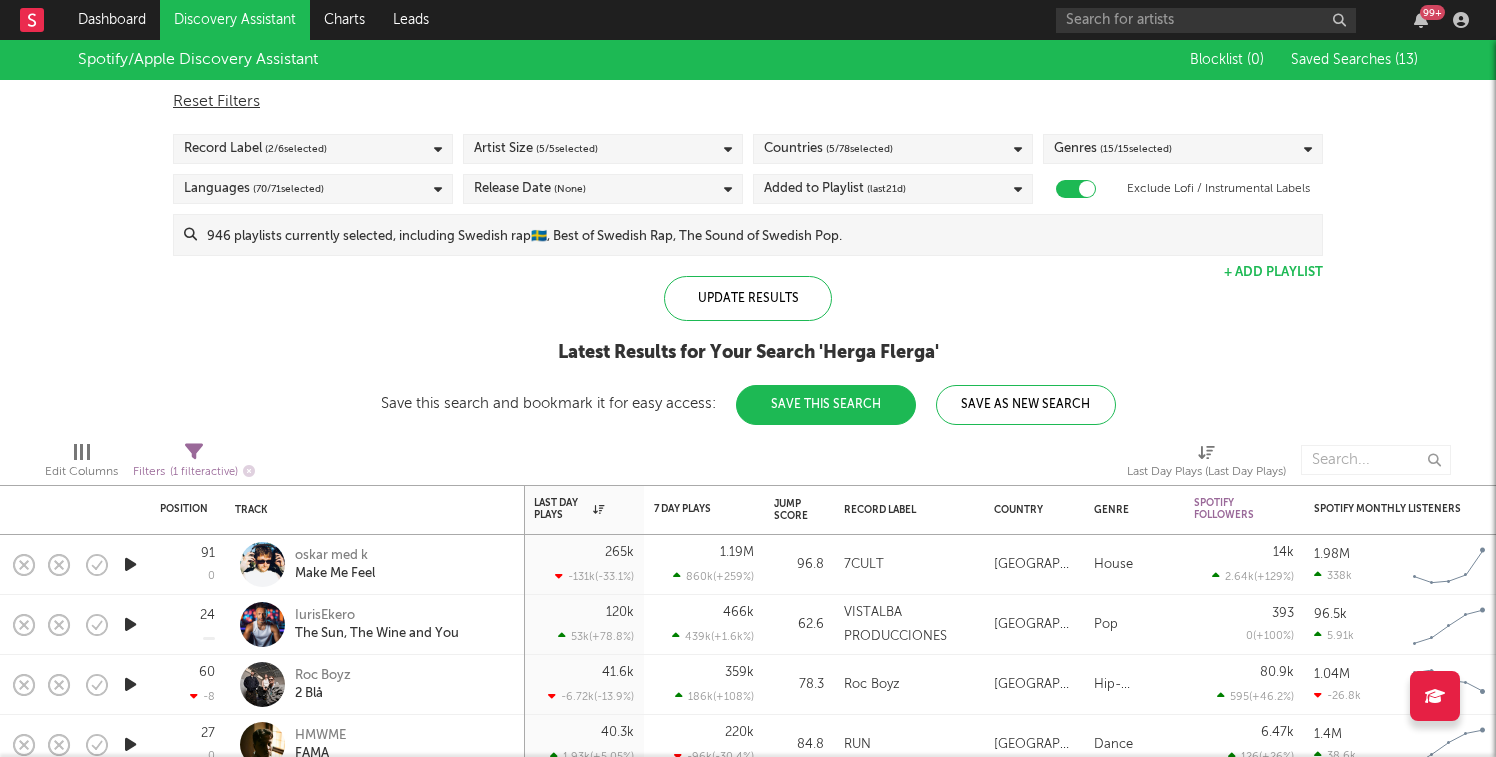 click on "( 5 / 78  selected)" at bounding box center (859, 149) 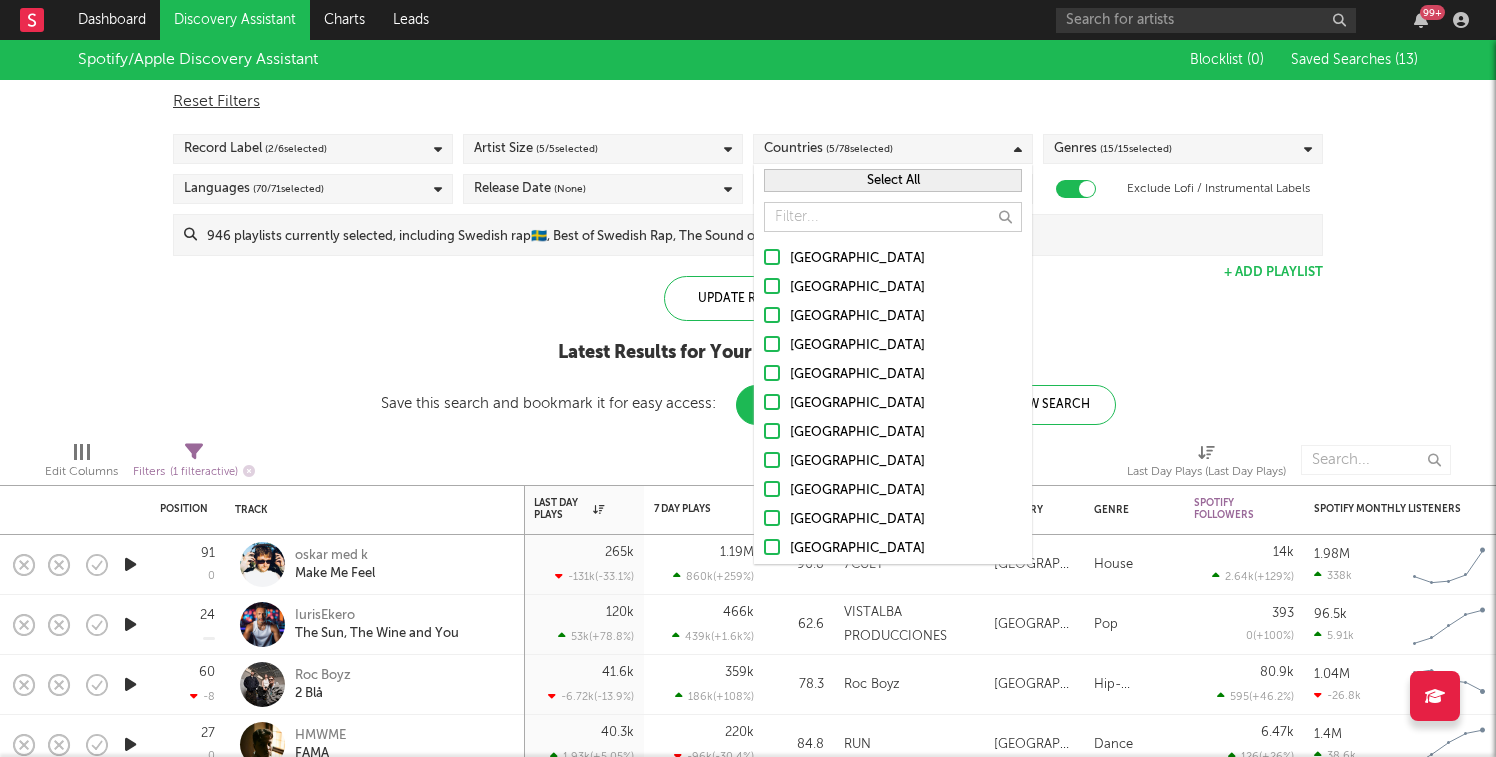 click on "Select All" at bounding box center [893, 180] 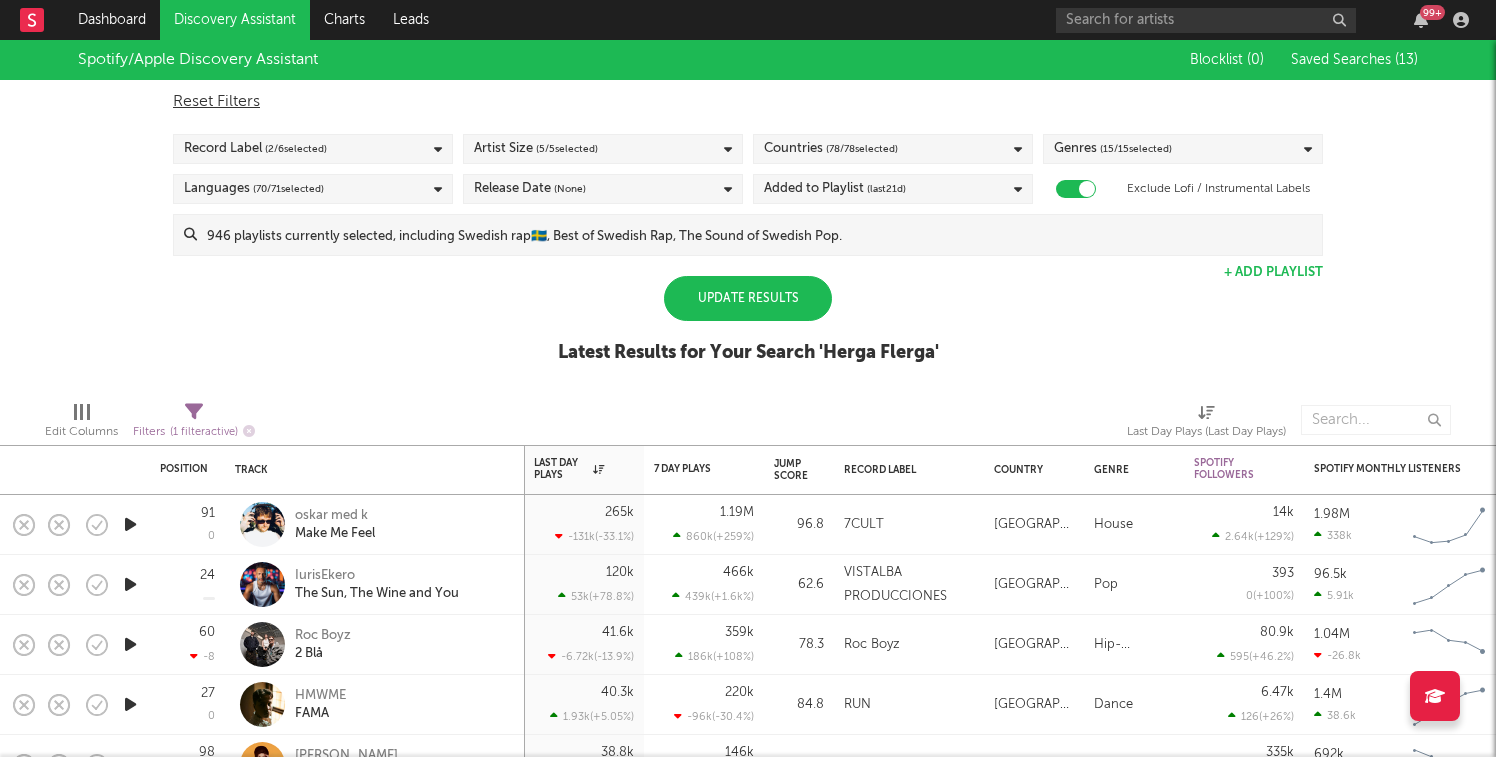 click on "Update Results" at bounding box center (748, 298) 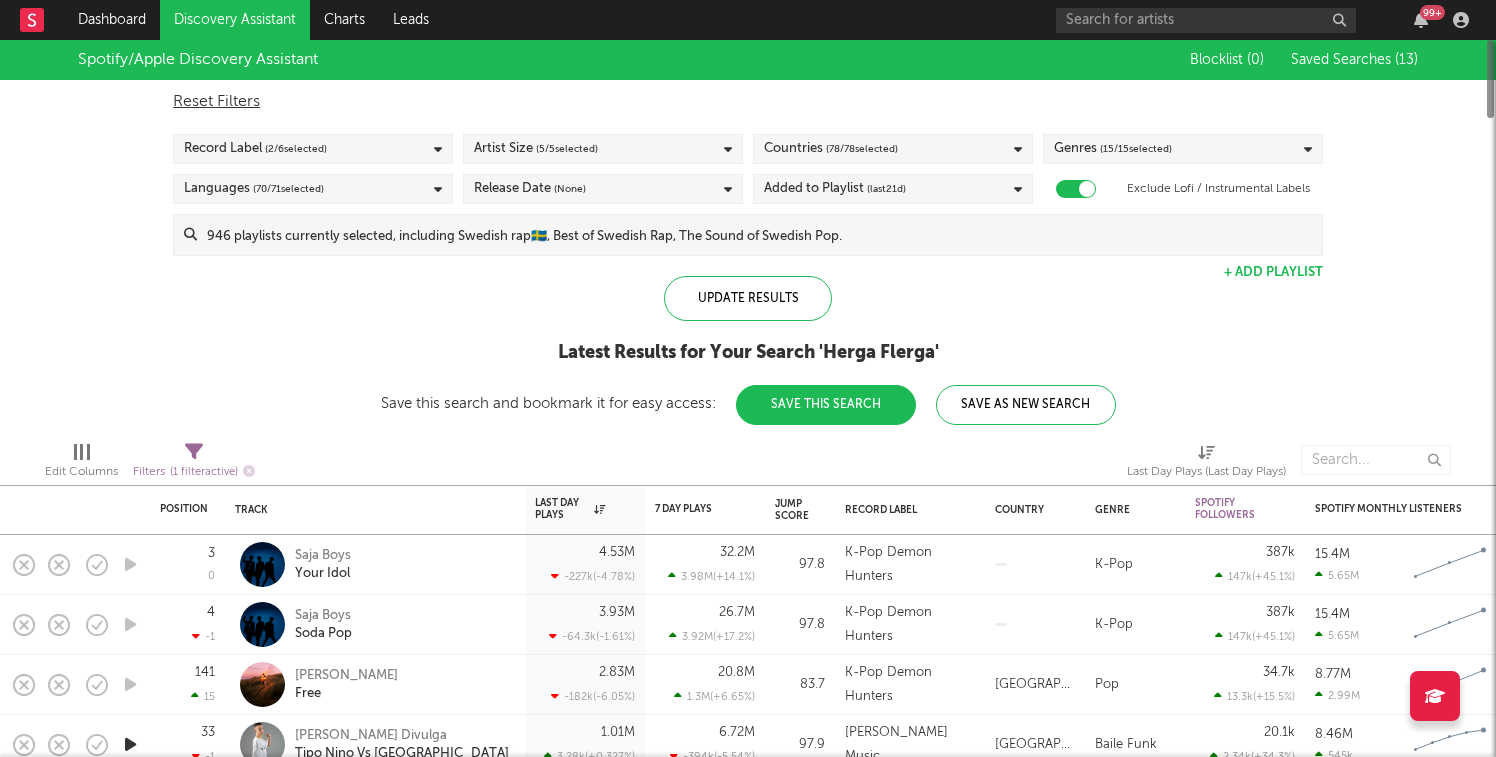 click on "( 78 / 78  selected)" at bounding box center (862, 149) 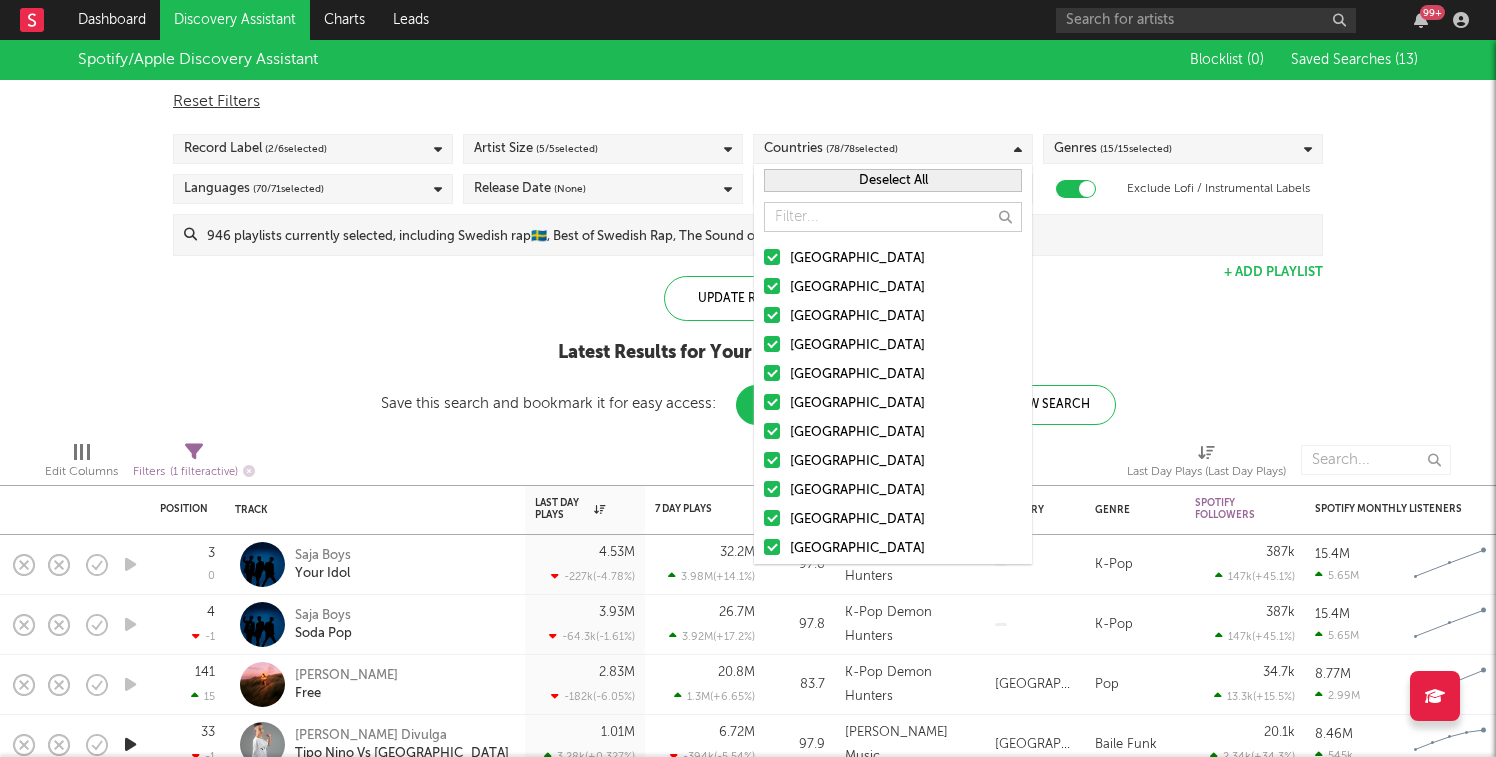 click on "Deselect All" at bounding box center [893, 180] 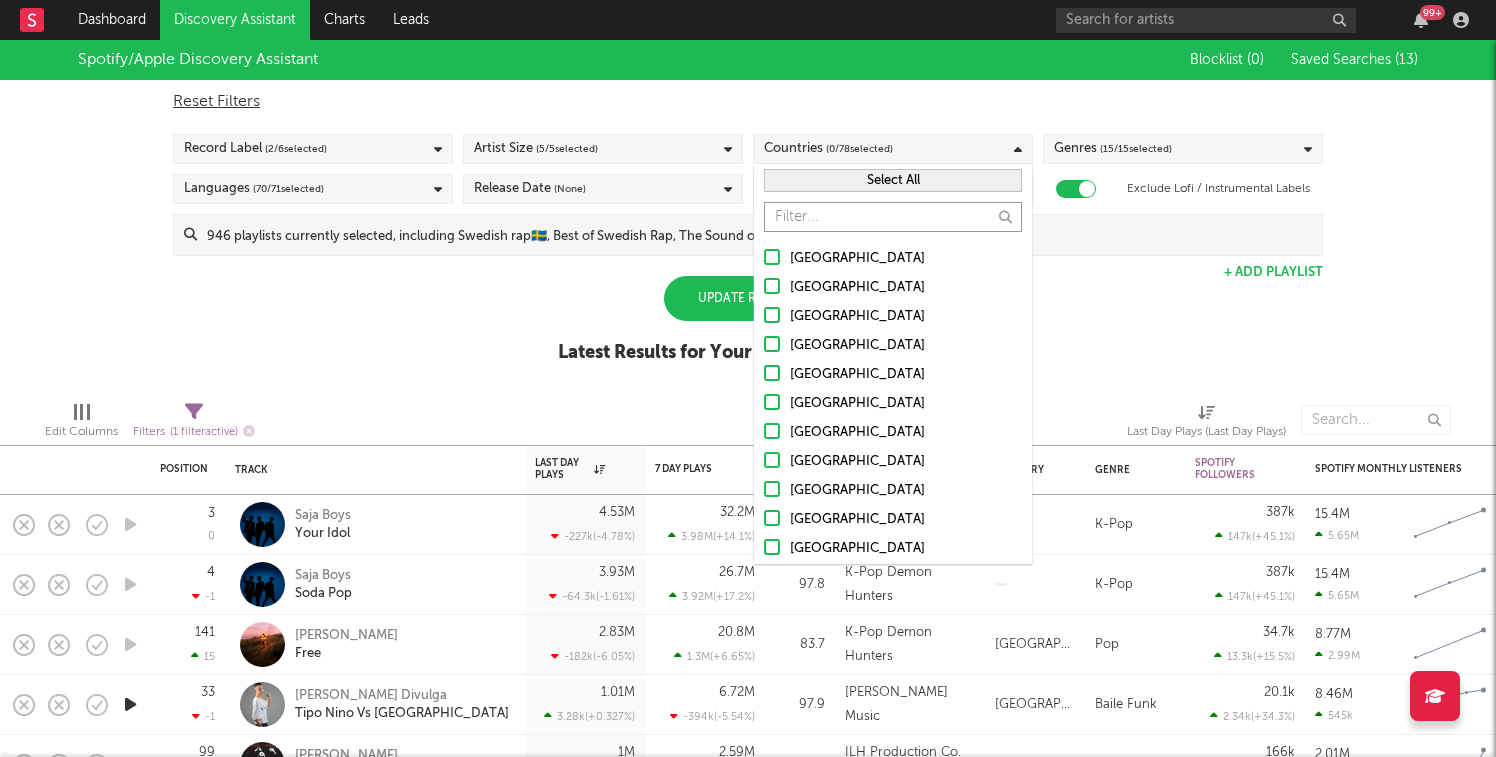 click at bounding box center (893, 217) 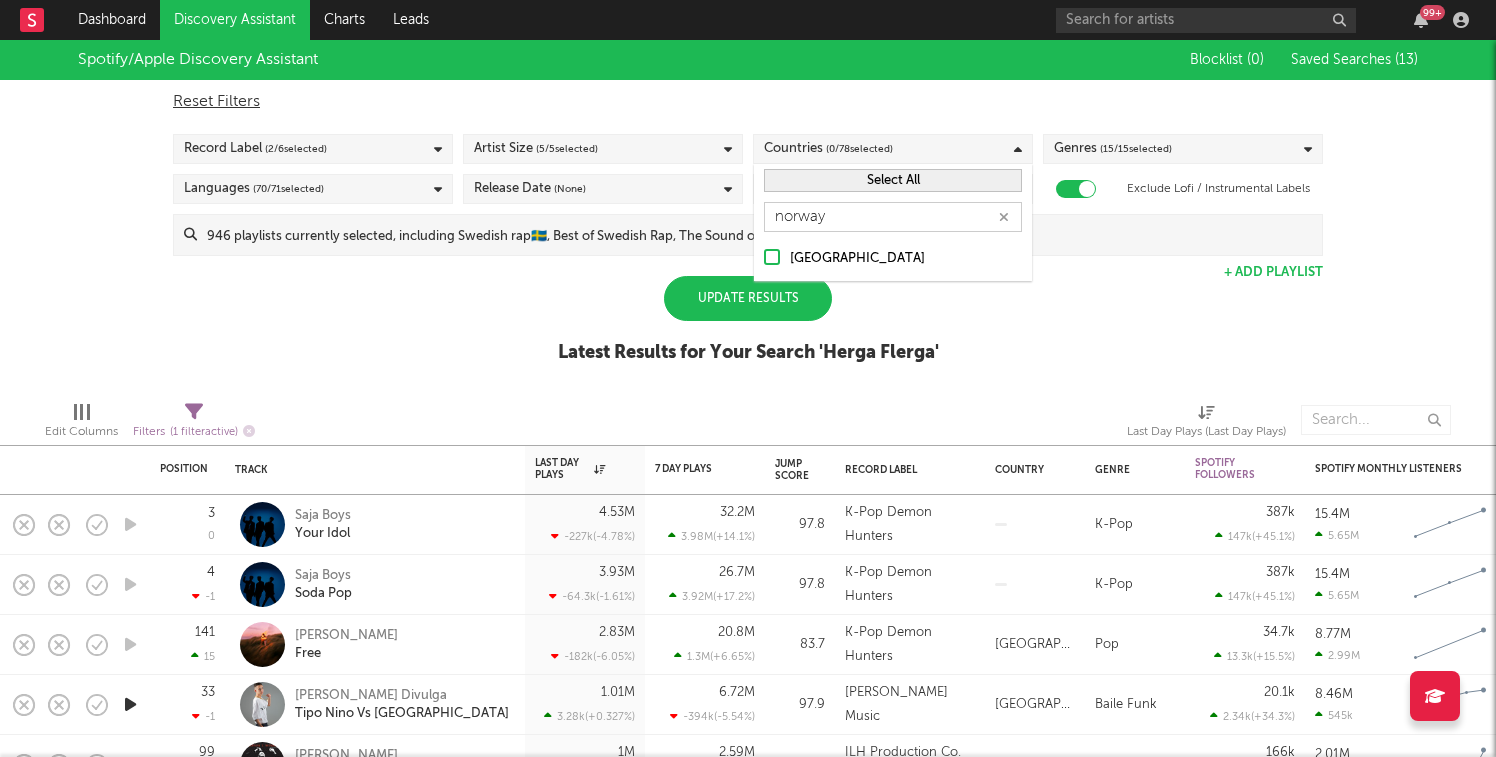 click at bounding box center (772, 257) 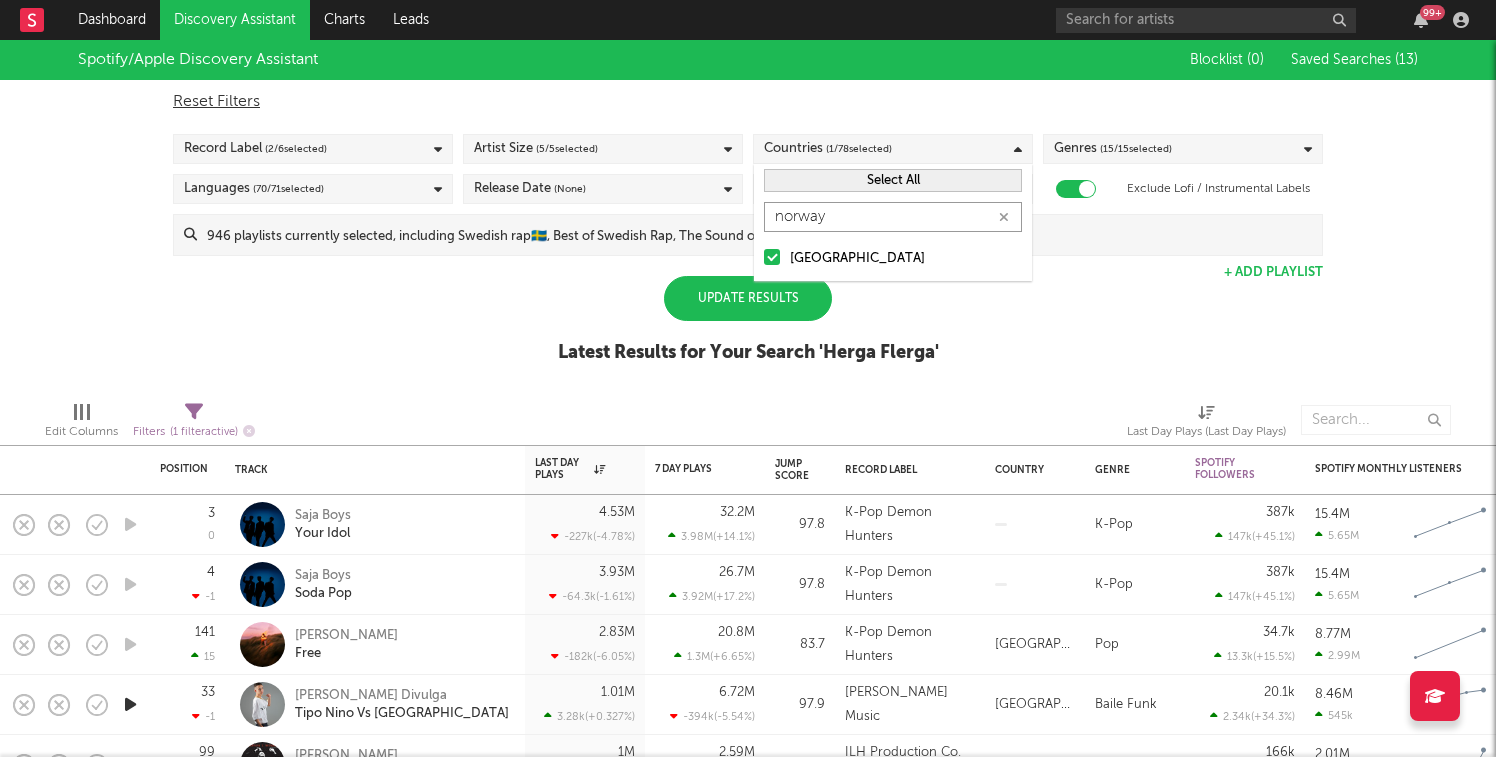 click on "norway" at bounding box center (893, 217) 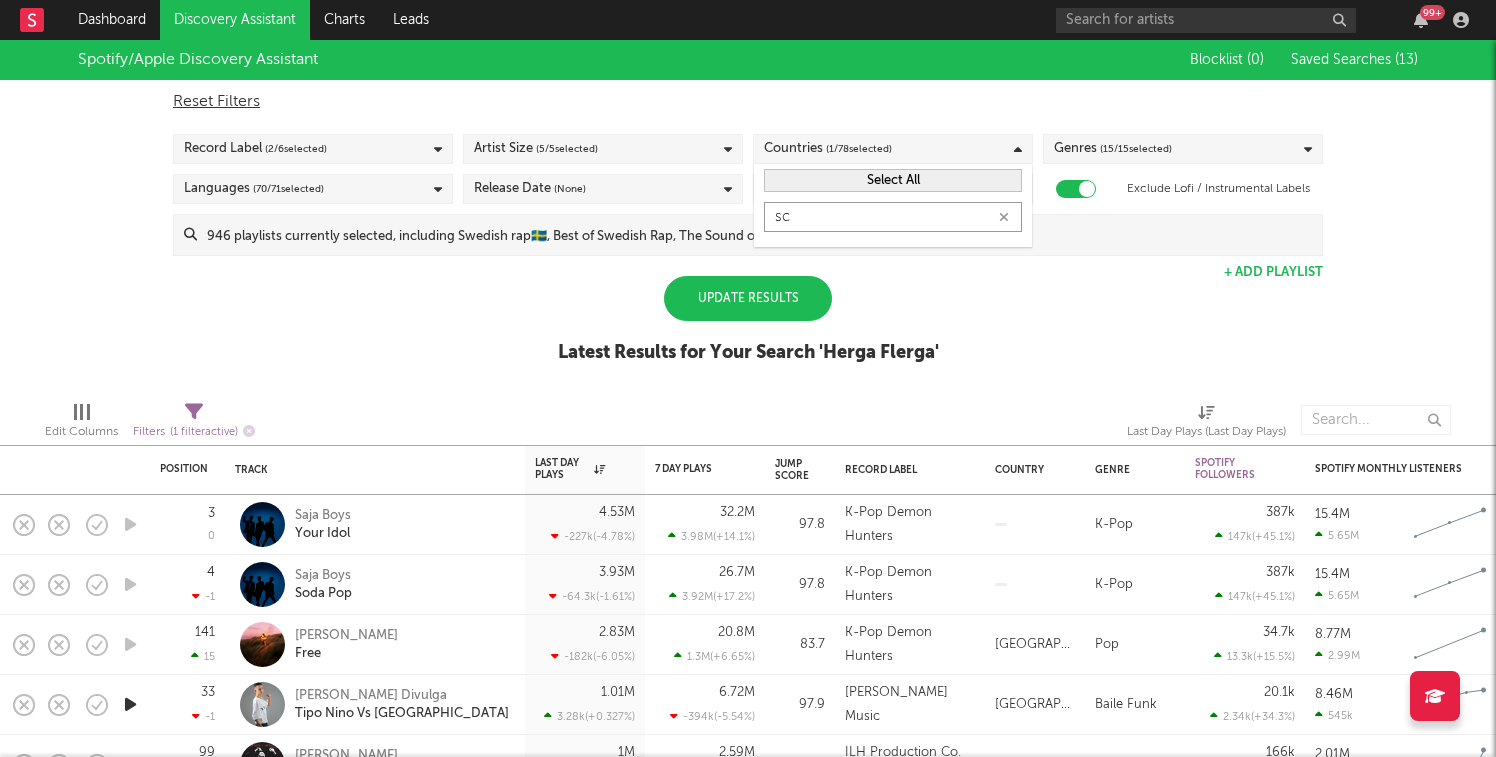 type on "s" 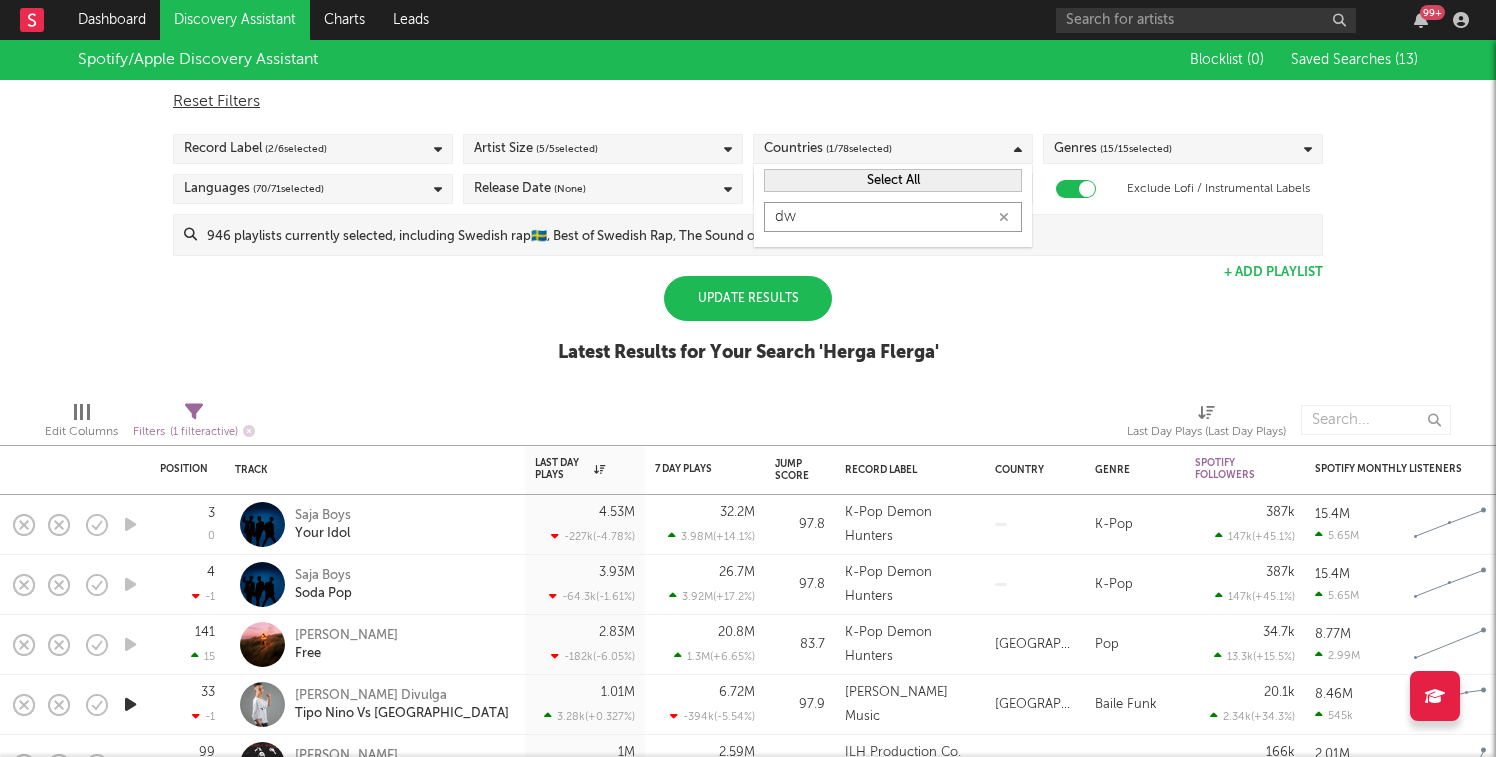 type on "d" 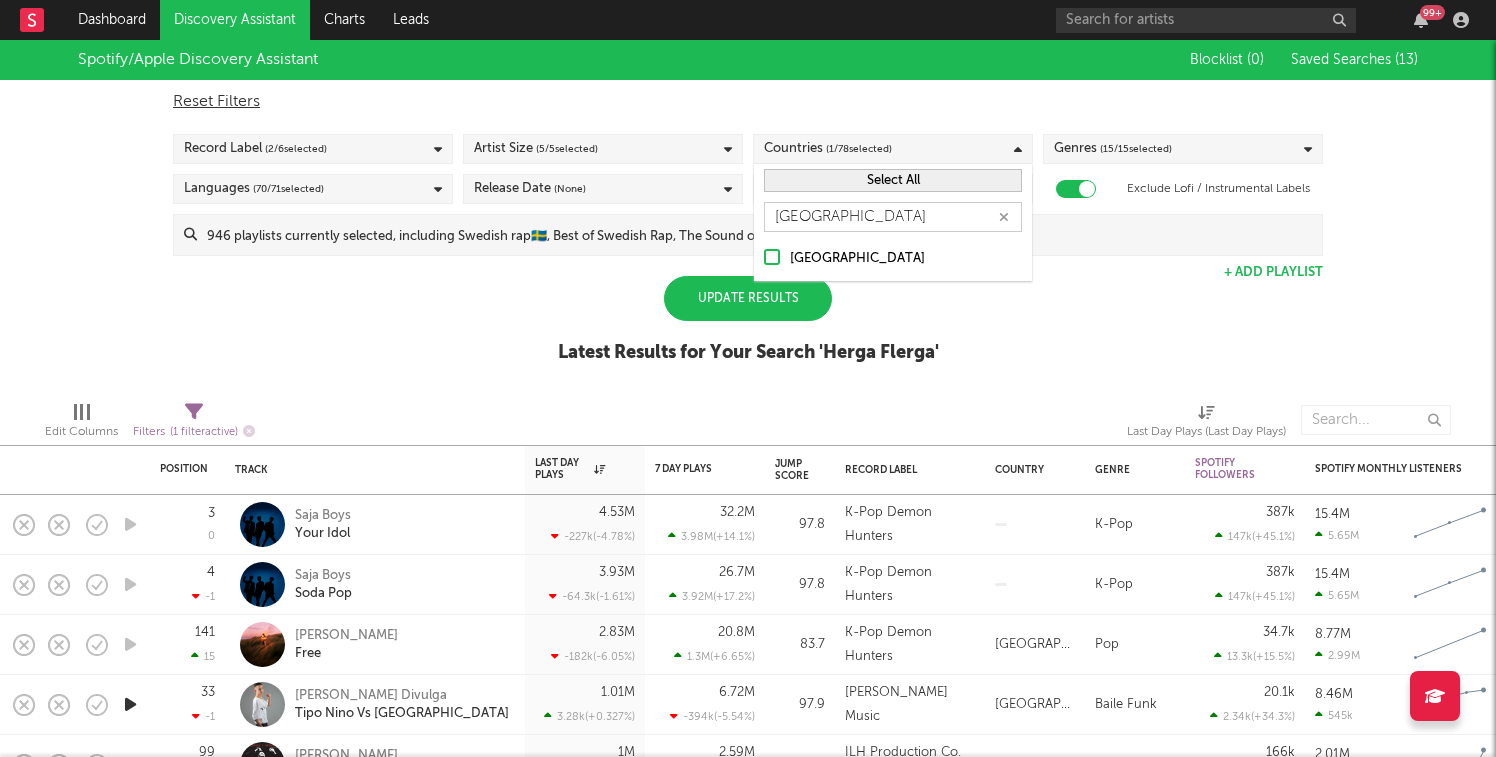 click at bounding box center (772, 257) 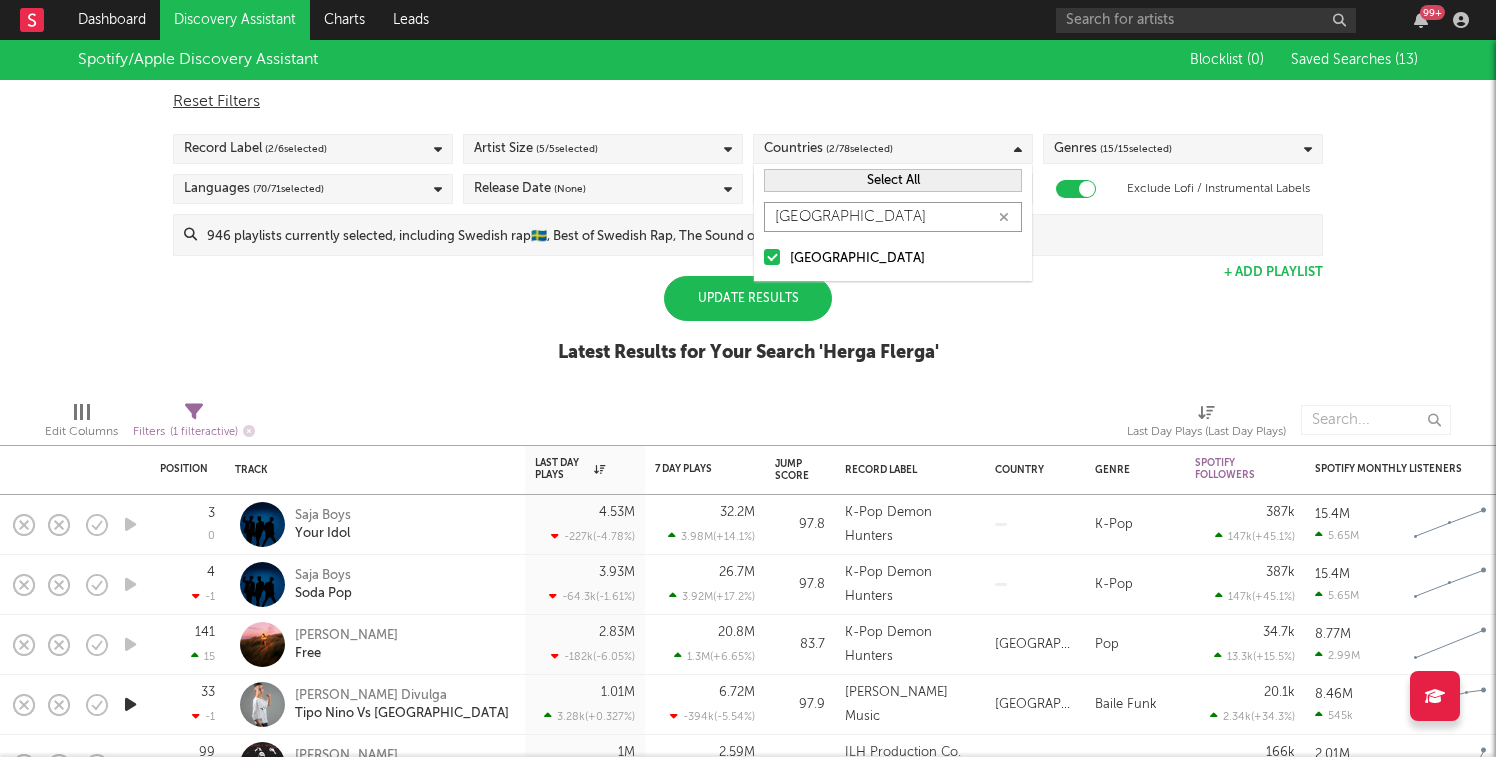 click on "[GEOGRAPHIC_DATA]" at bounding box center [893, 217] 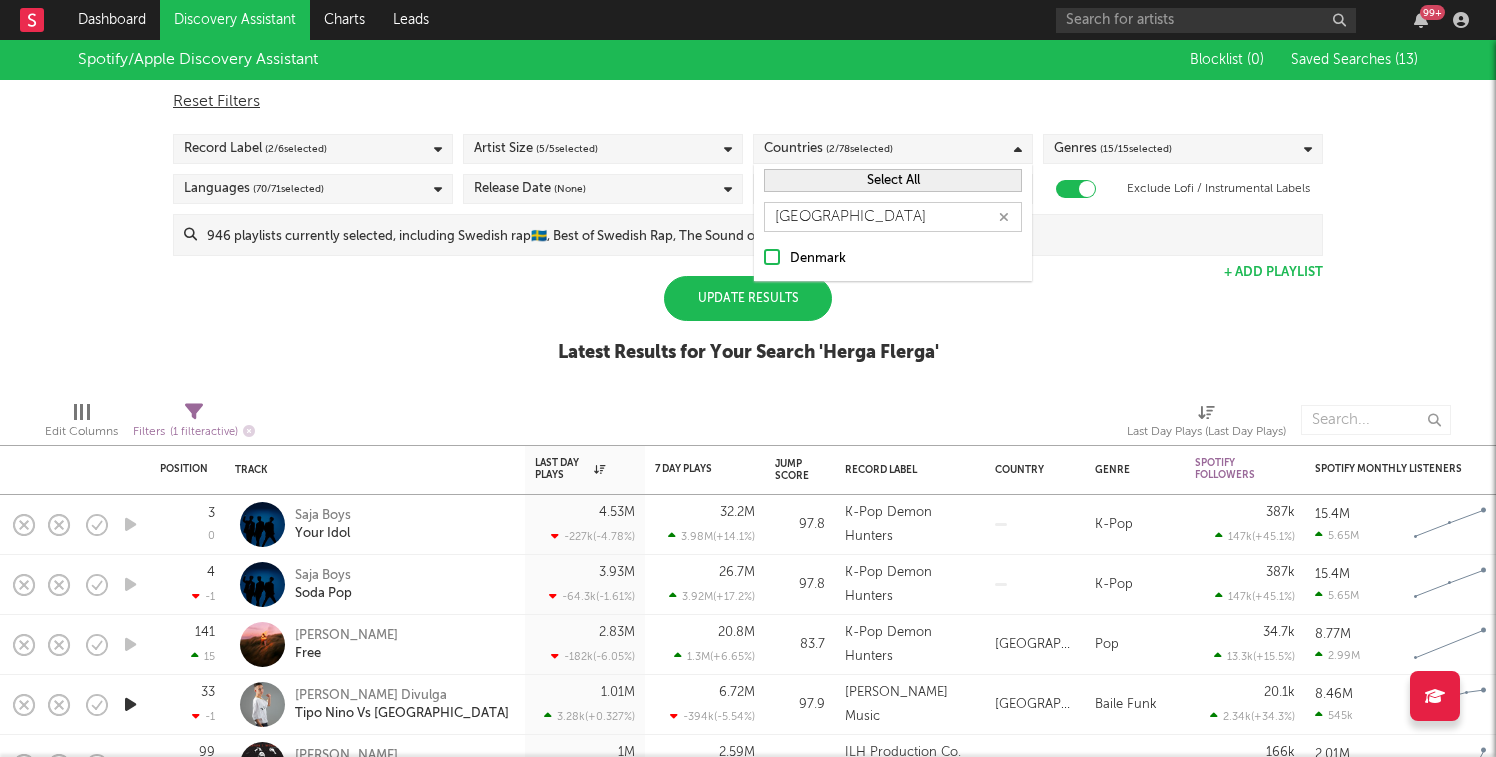 click at bounding box center (772, 257) 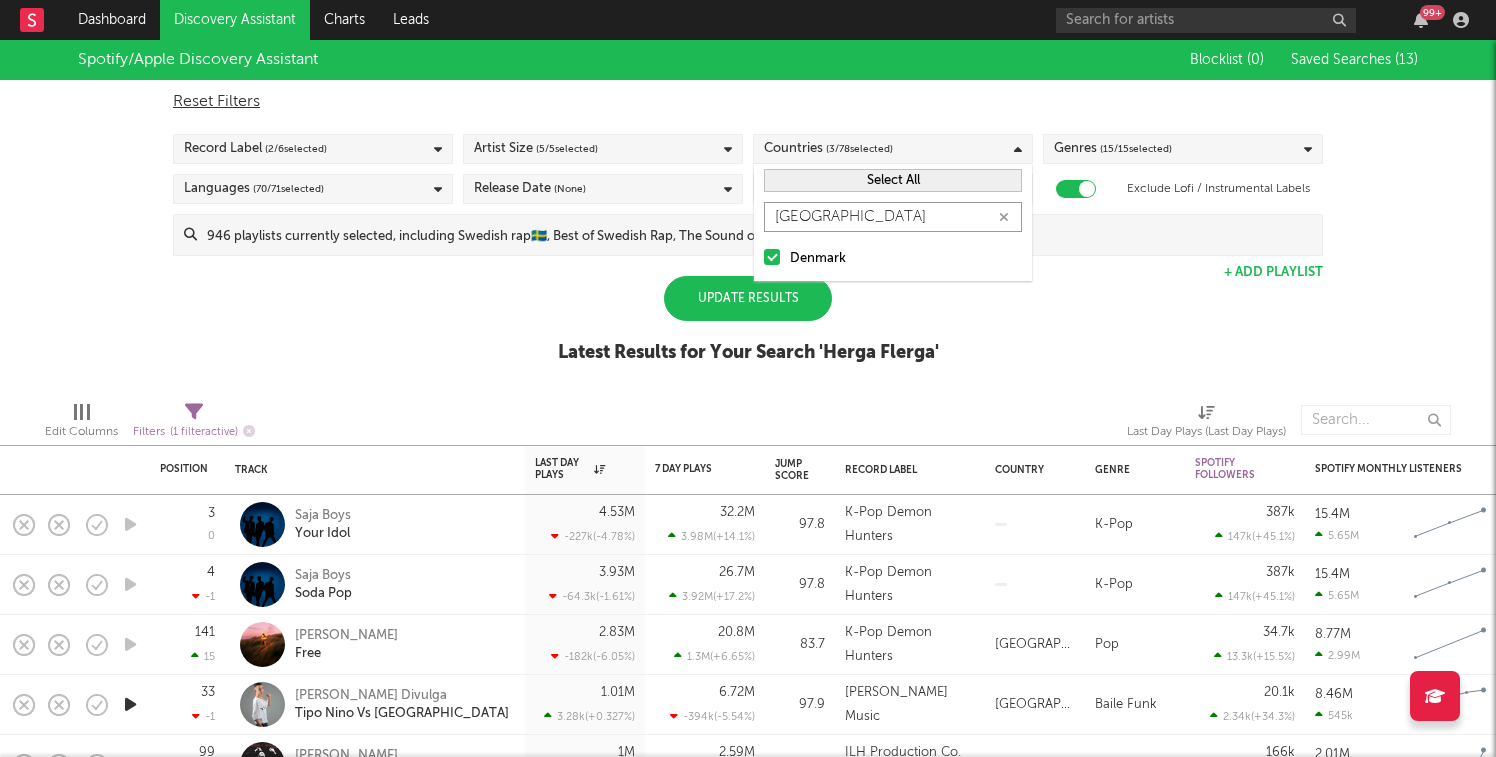 click on "[GEOGRAPHIC_DATA]" at bounding box center (893, 217) 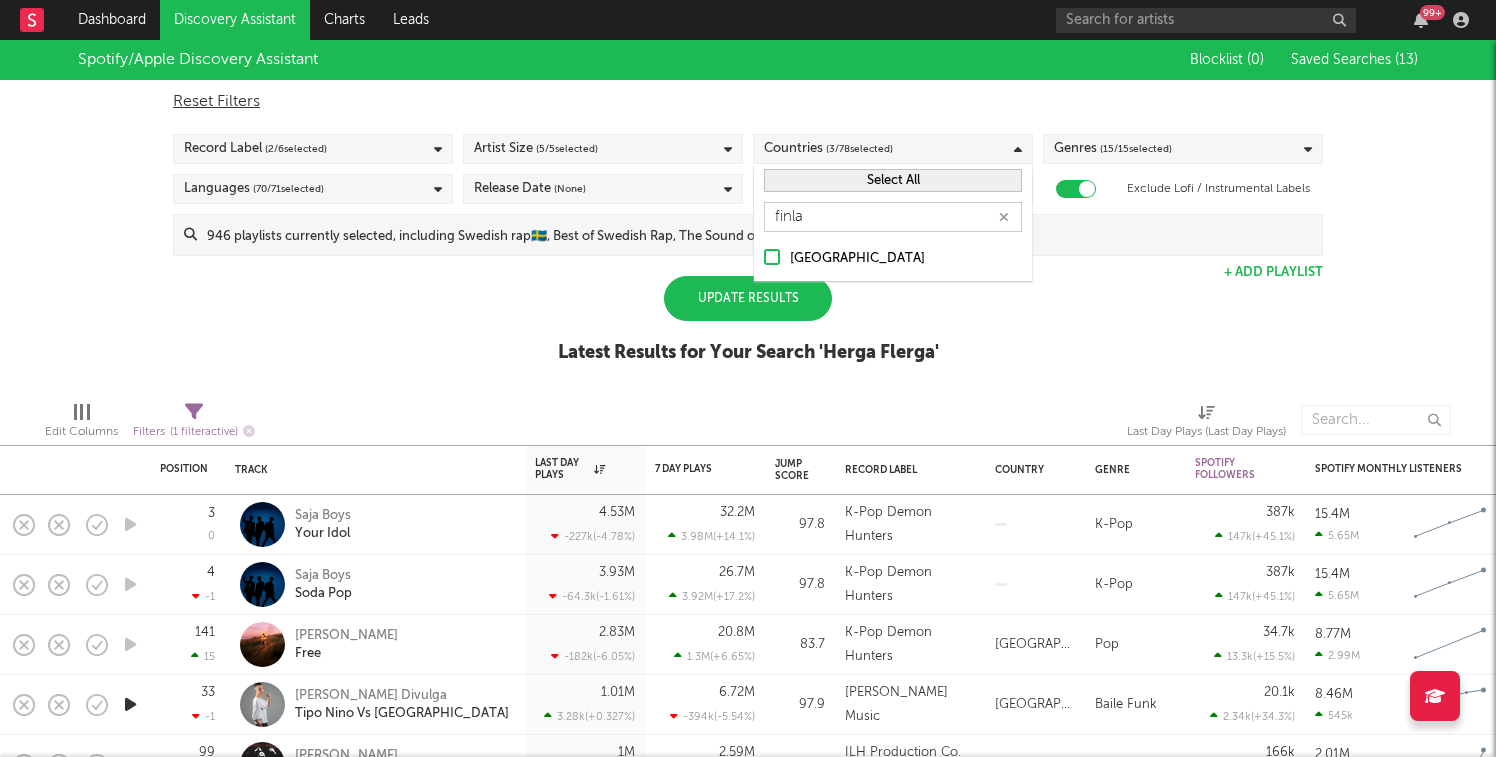 click at bounding box center [772, 257] 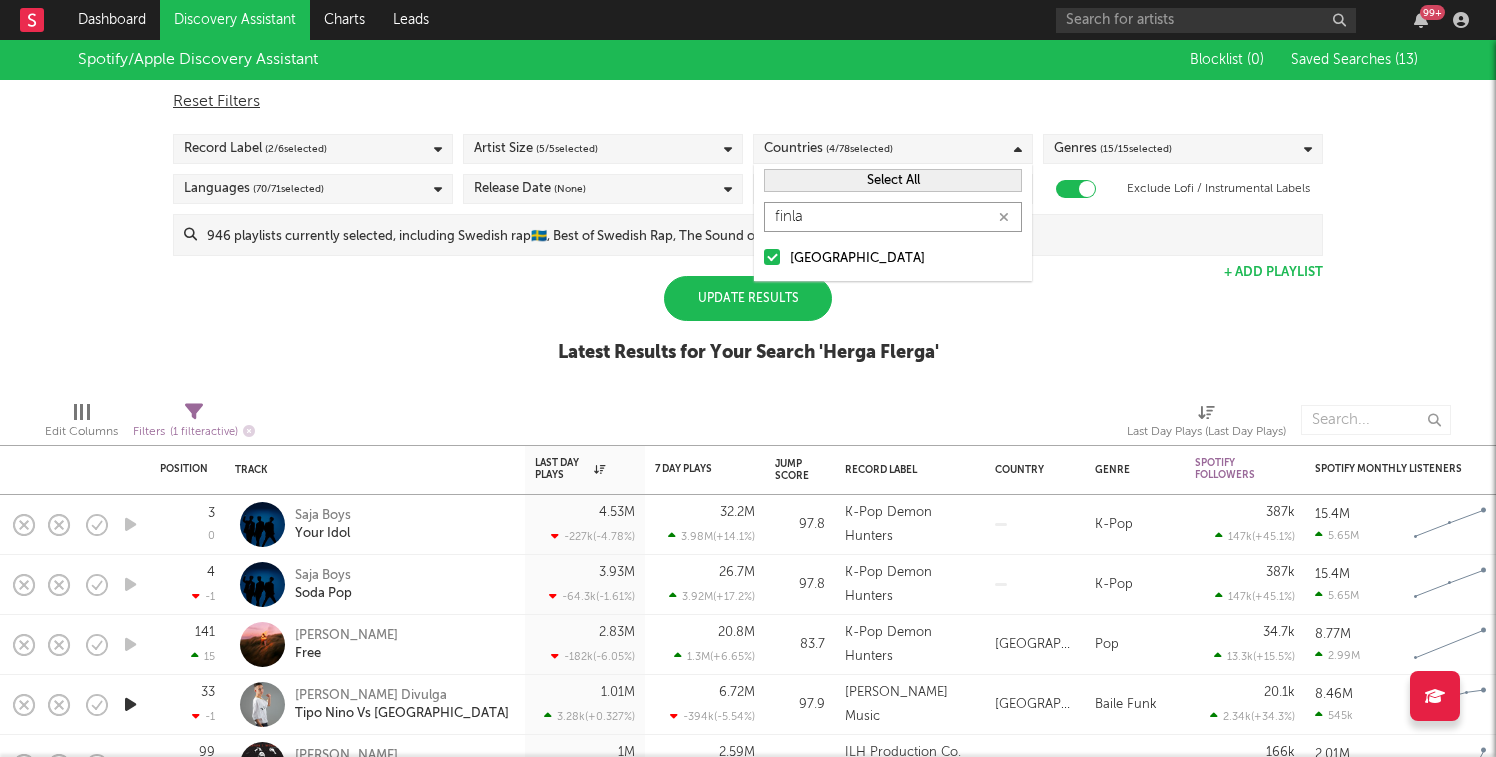 click on "finla" at bounding box center [893, 217] 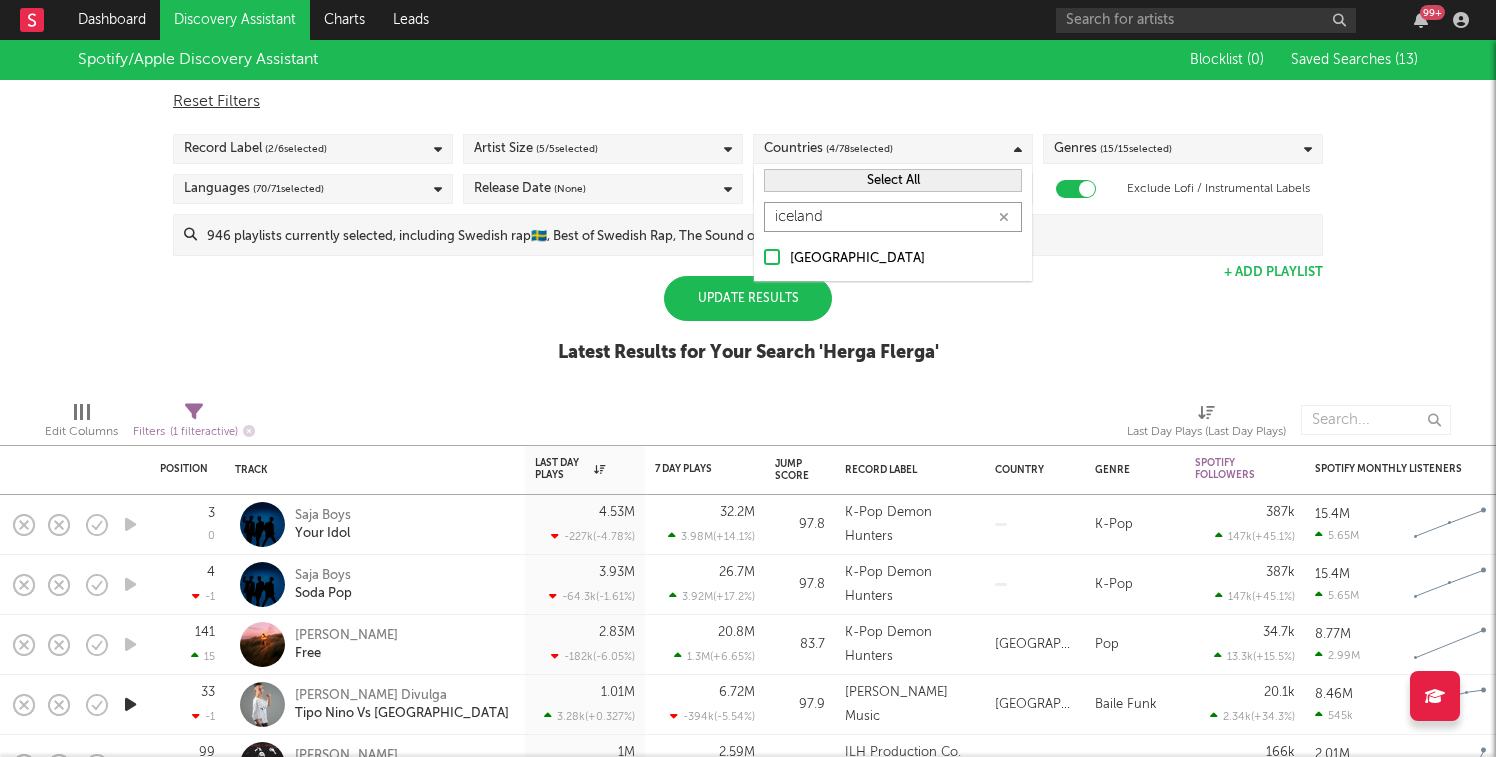 type on "iceland" 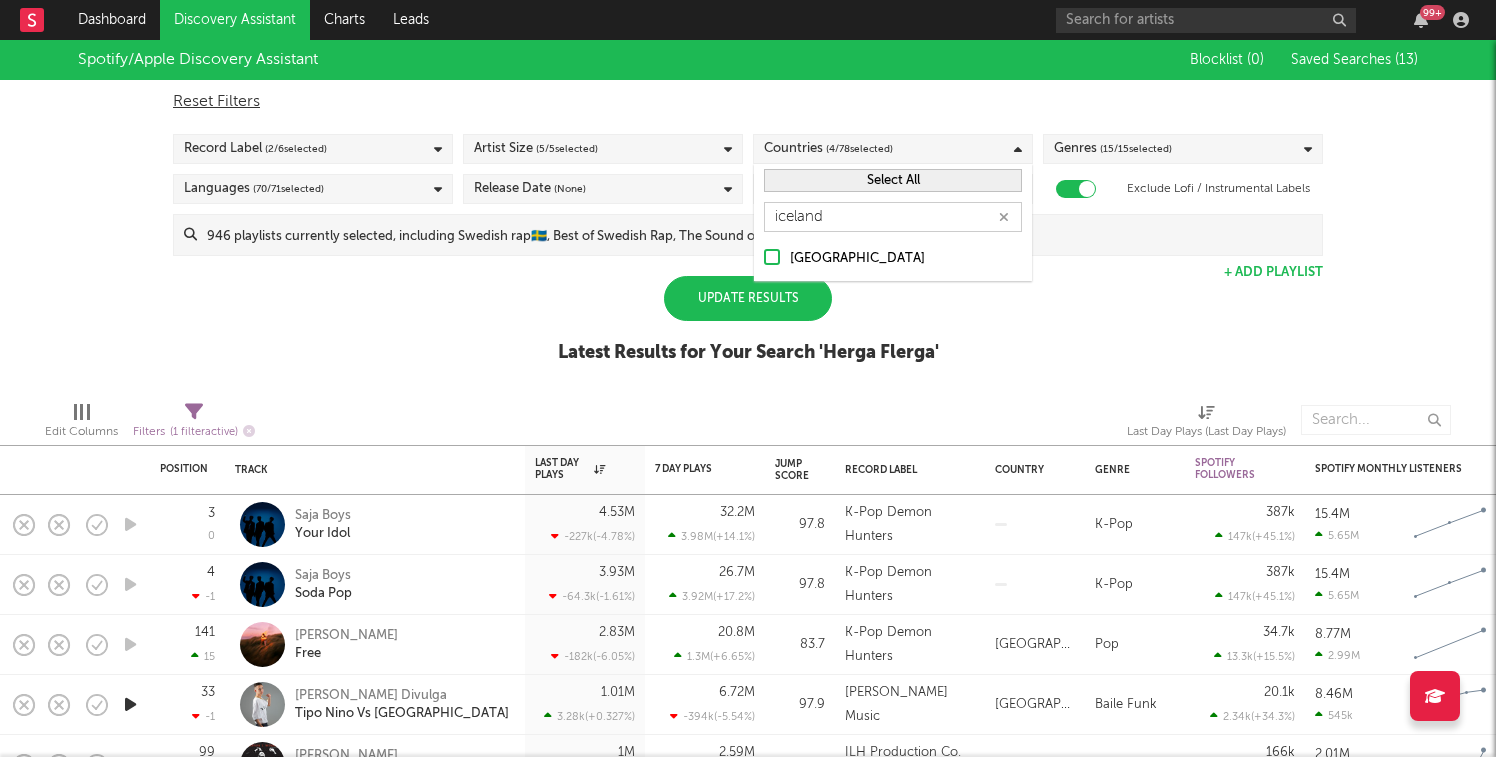click at bounding box center (772, 257) 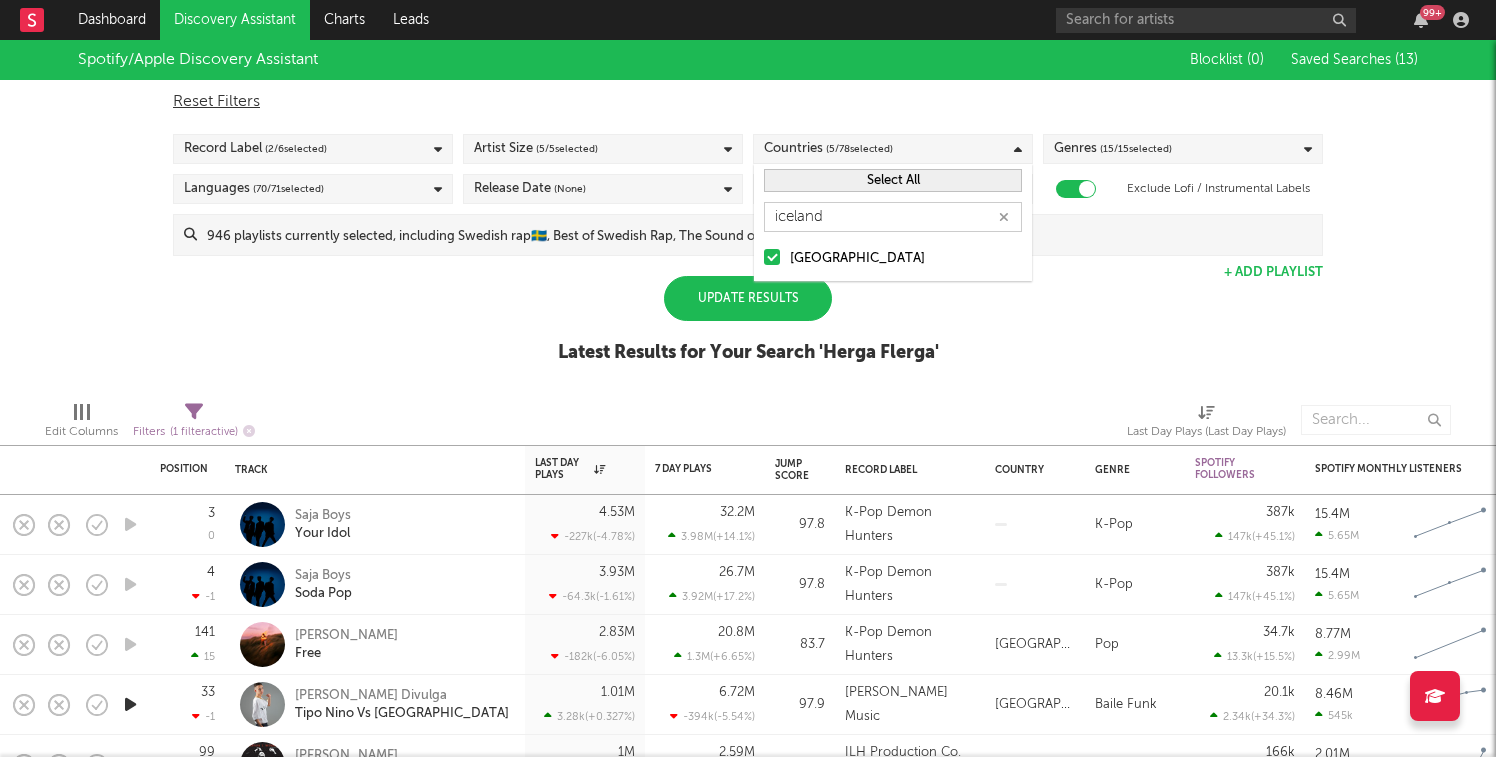 click on "Update Results" at bounding box center (748, 298) 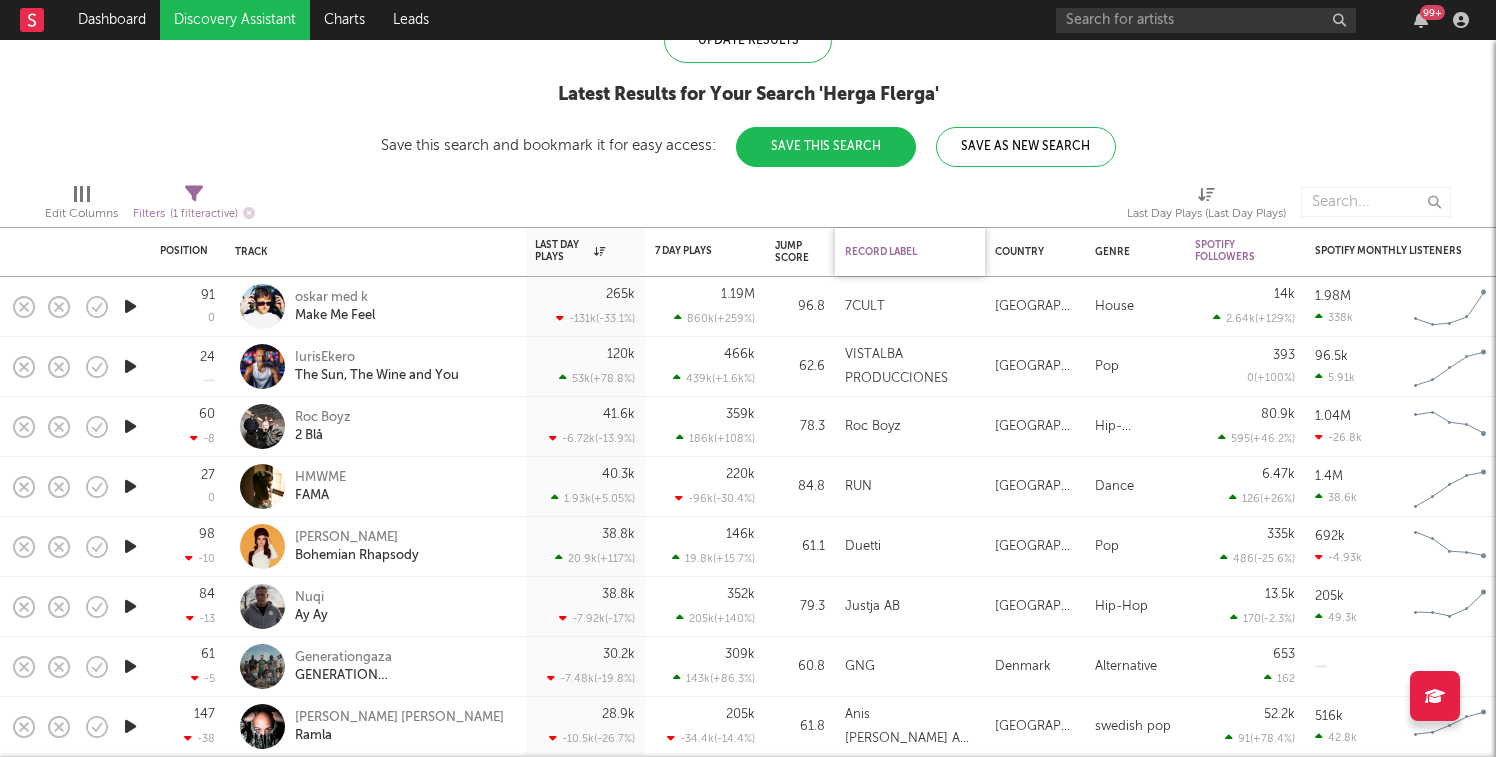 click on "Record Label" at bounding box center (905, 252) 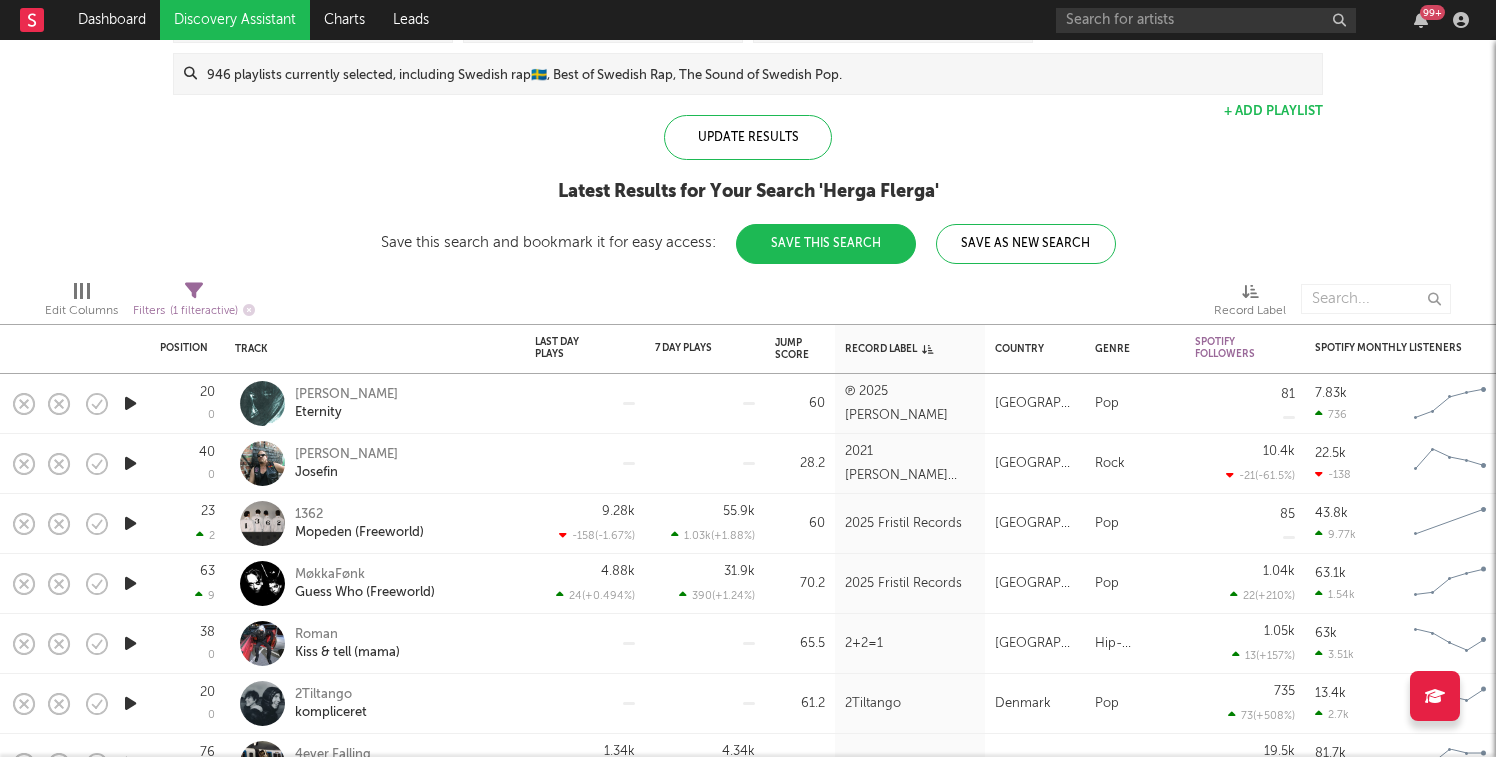 click on "Save This Search" at bounding box center [826, 244] 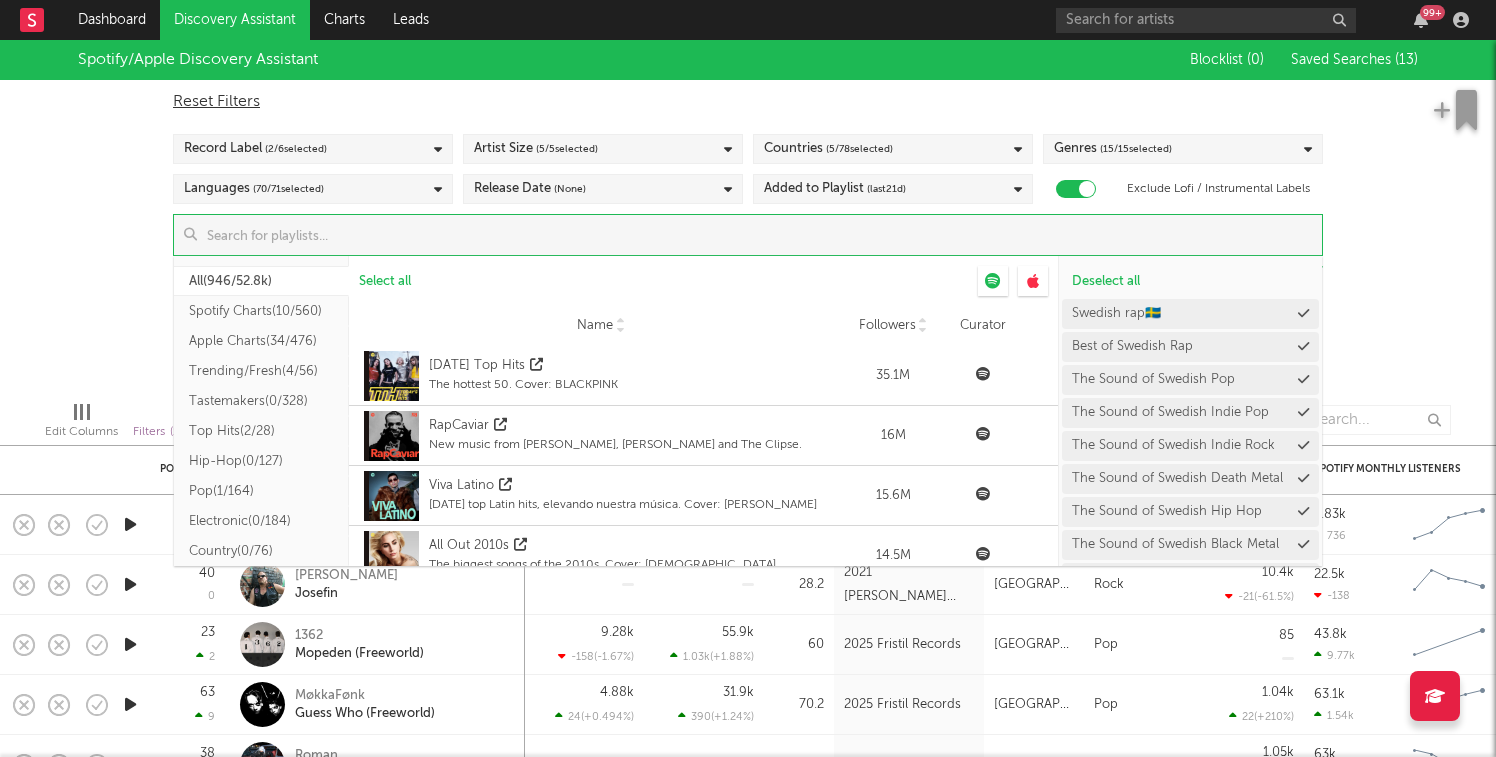 click at bounding box center (759, 235) 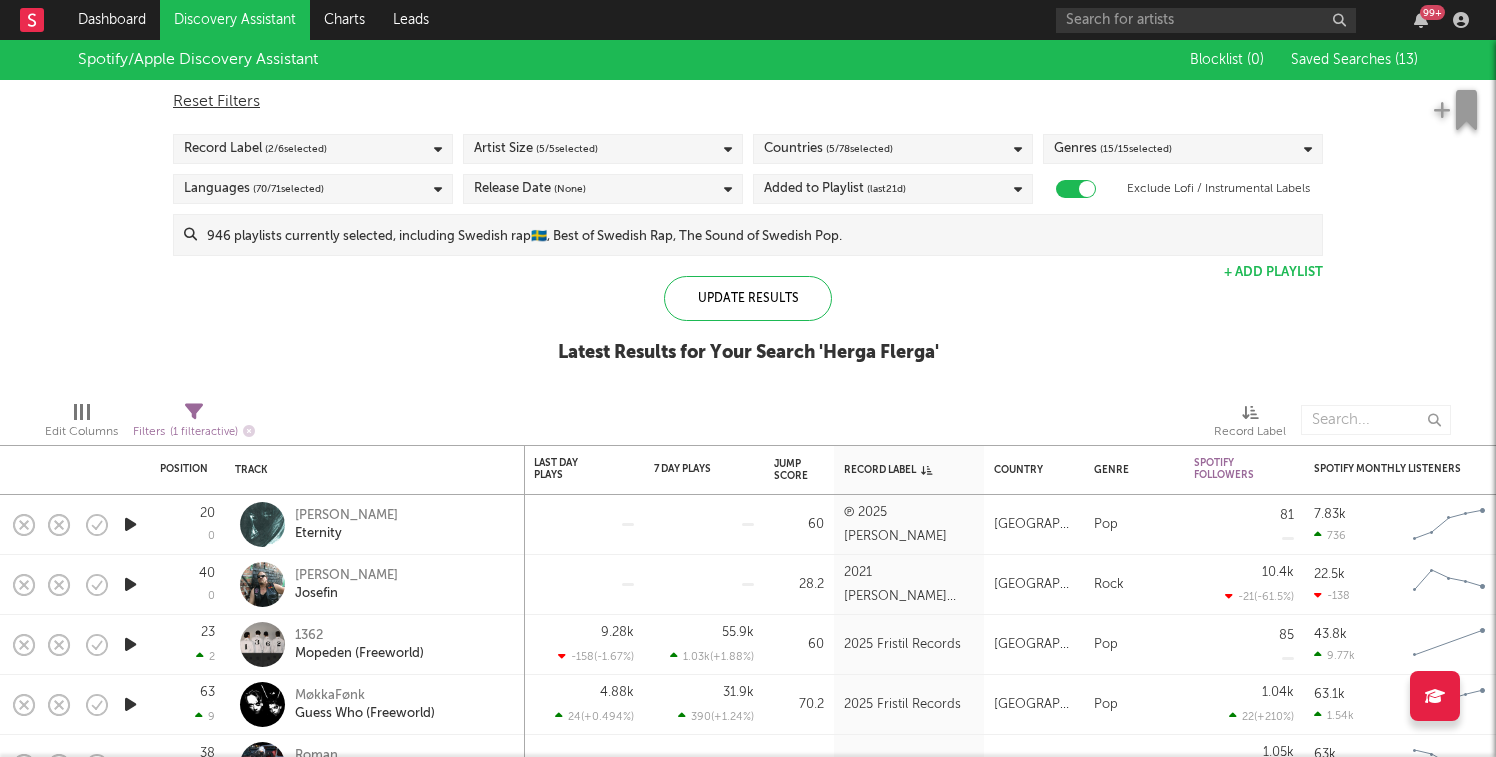 click on "( 15 / 15  selected)" at bounding box center (1136, 149) 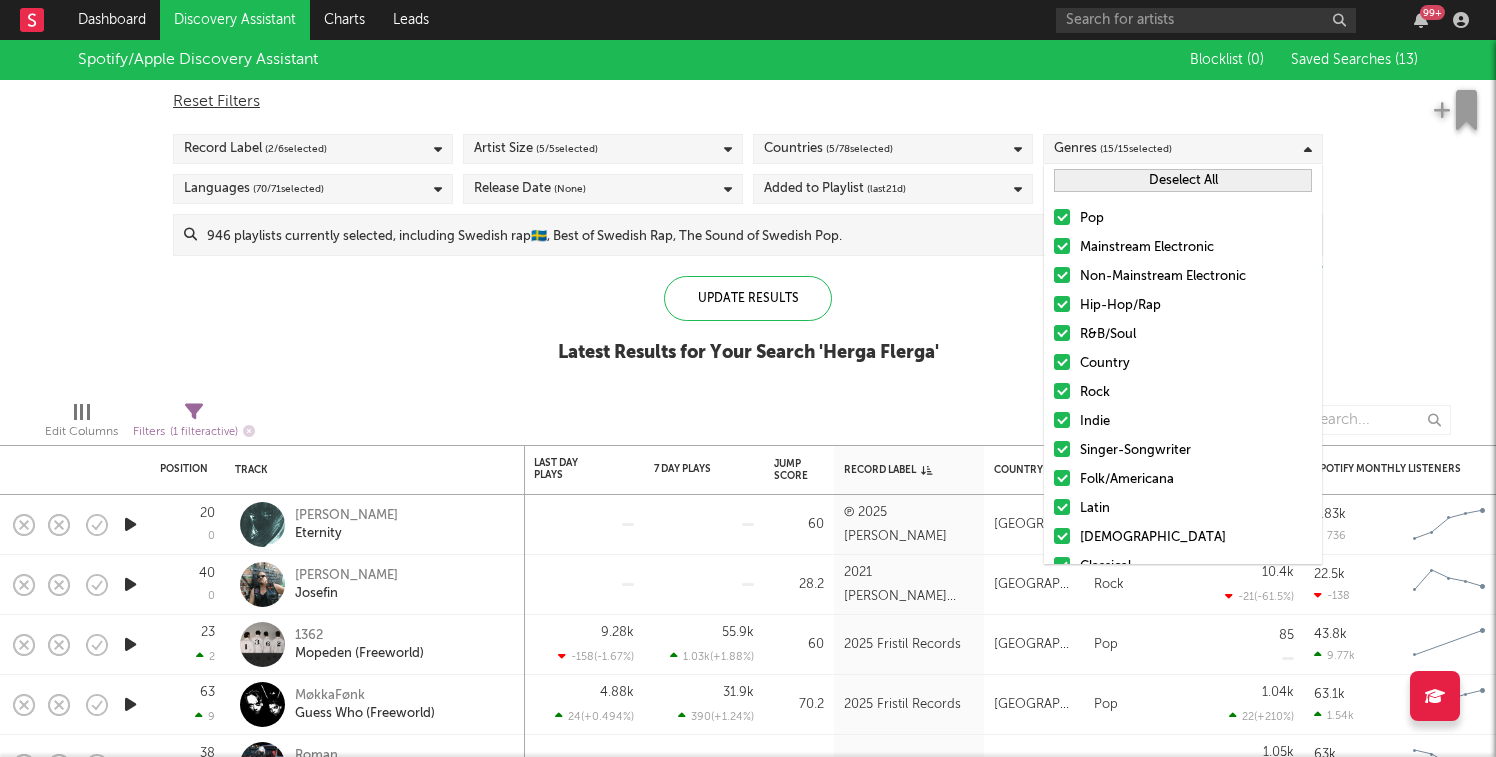 click on "Deselect All" at bounding box center (1183, 180) 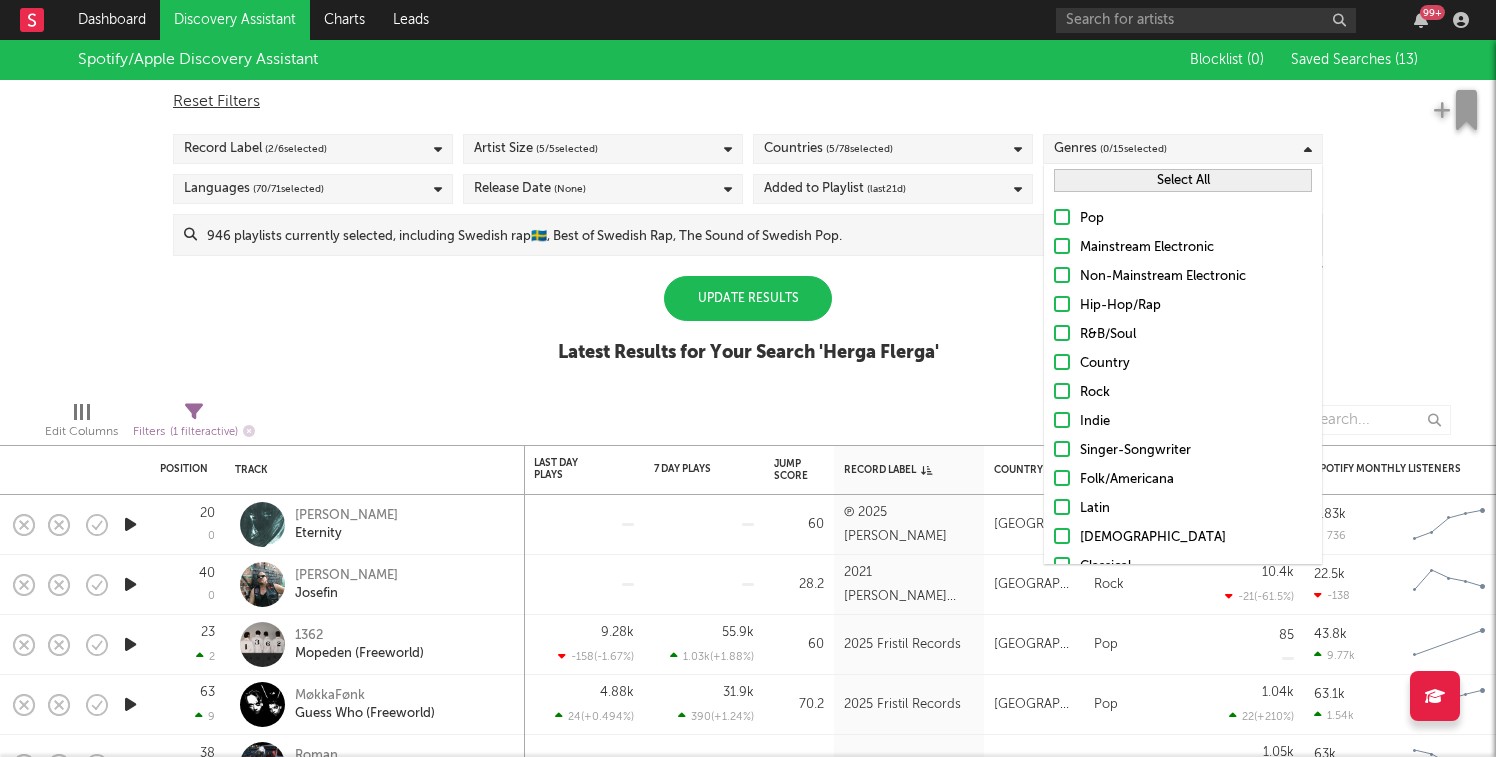 click at bounding box center (1062, 304) 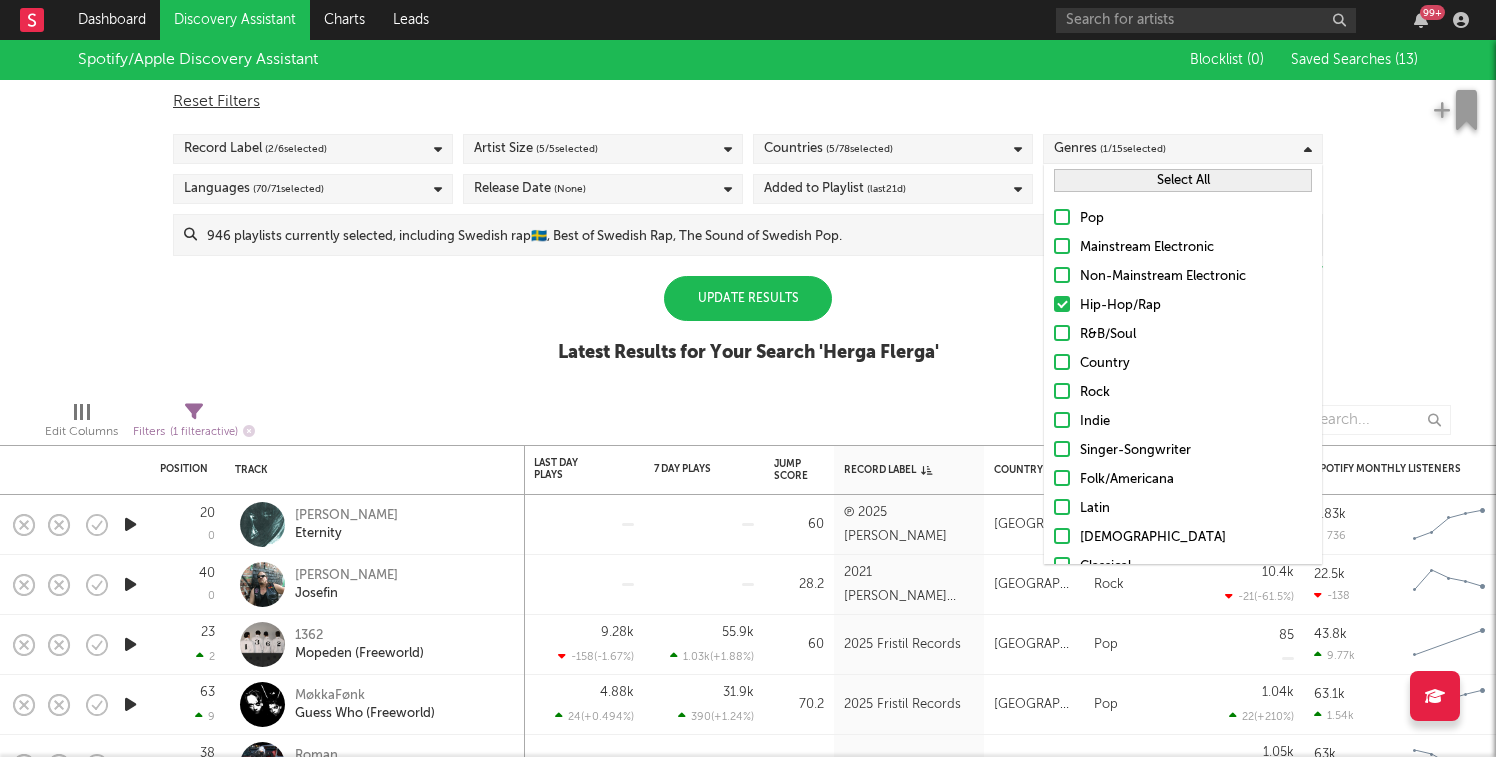 click on "Update Results" at bounding box center (748, 298) 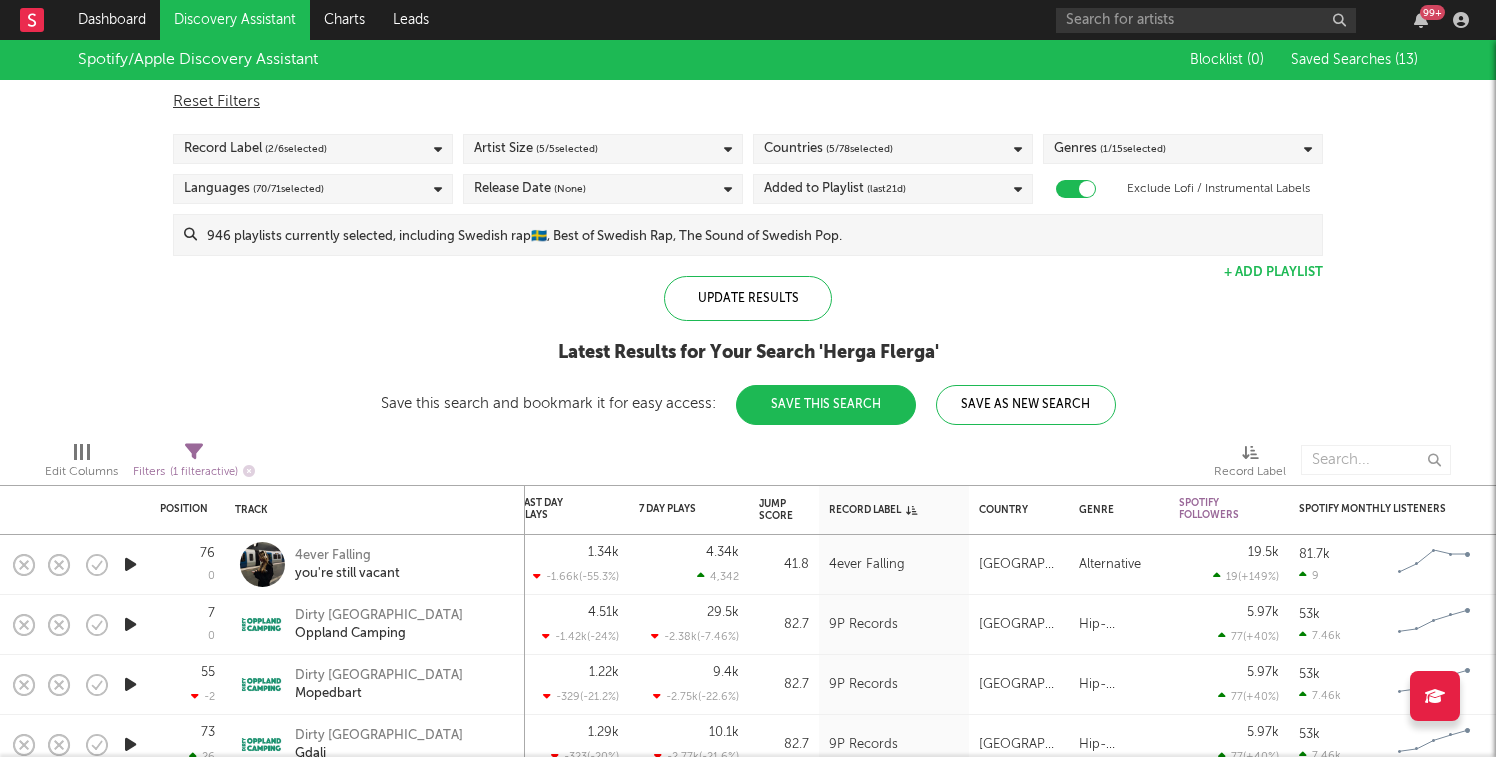click on "Discovery Assistant" at bounding box center [235, 20] 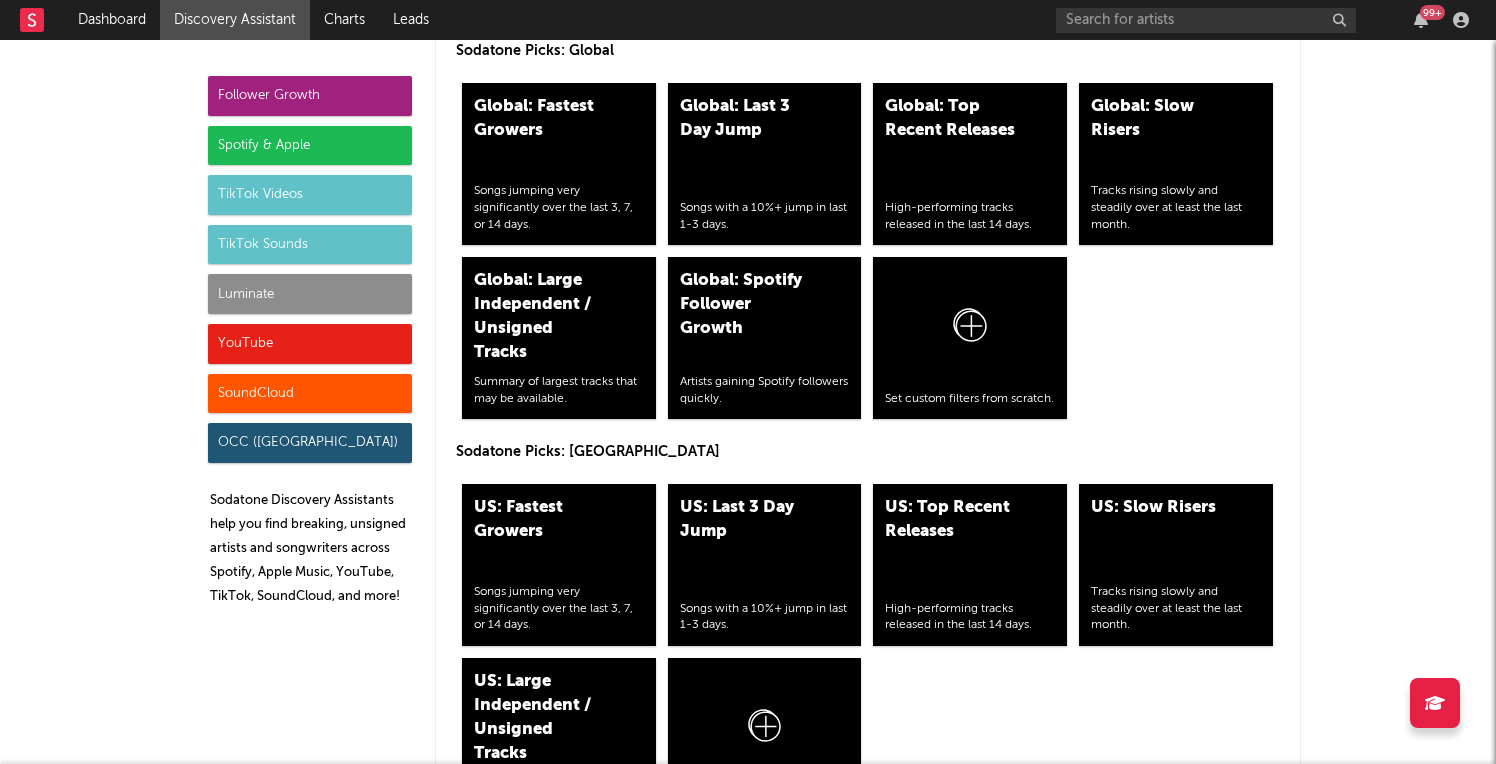 scroll, scrollTop: 9424, scrollLeft: 0, axis: vertical 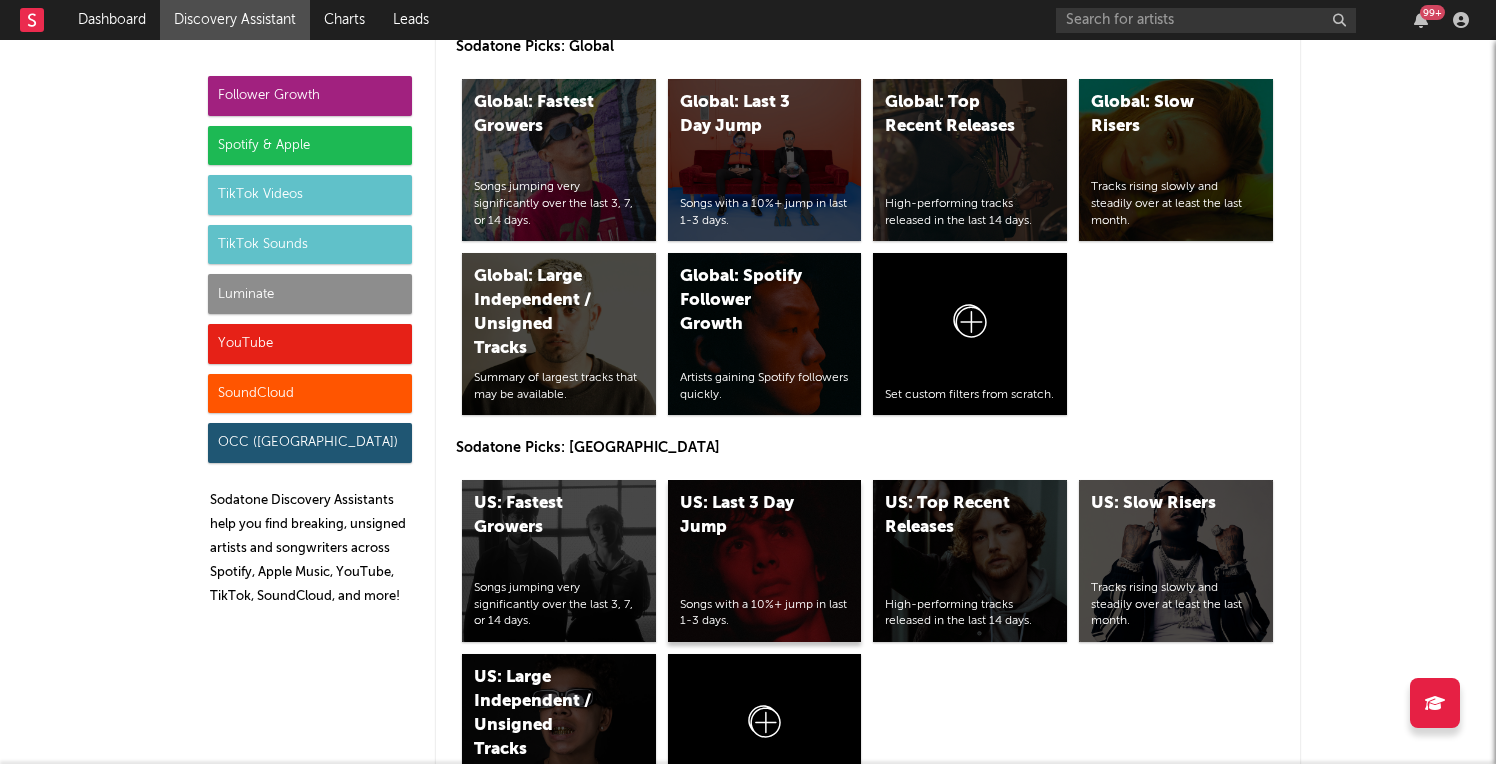 click on "US: Last 3 Day Jump Songs with a 10%+ jump in last 1-3 days." at bounding box center (765, 561) 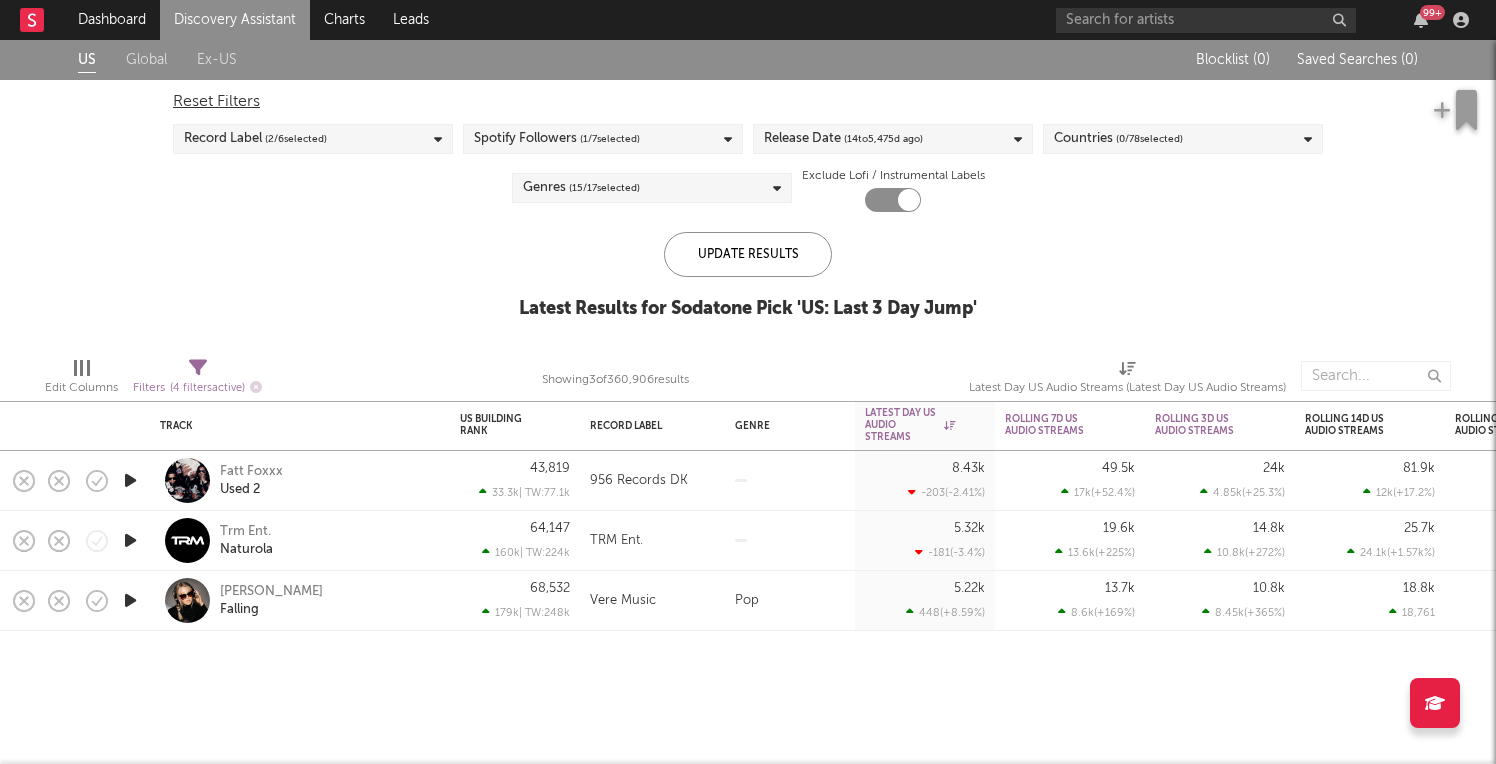 click on "US Global Ex-US" at bounding box center [623, 60] 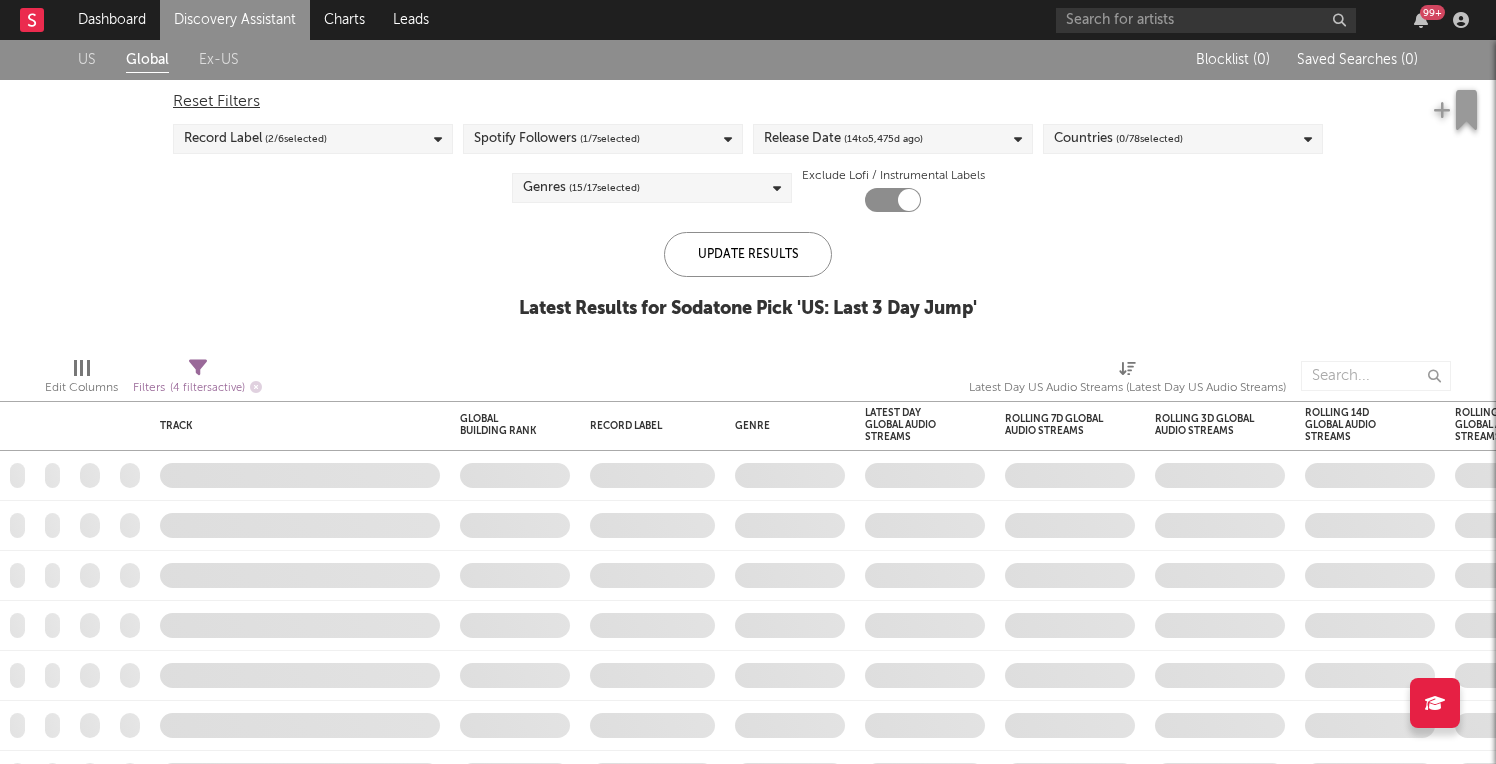 checkbox on "false" 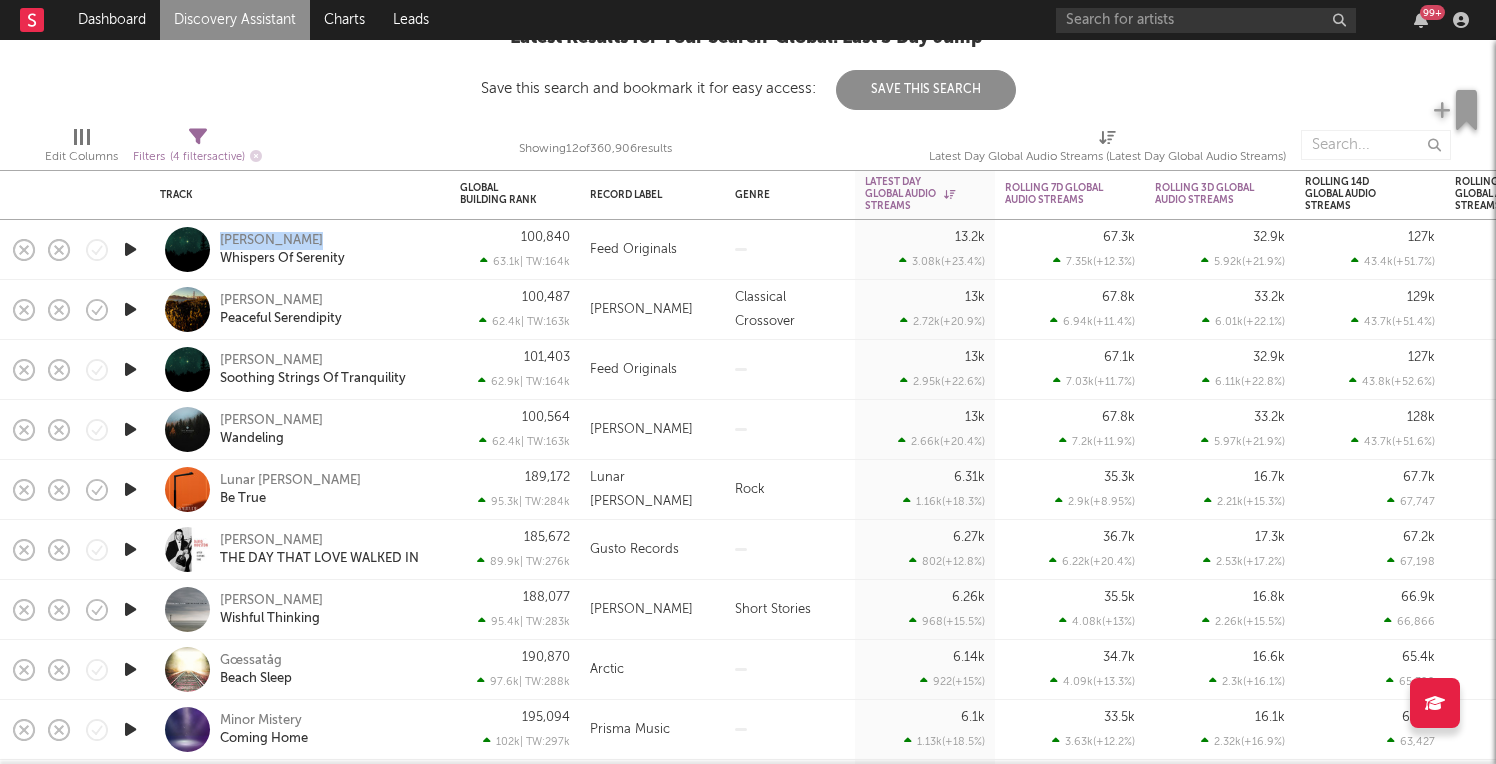 drag, startPoint x: 321, startPoint y: 225, endPoint x: 219, endPoint y: 237, distance: 102.70345 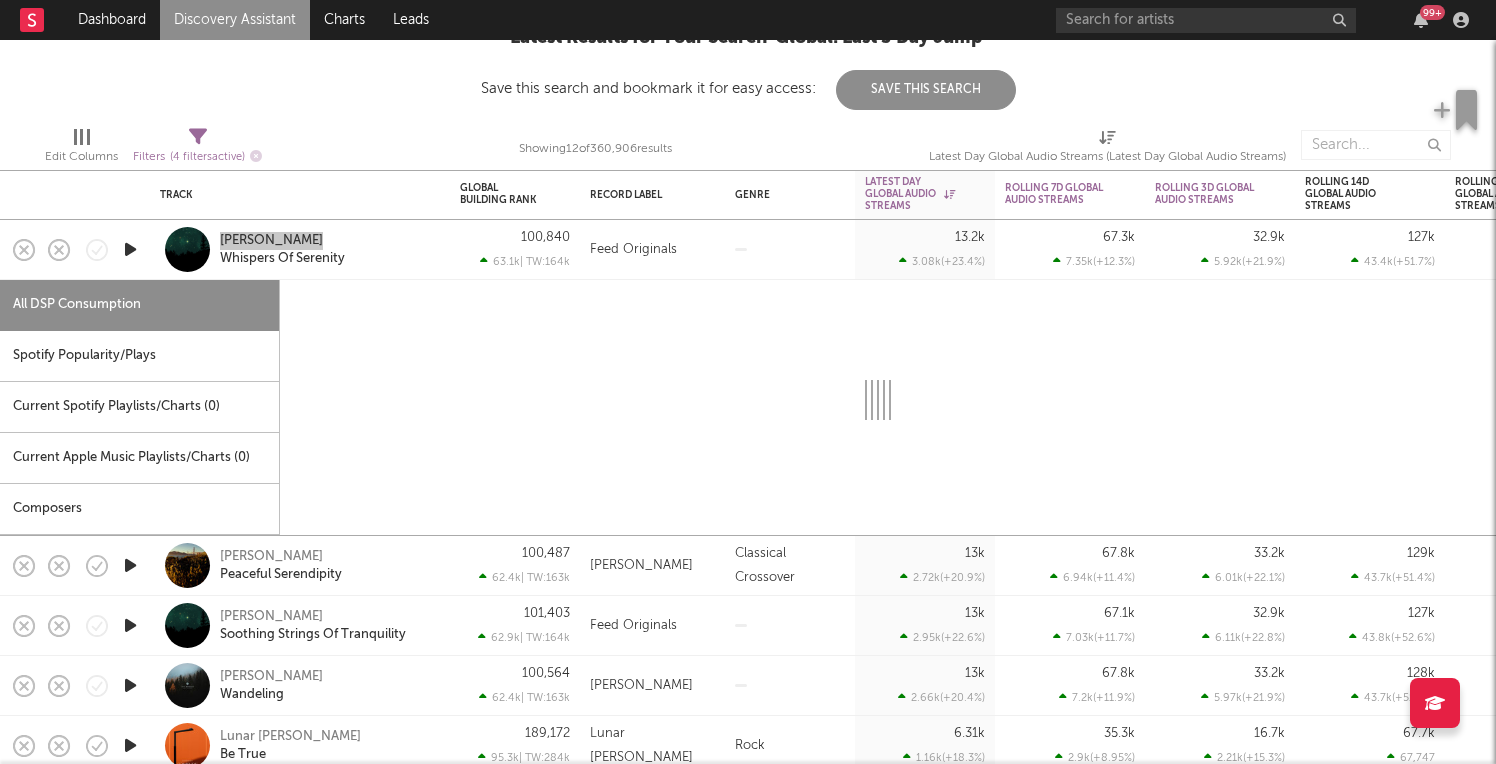 select on "1w" 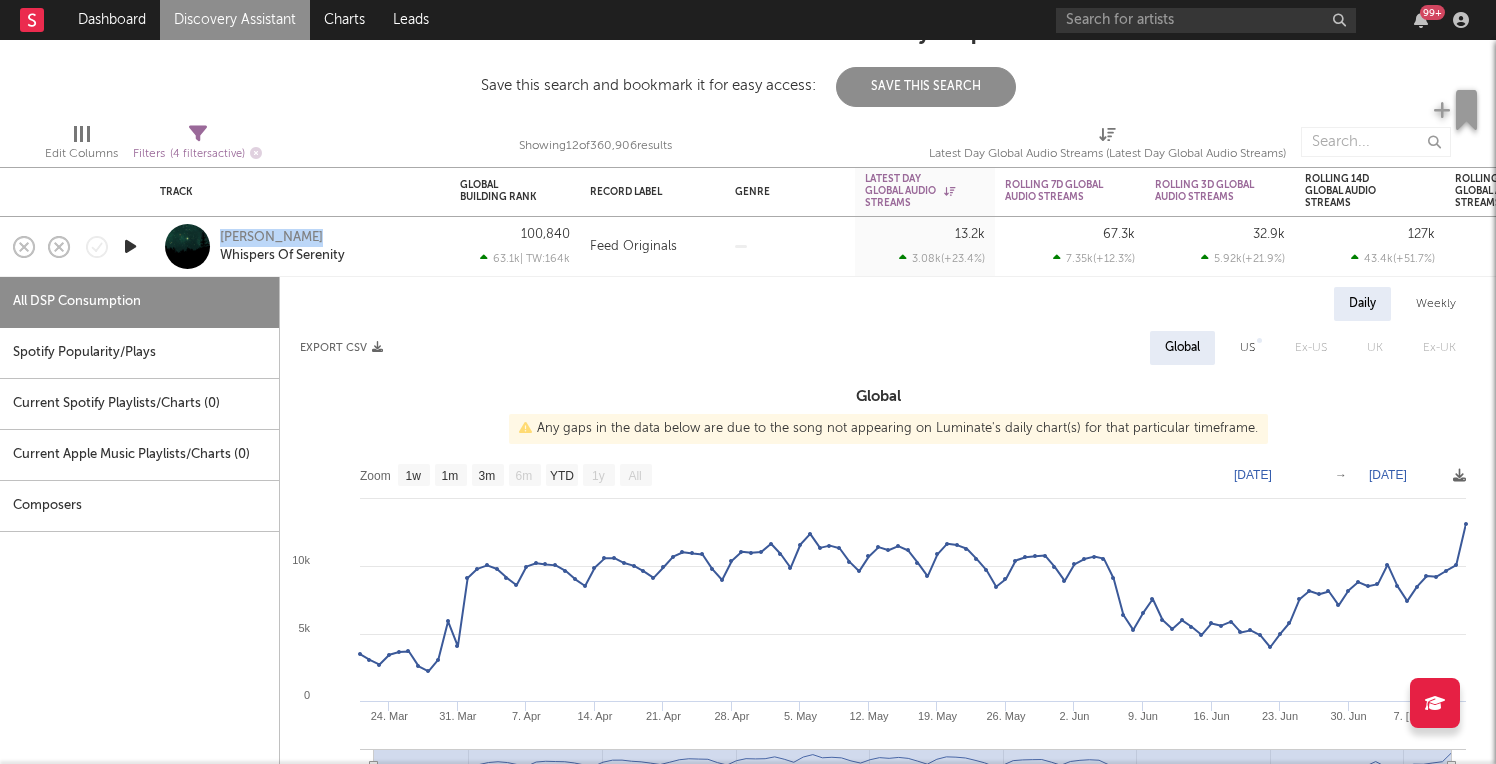 click on "Discovery Assistant" at bounding box center (235, 20) 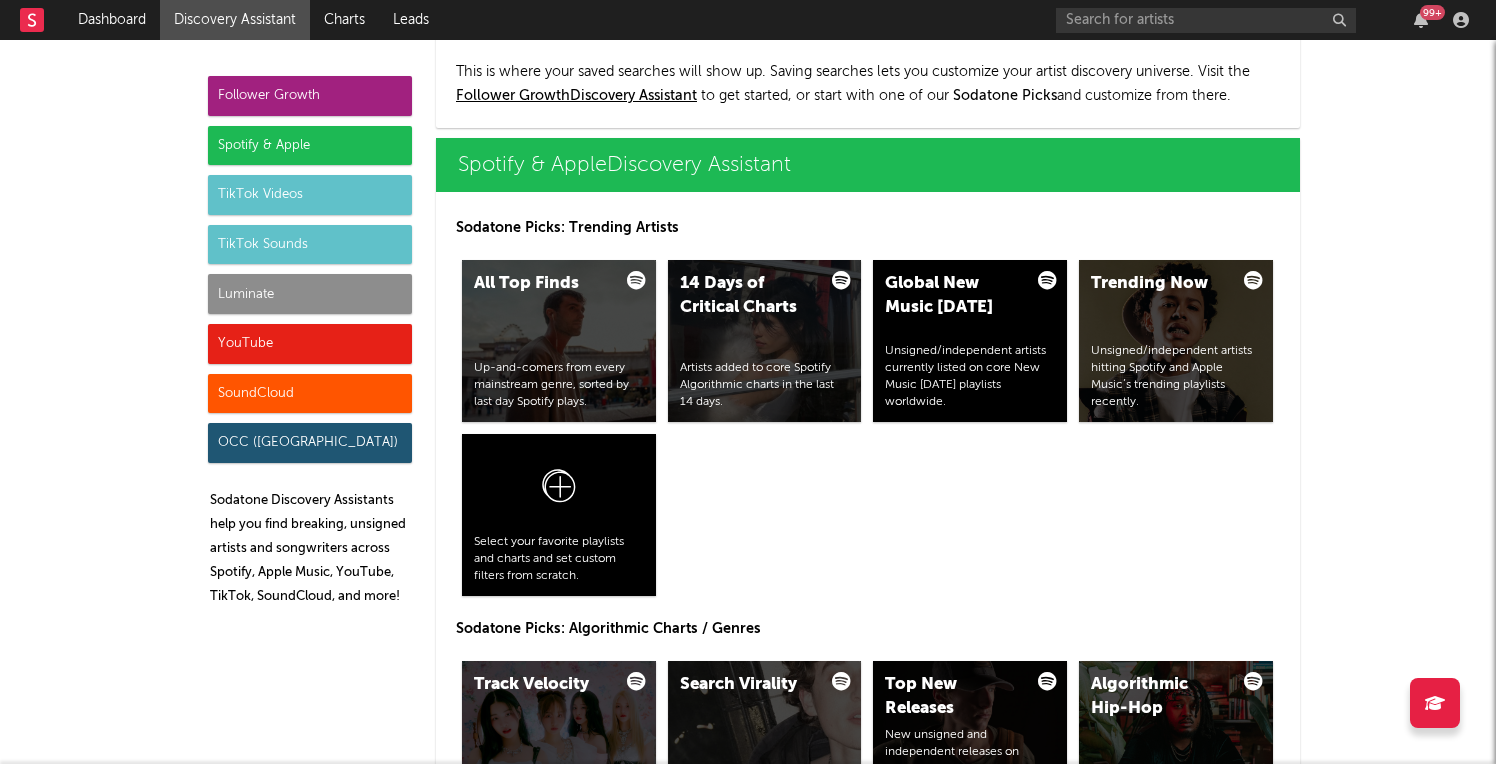 scroll, scrollTop: 2799, scrollLeft: 0, axis: vertical 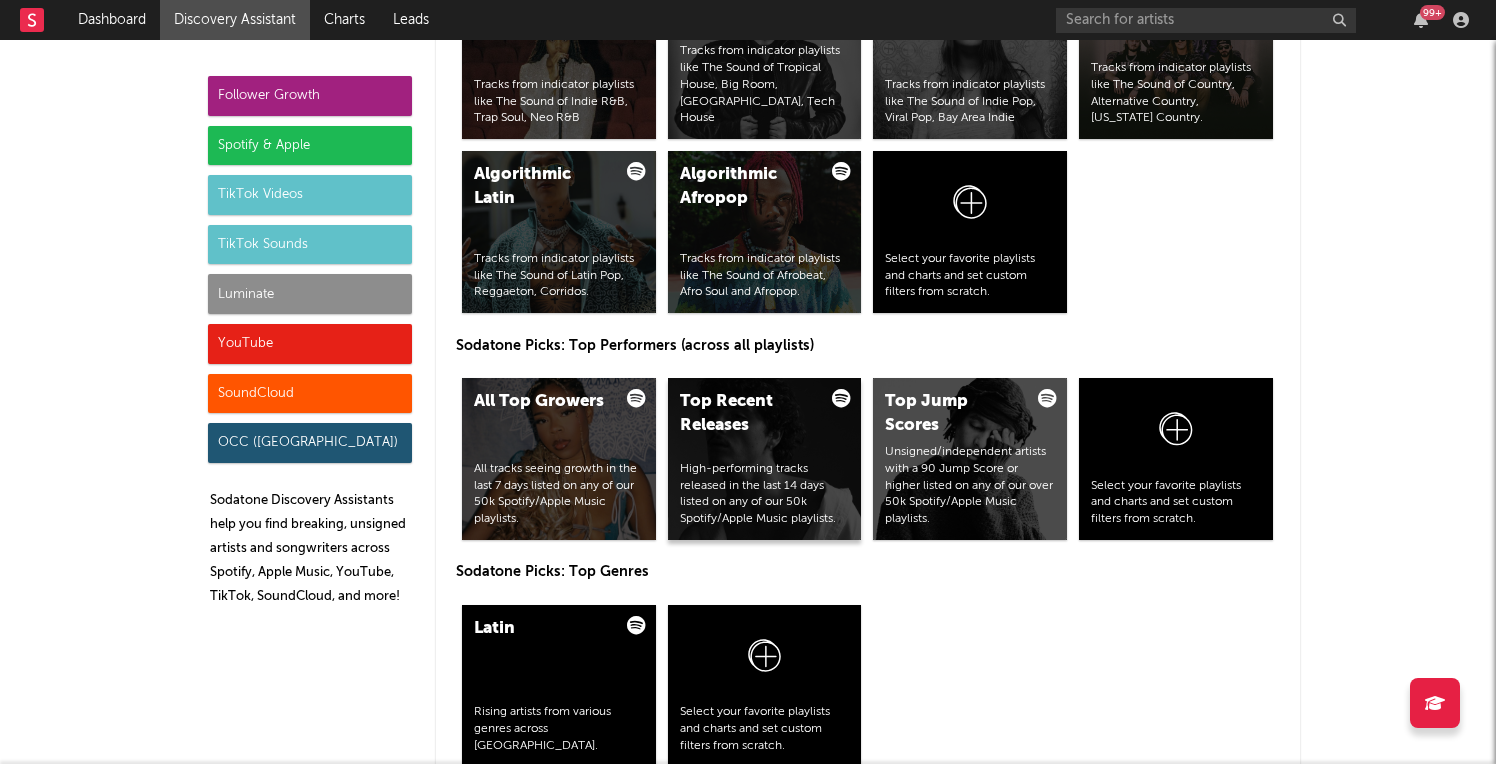 click on "Top Recent Releases High-performing tracks released in the last 14 days listed on any of our 50k Spotify/Apple Music playlists." at bounding box center (765, 459) 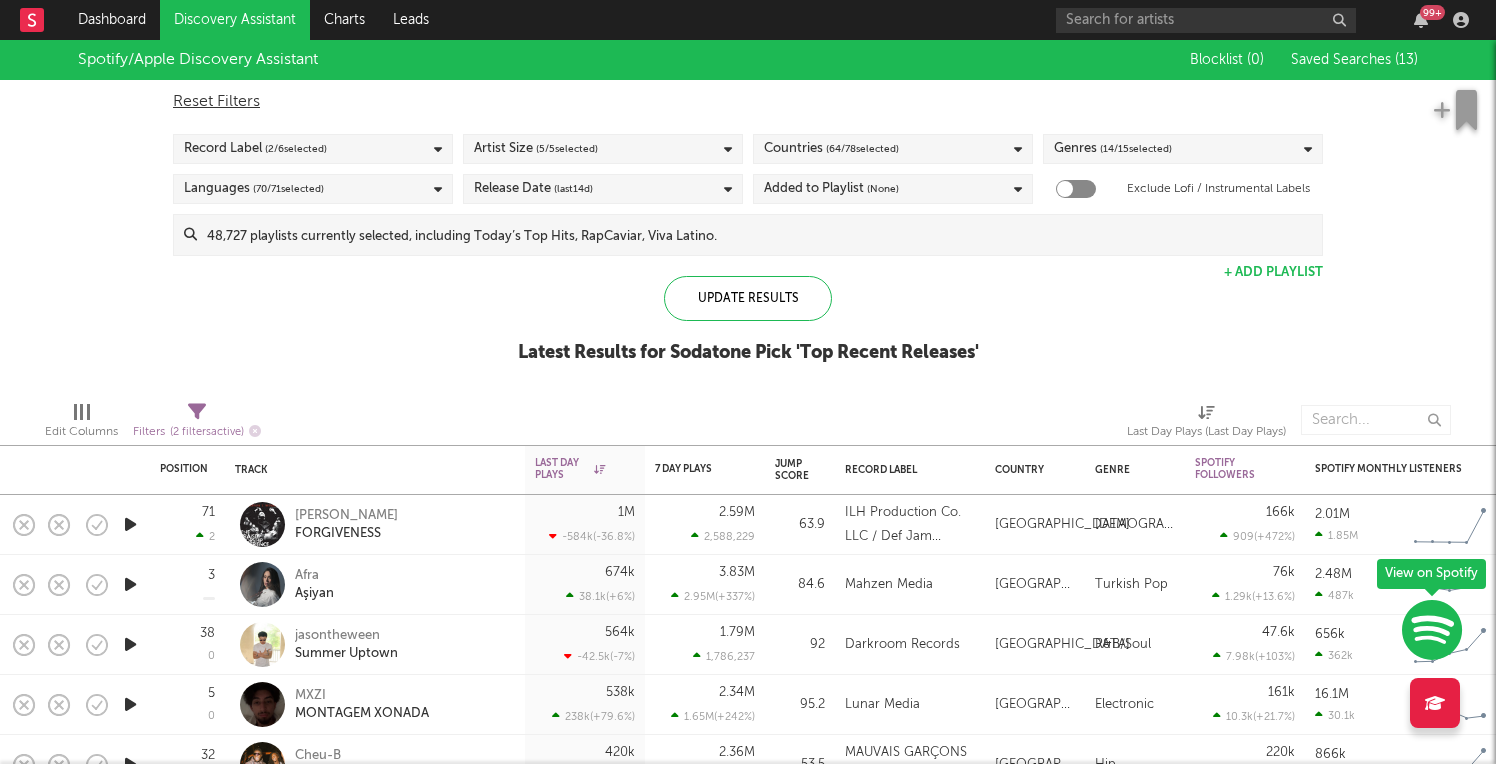 click on "Discovery Assistant" at bounding box center (235, 20) 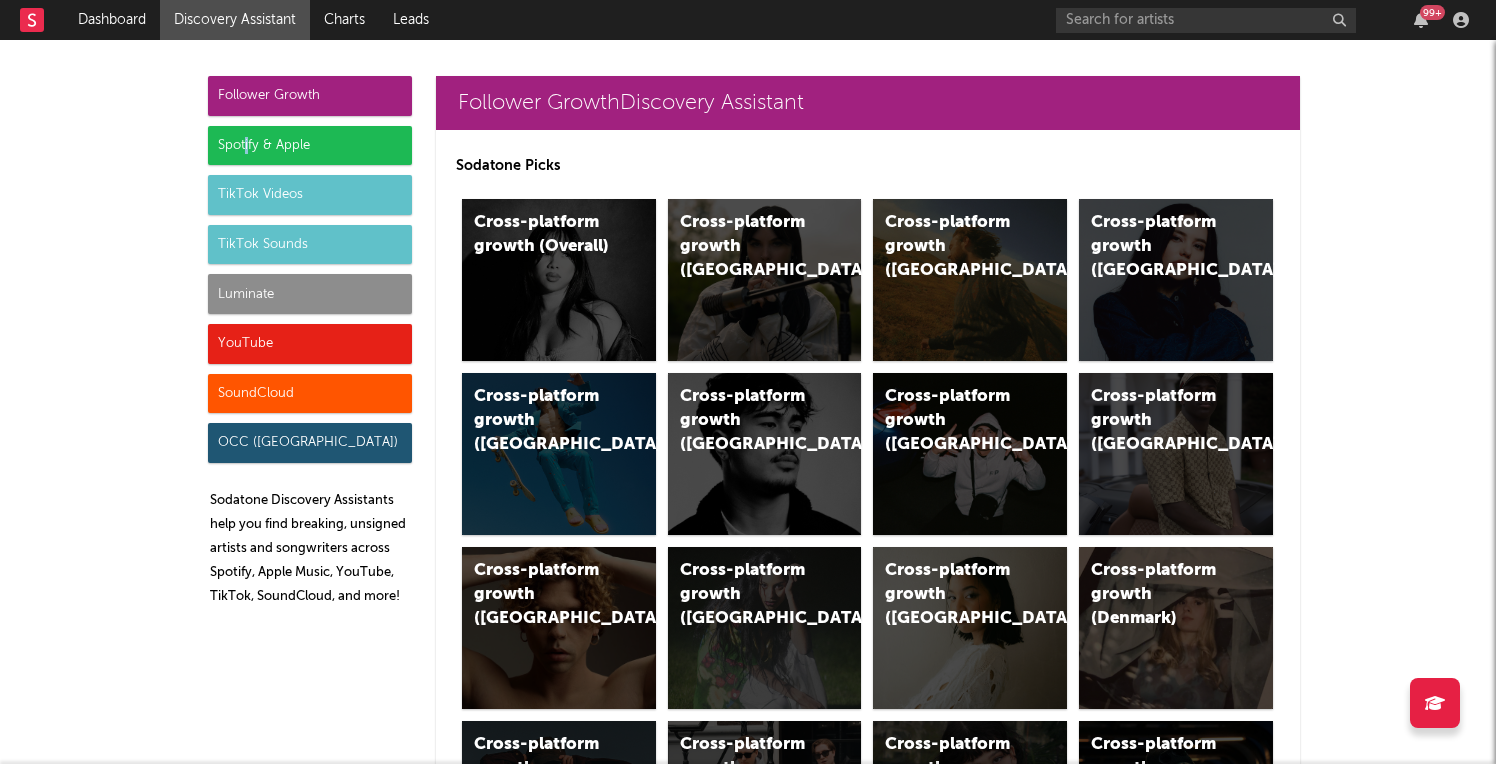 click on "Spotify & Apple" at bounding box center (310, 146) 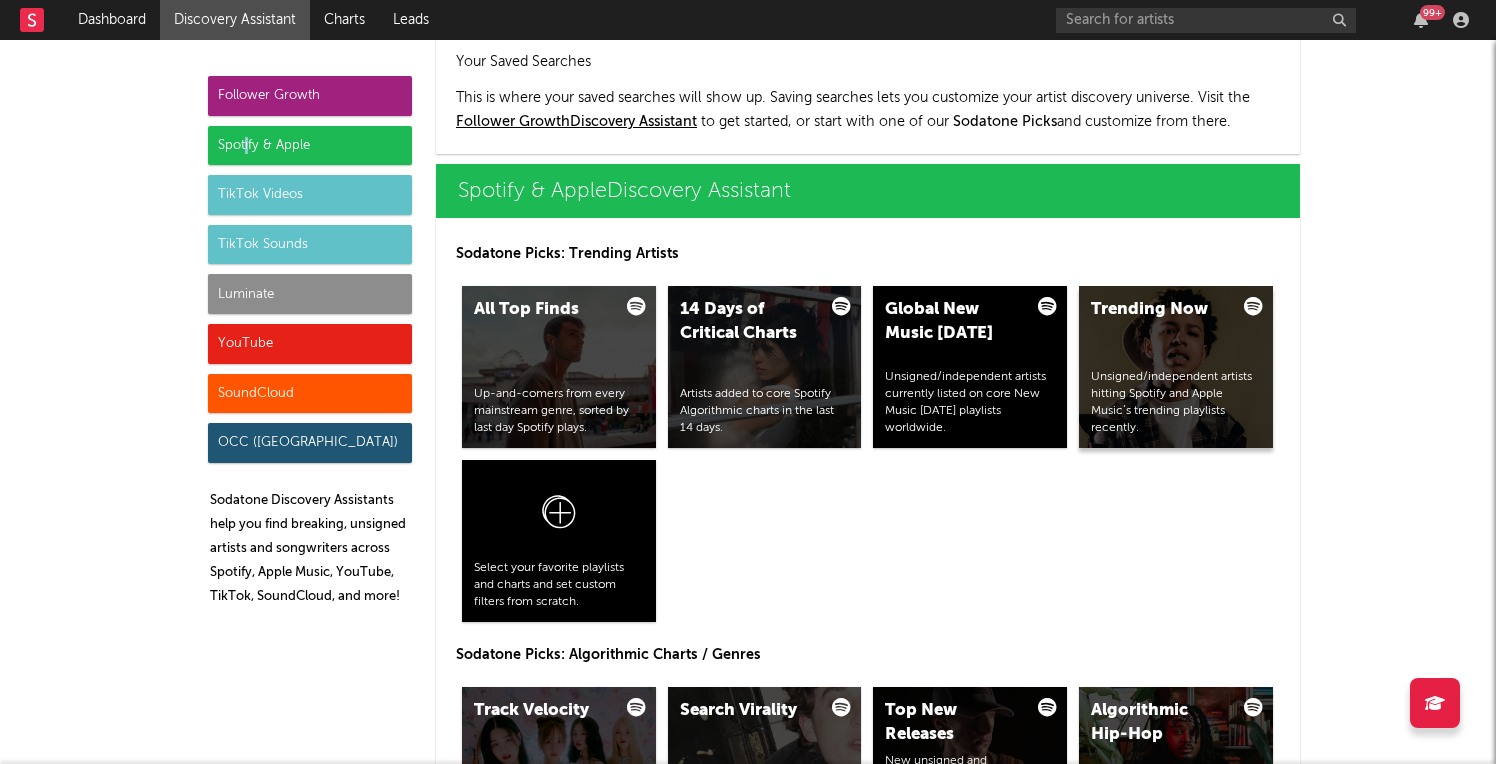 scroll, scrollTop: 1999, scrollLeft: 0, axis: vertical 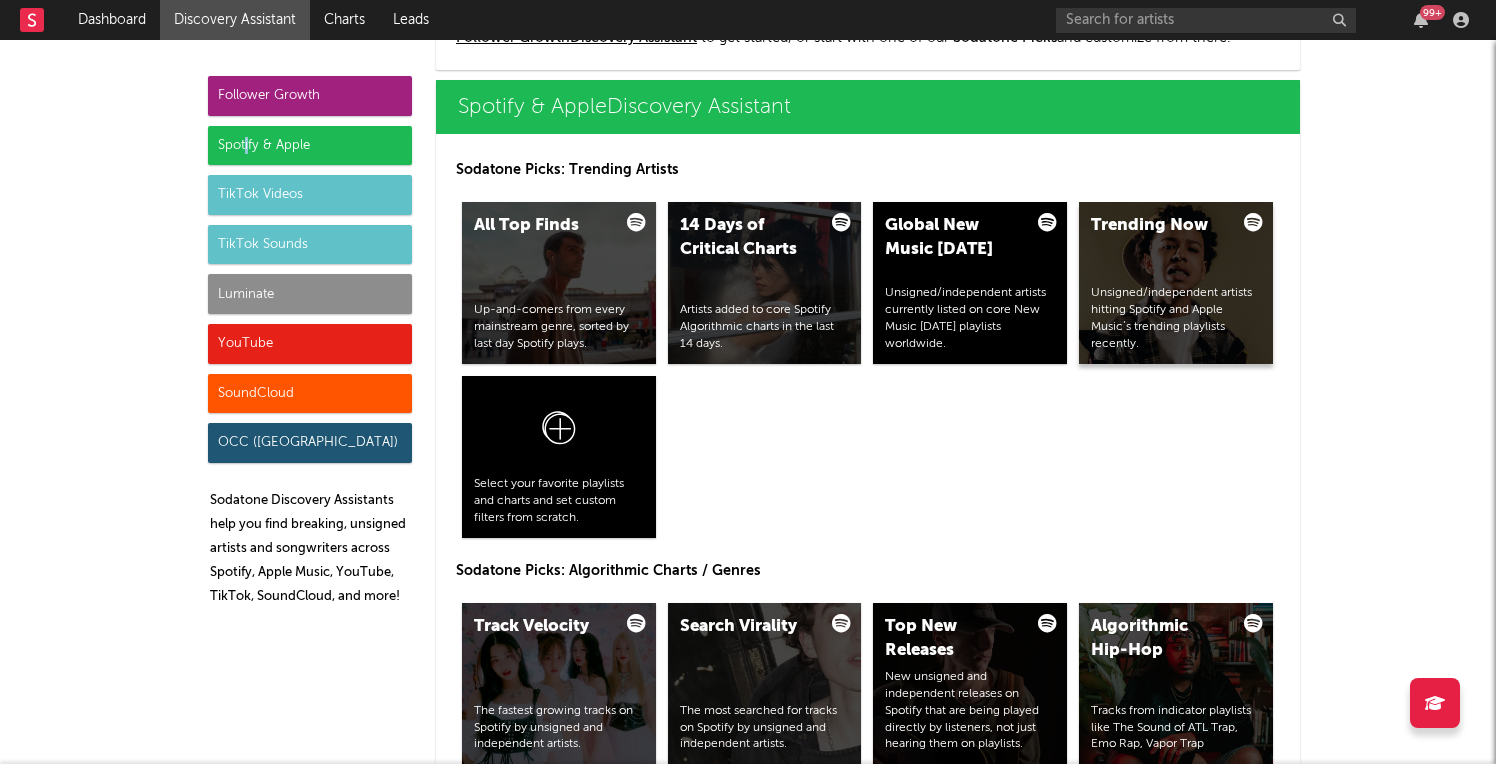 click on "Trending Now Unsigned/independent artists hitting Spotify and Apple Music’s trending playlists recently." at bounding box center (1176, 283) 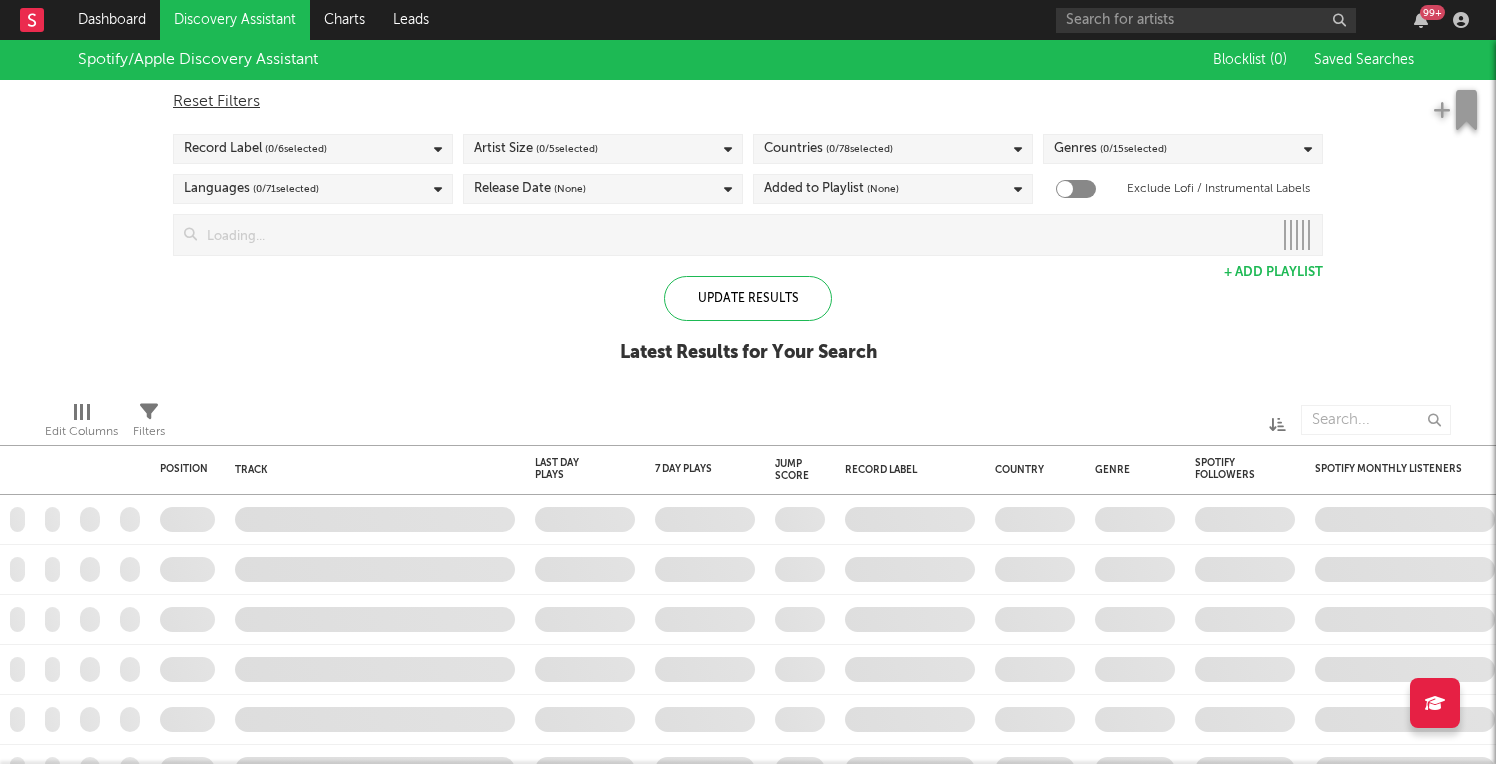 checkbox on "true" 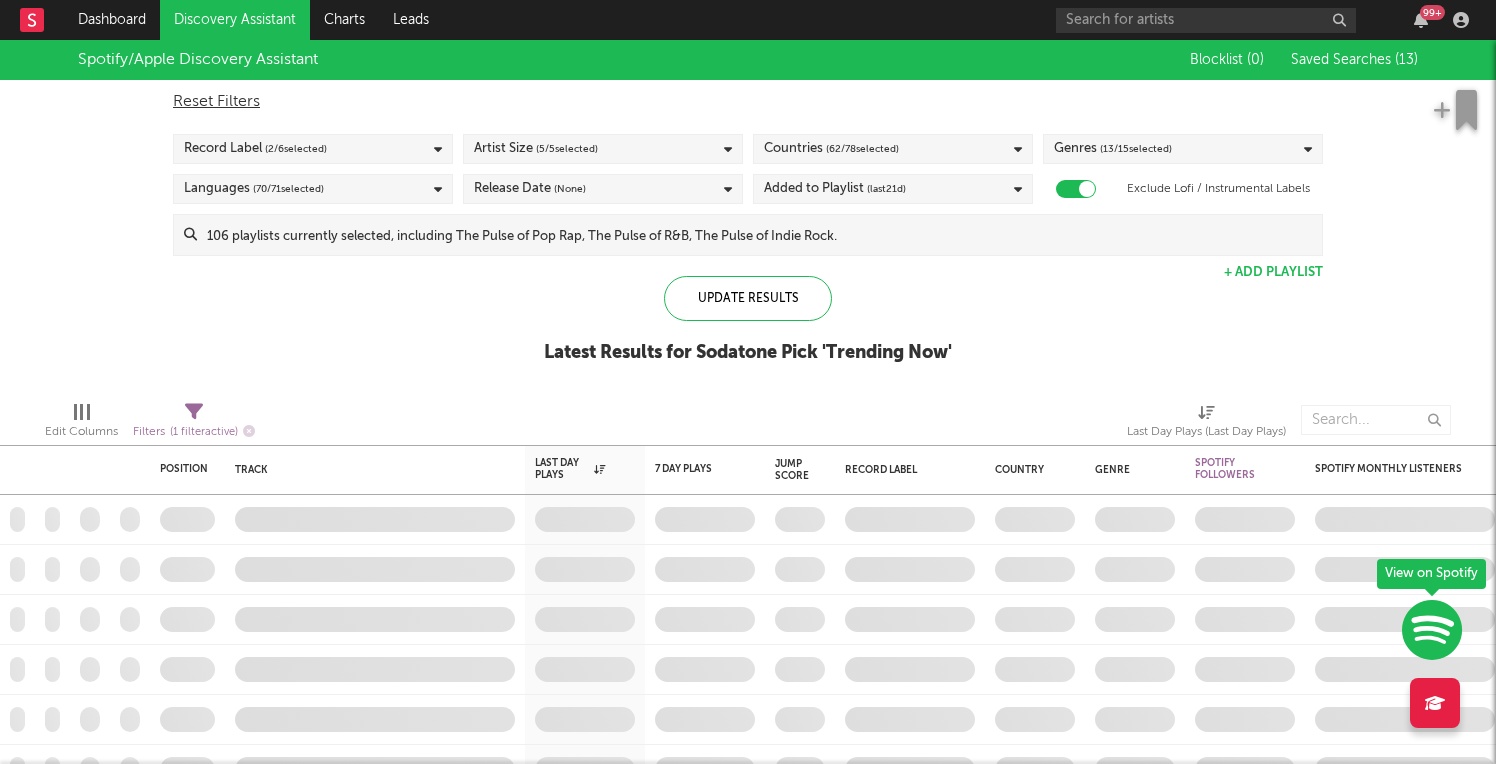 click on "Saved Searches   ( 13 )" at bounding box center (1354, 60) 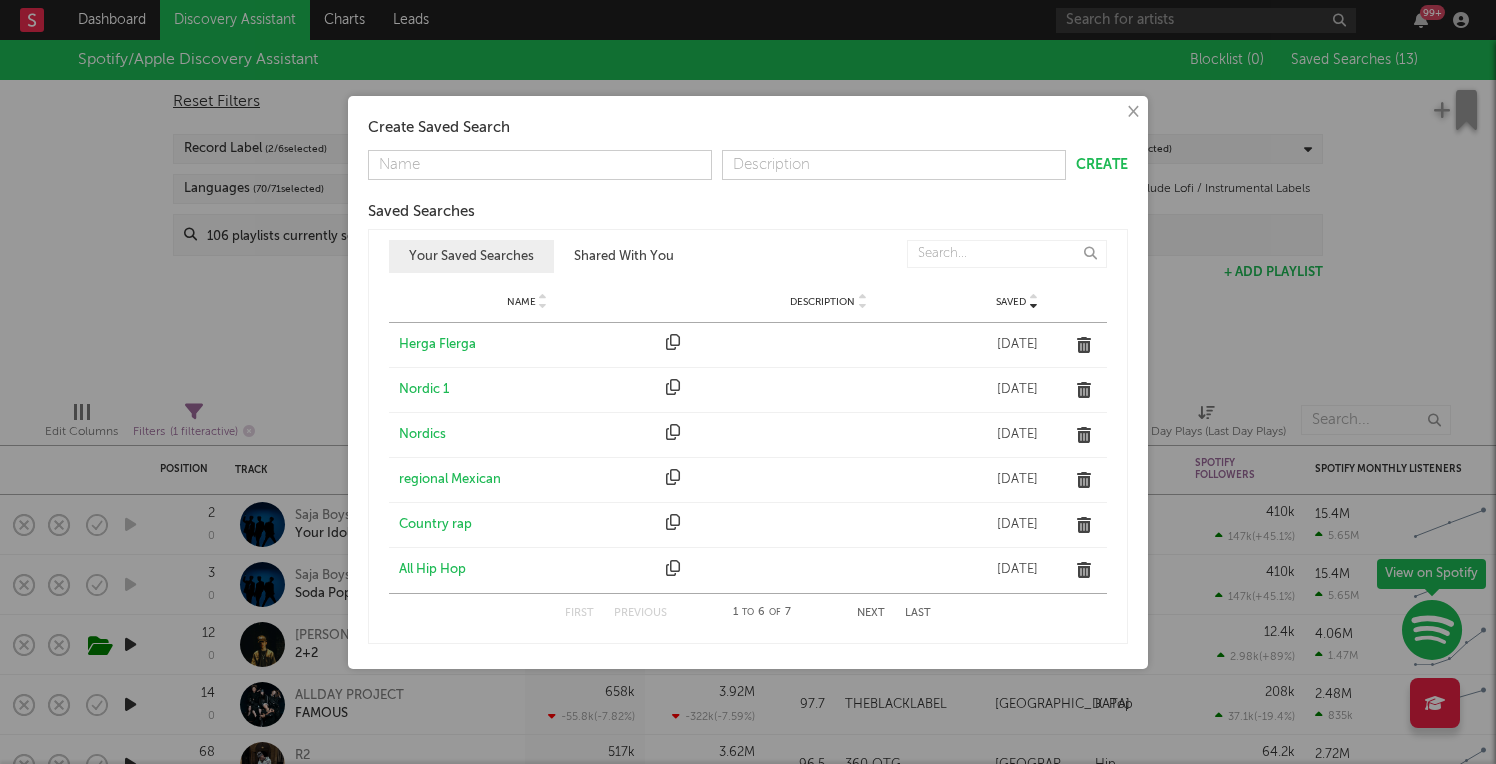 click on "All Hip Hop" at bounding box center (527, 570) 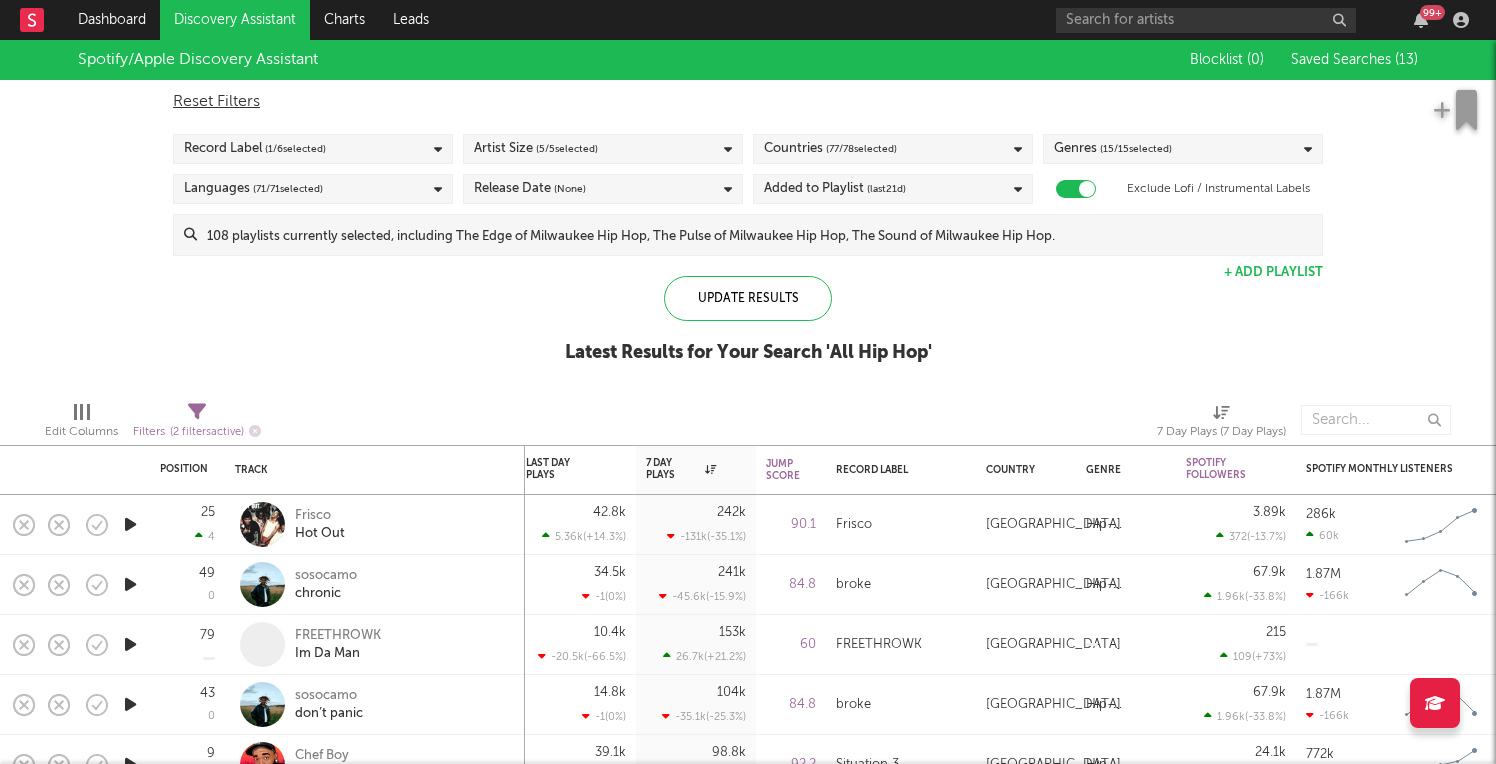 click on "Discovery Assistant" at bounding box center [235, 20] 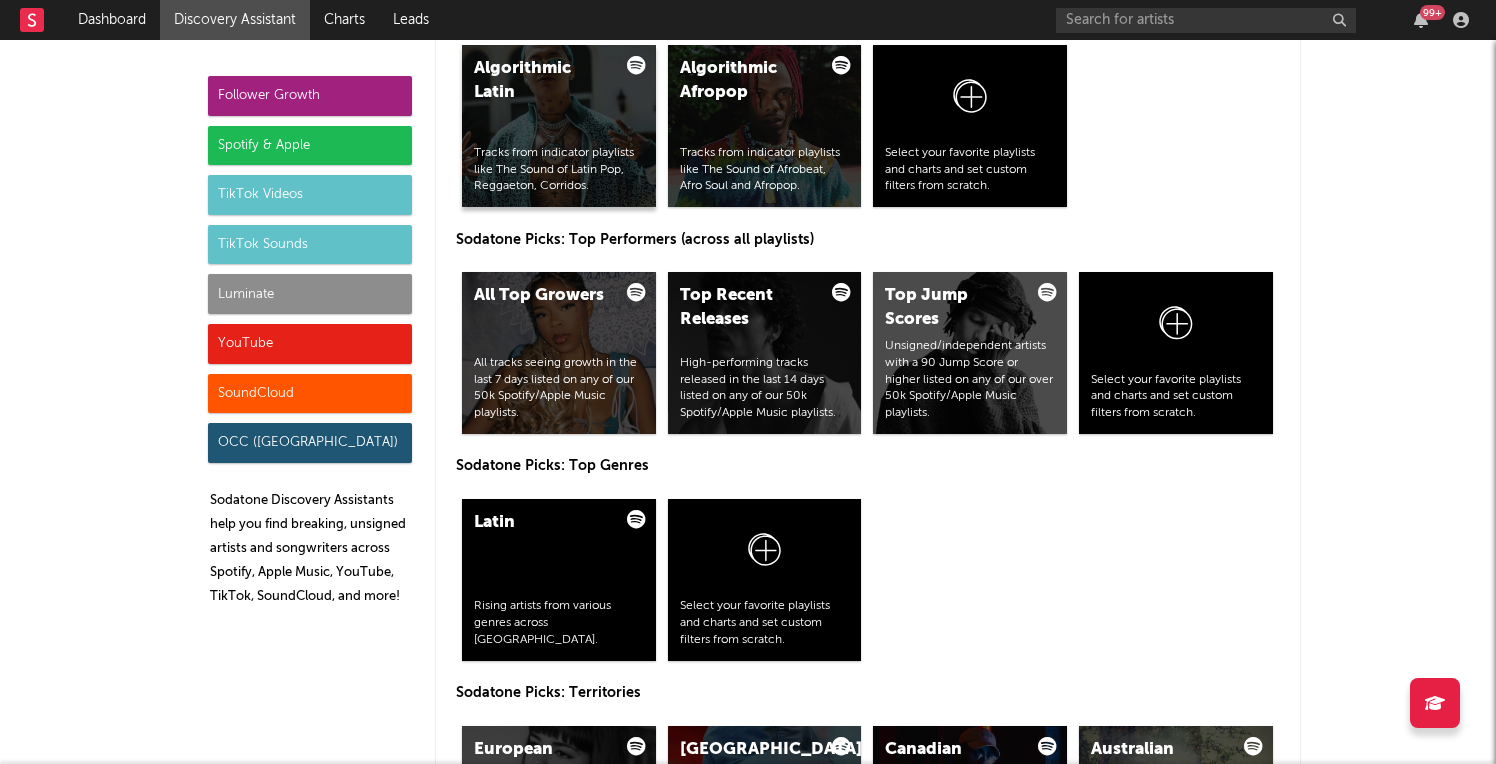 scroll, scrollTop: 2909, scrollLeft: 0, axis: vertical 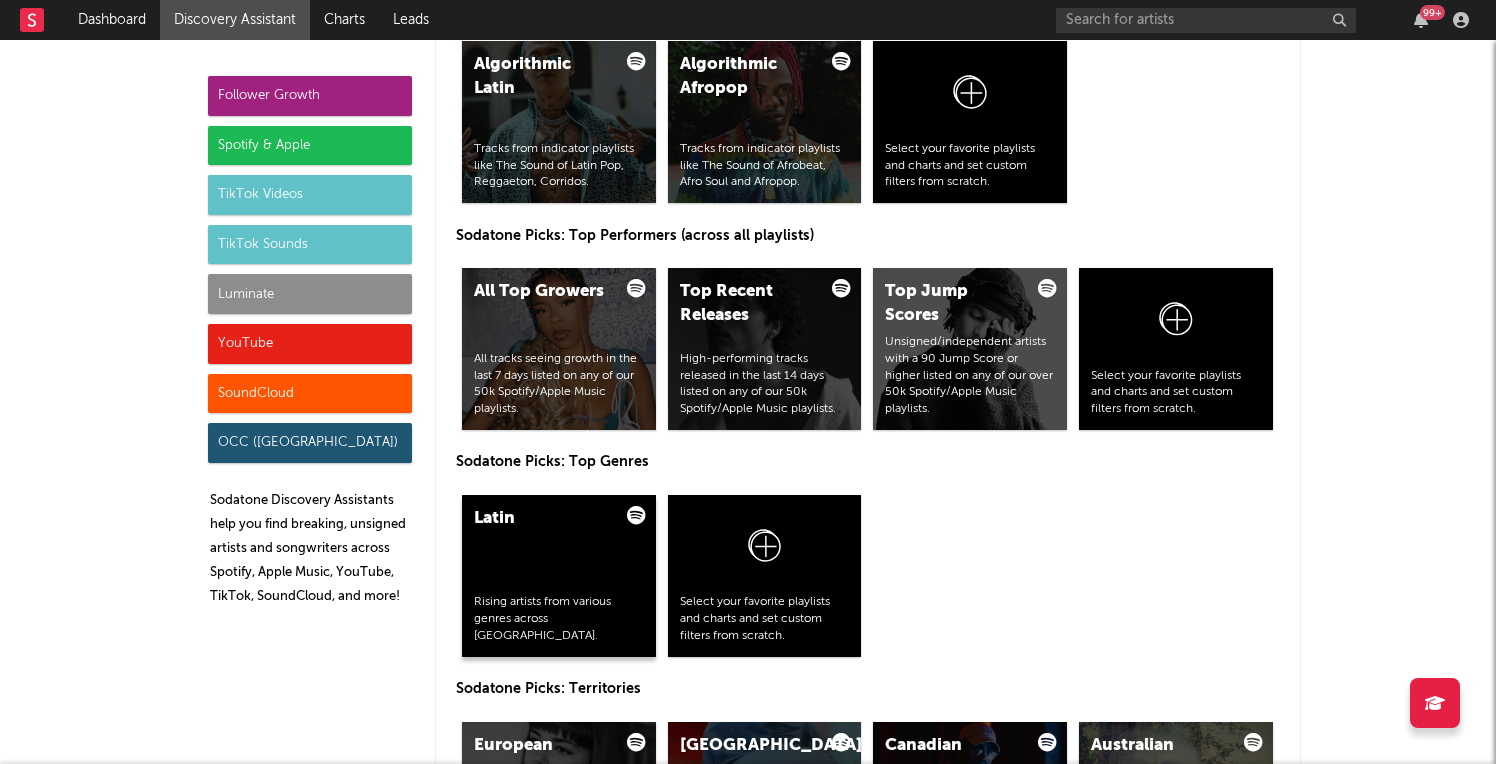 click on "Latin Rising artists from various genres across [GEOGRAPHIC_DATA]." at bounding box center [559, 576] 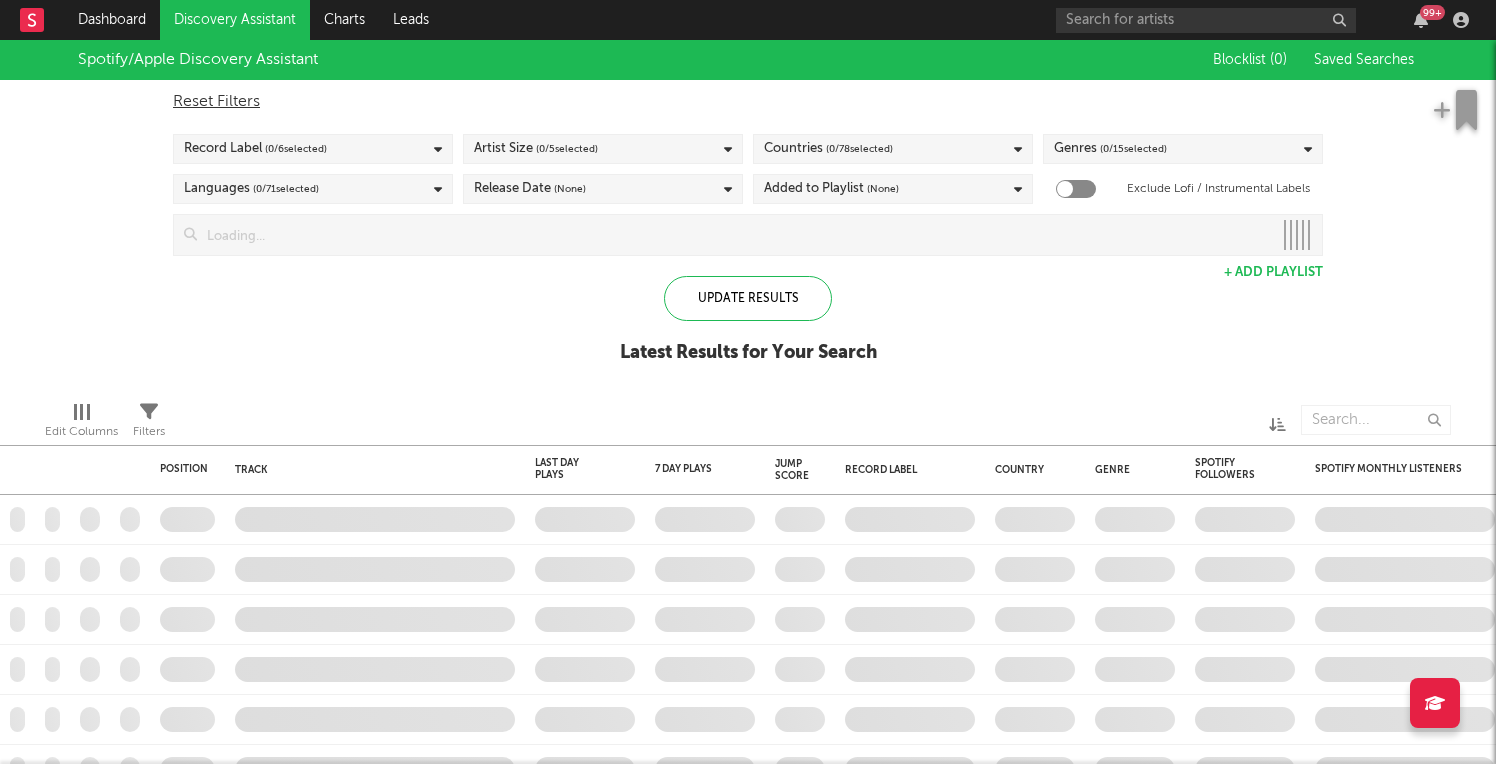 checkbox on "true" 